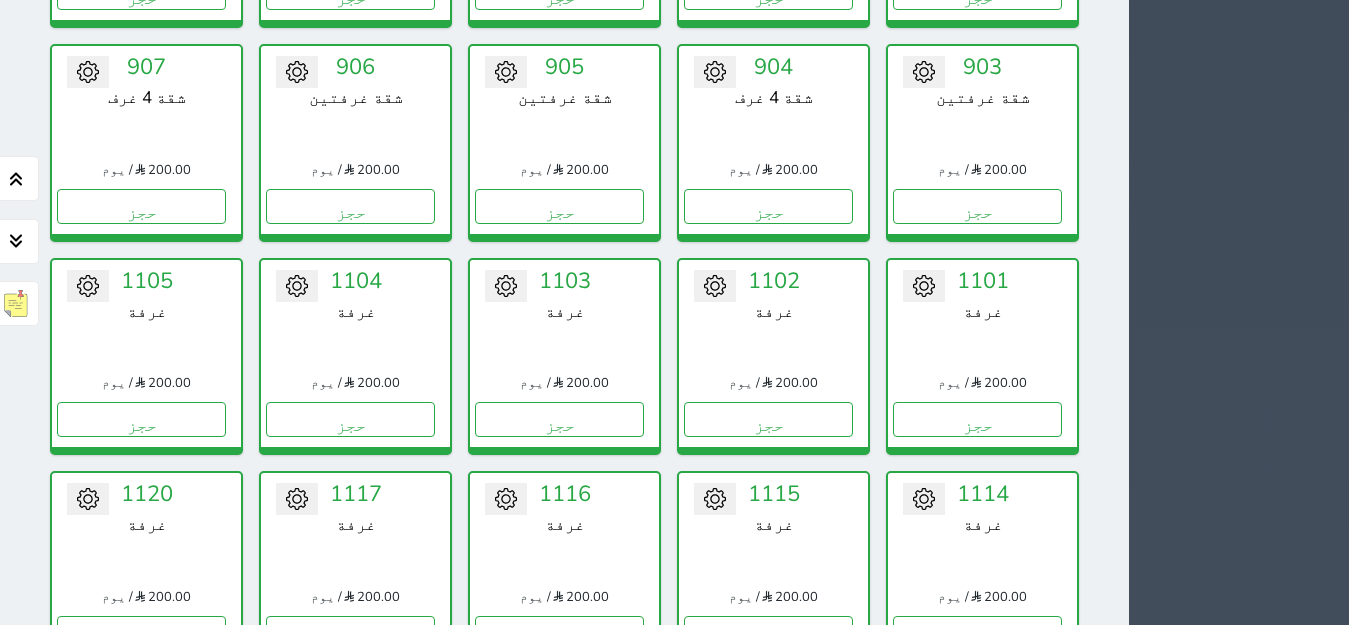 scroll, scrollTop: 2411, scrollLeft: 0, axis: vertical 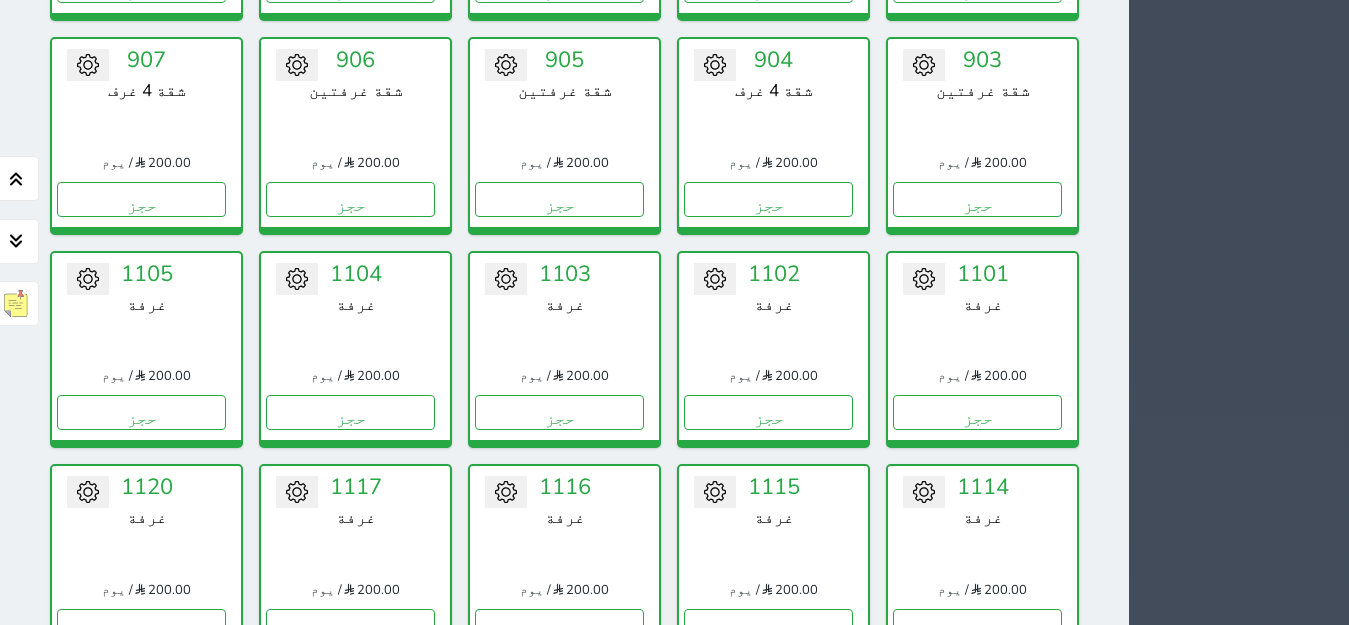 click on "حجز" at bounding box center [768, 839] 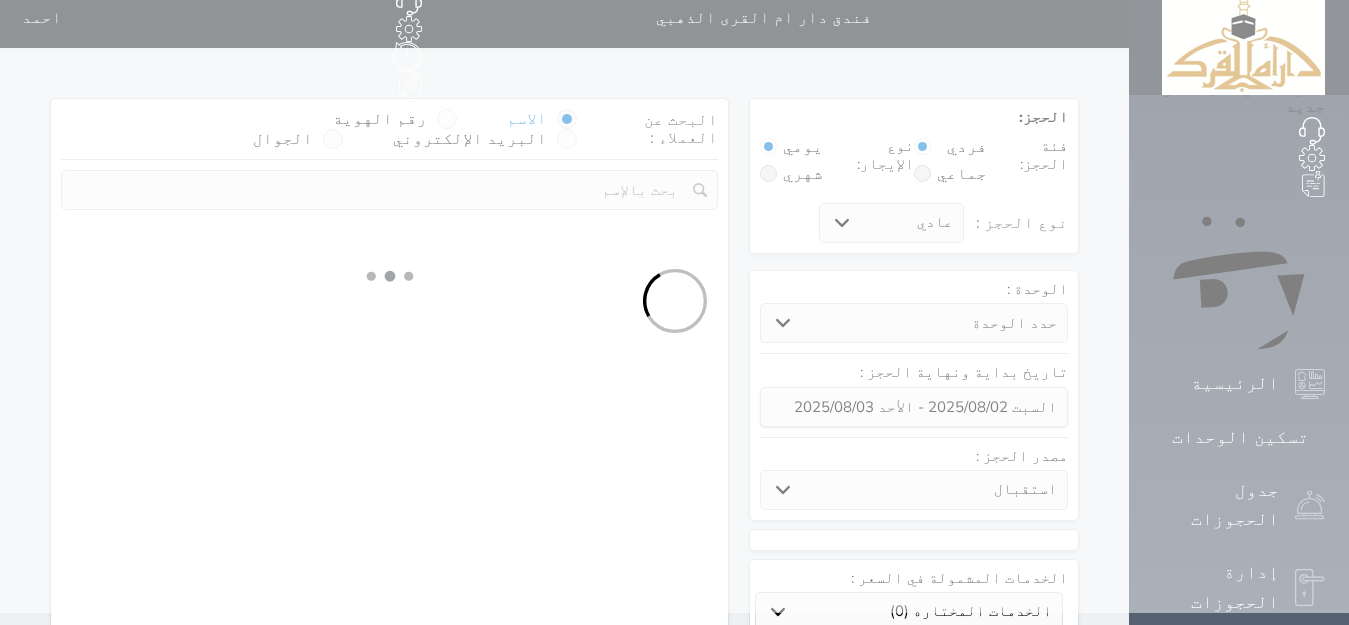 scroll, scrollTop: 0, scrollLeft: 0, axis: both 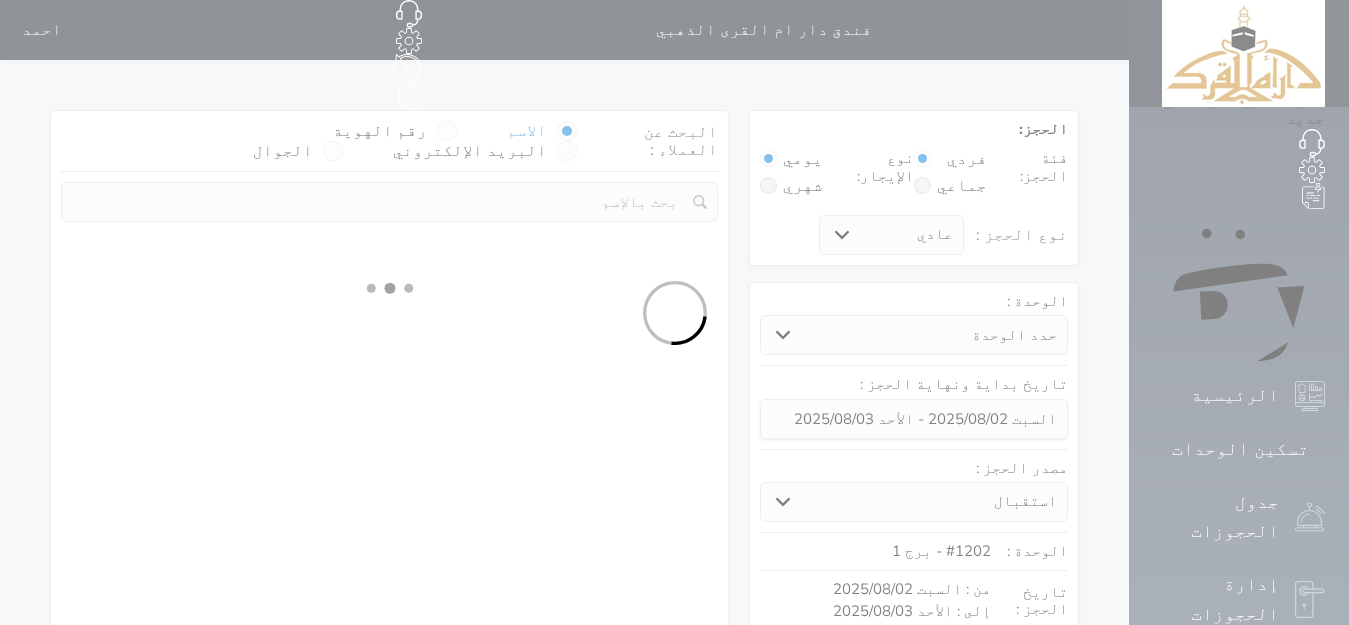 select 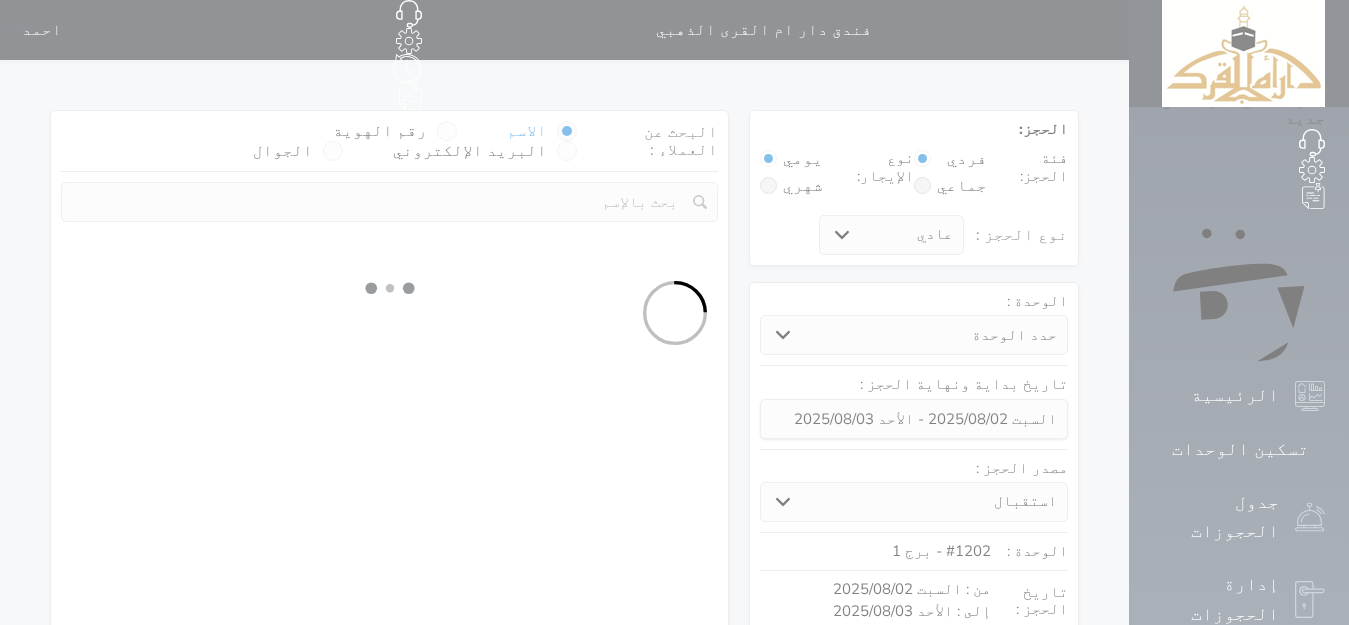 select on "113" 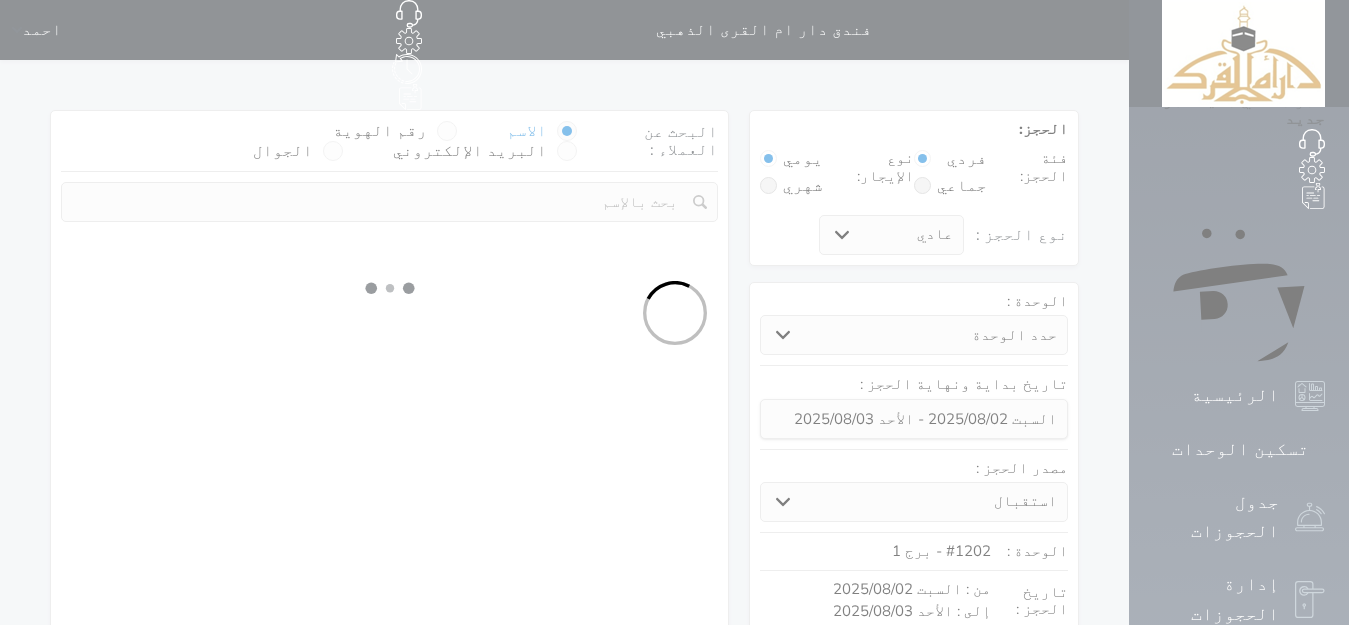 select on "1" 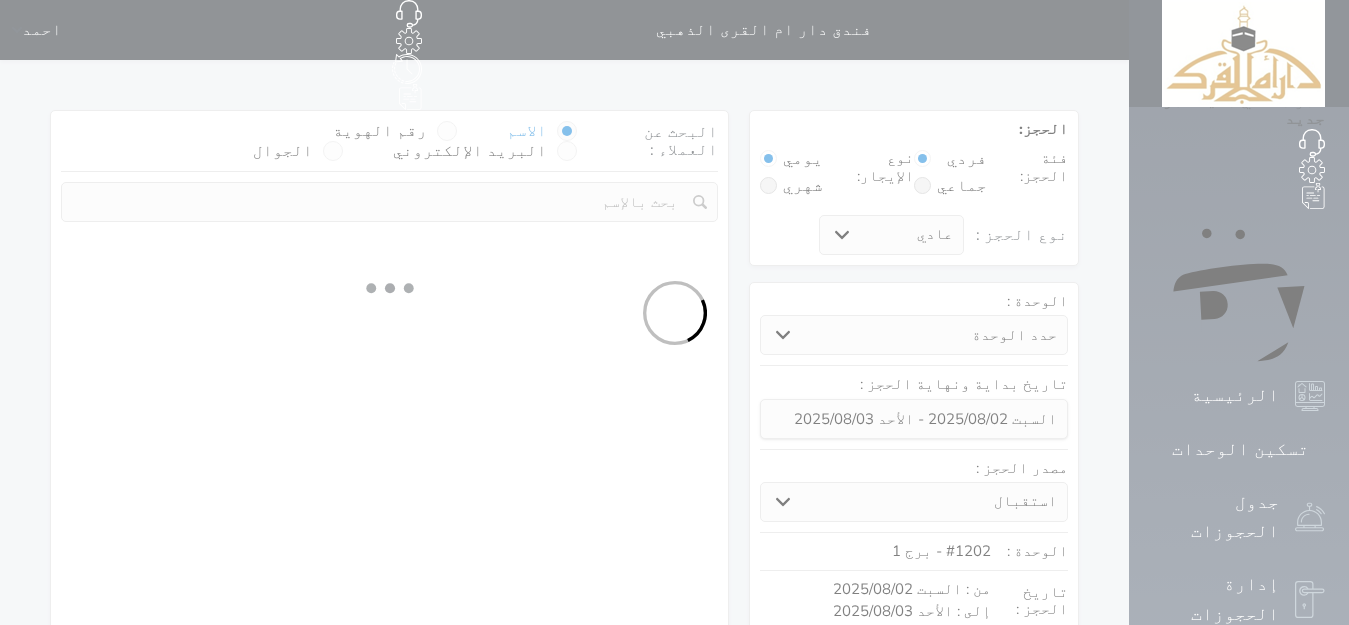 select 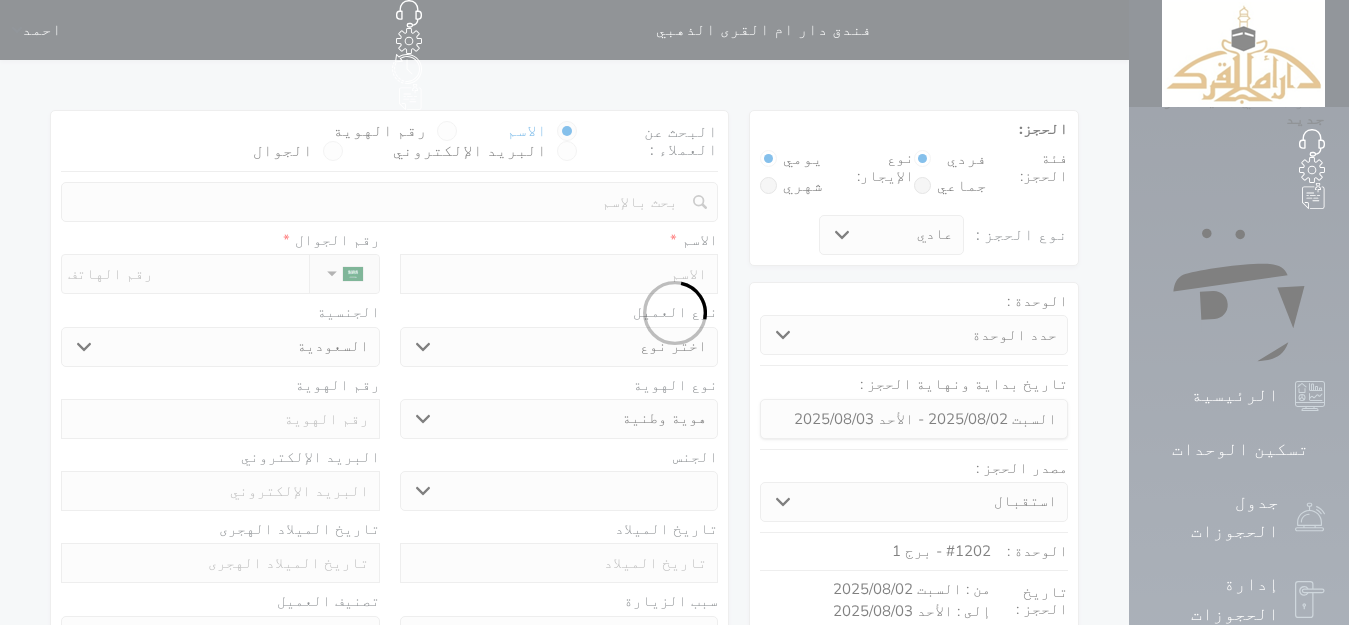 select 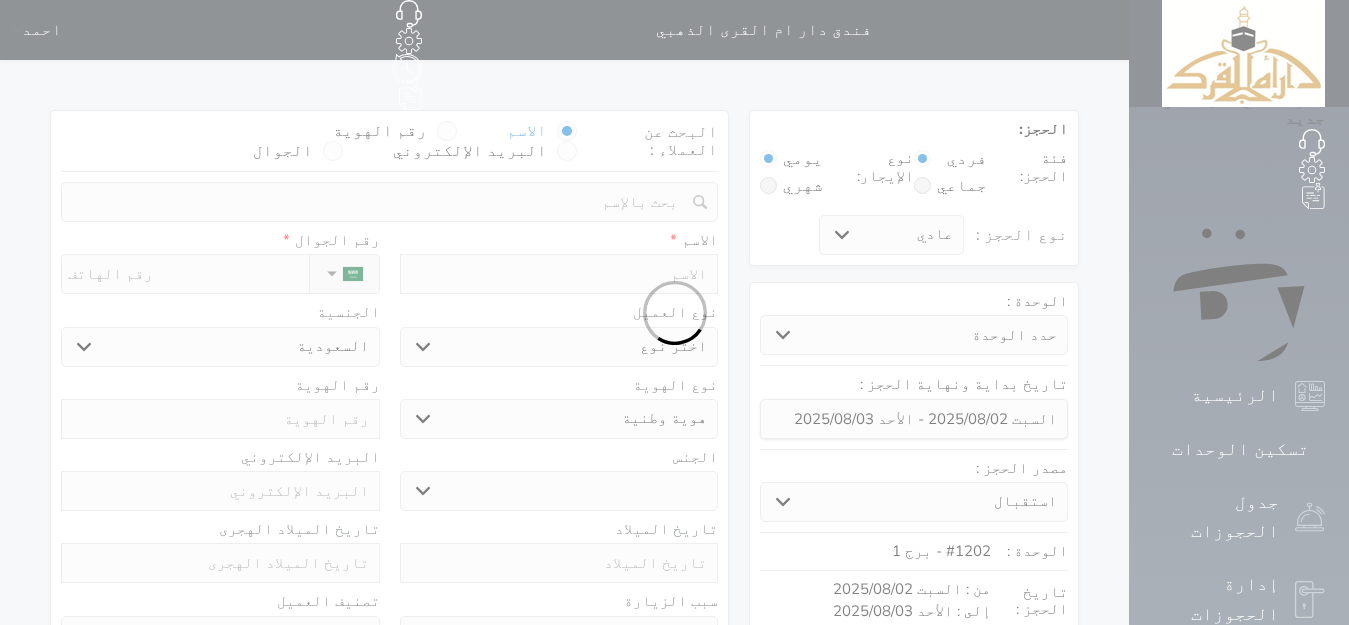 select 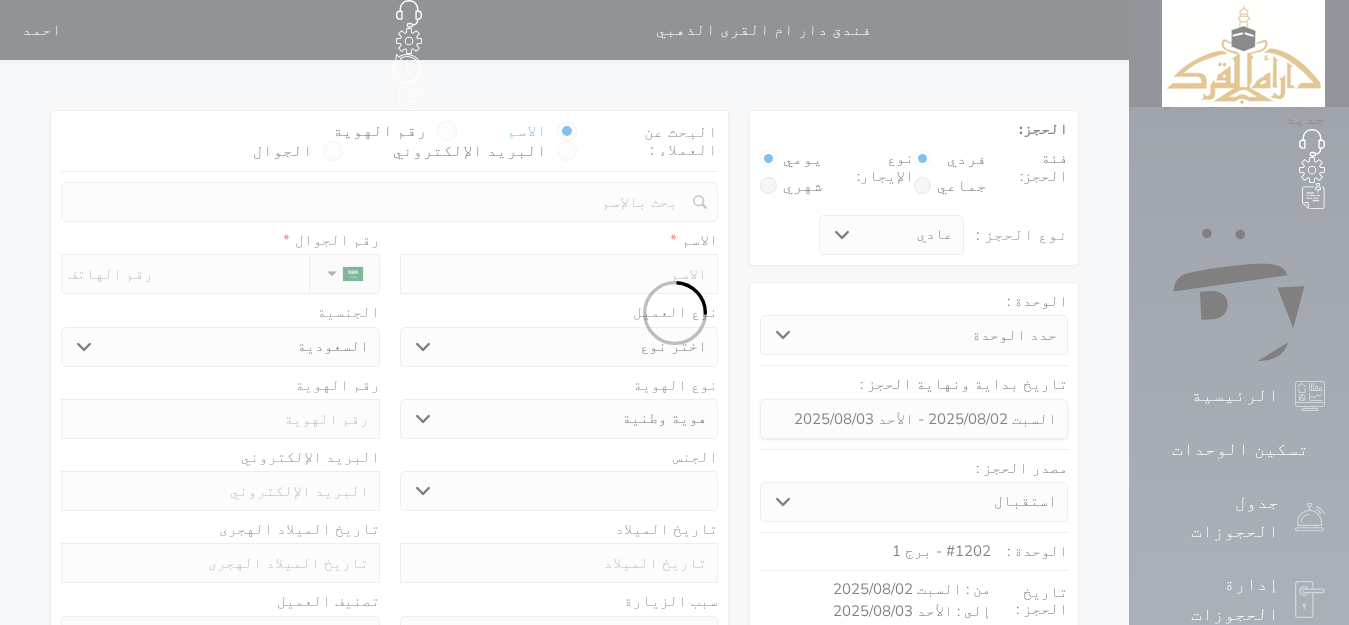 select 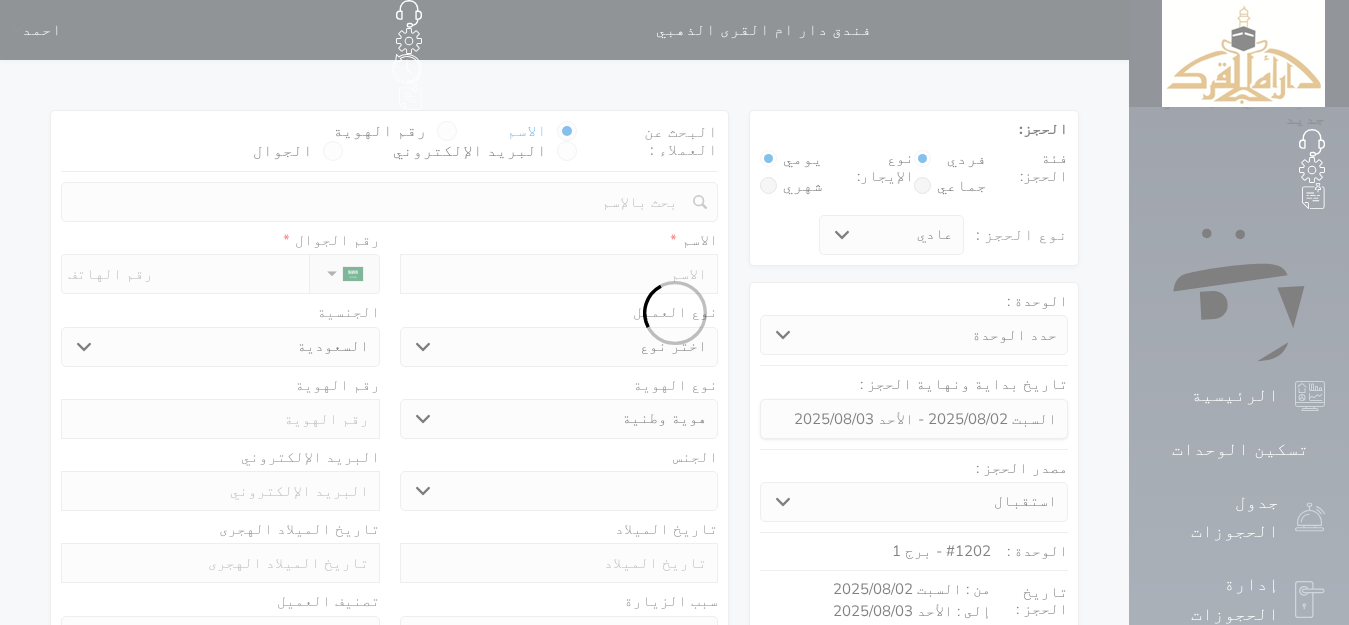 select 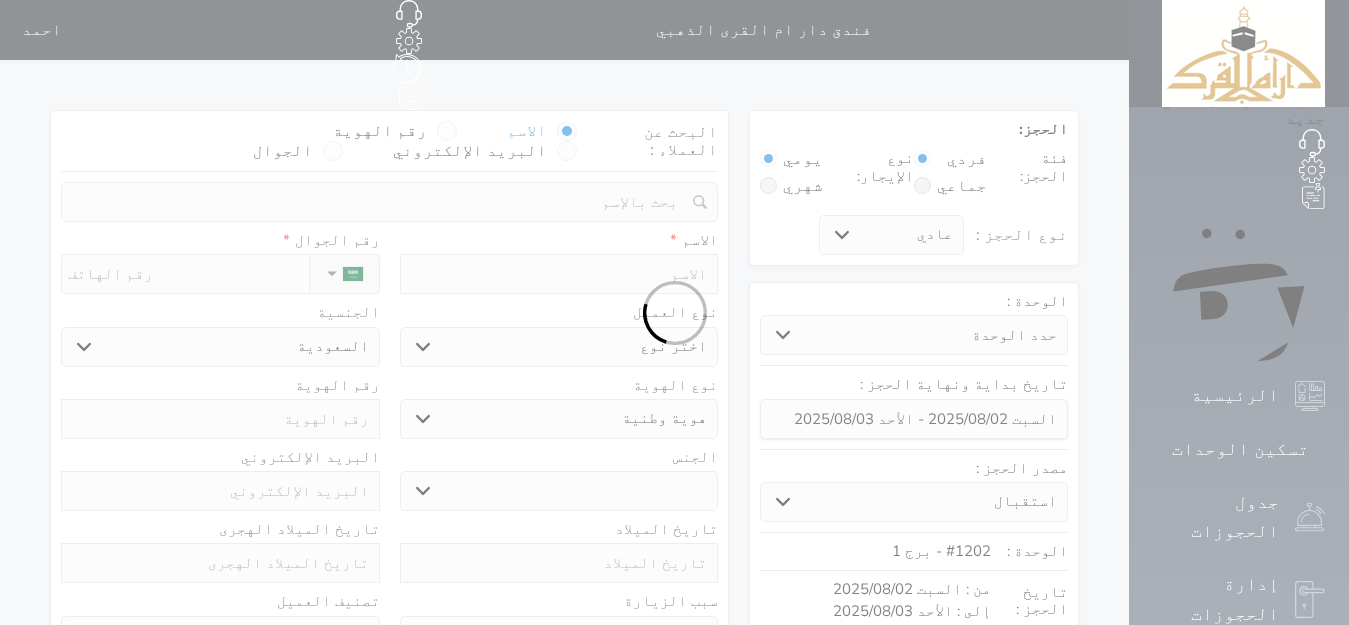 select 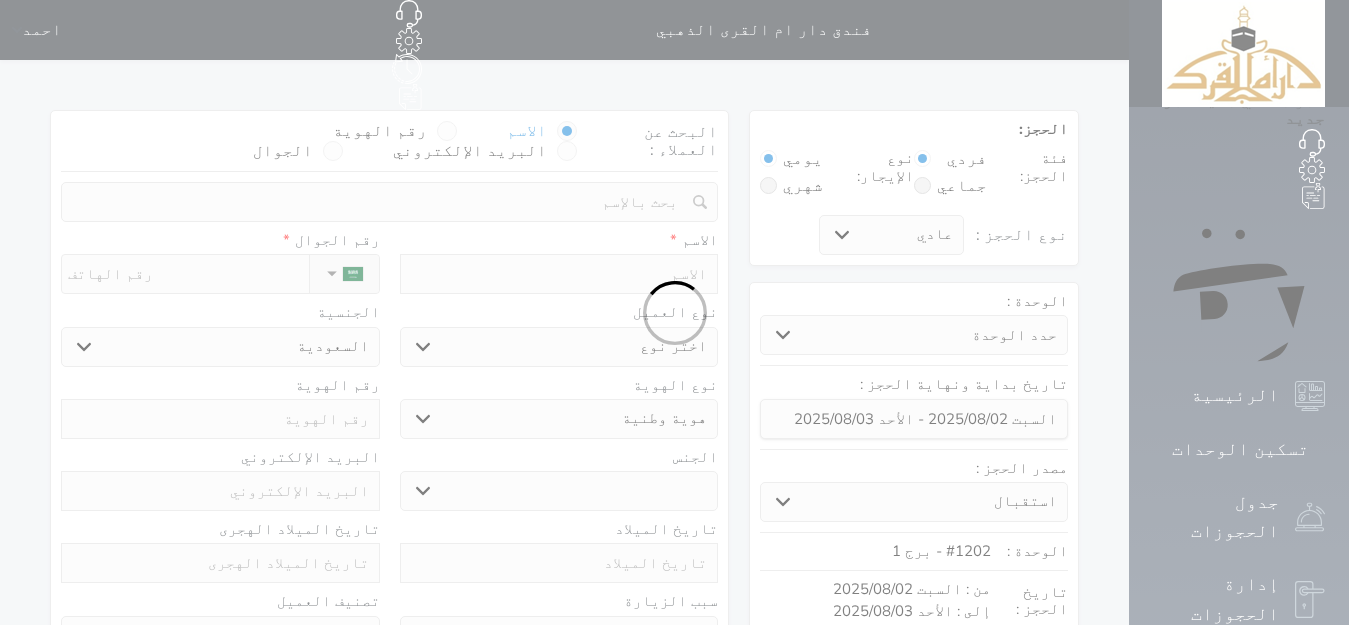 select 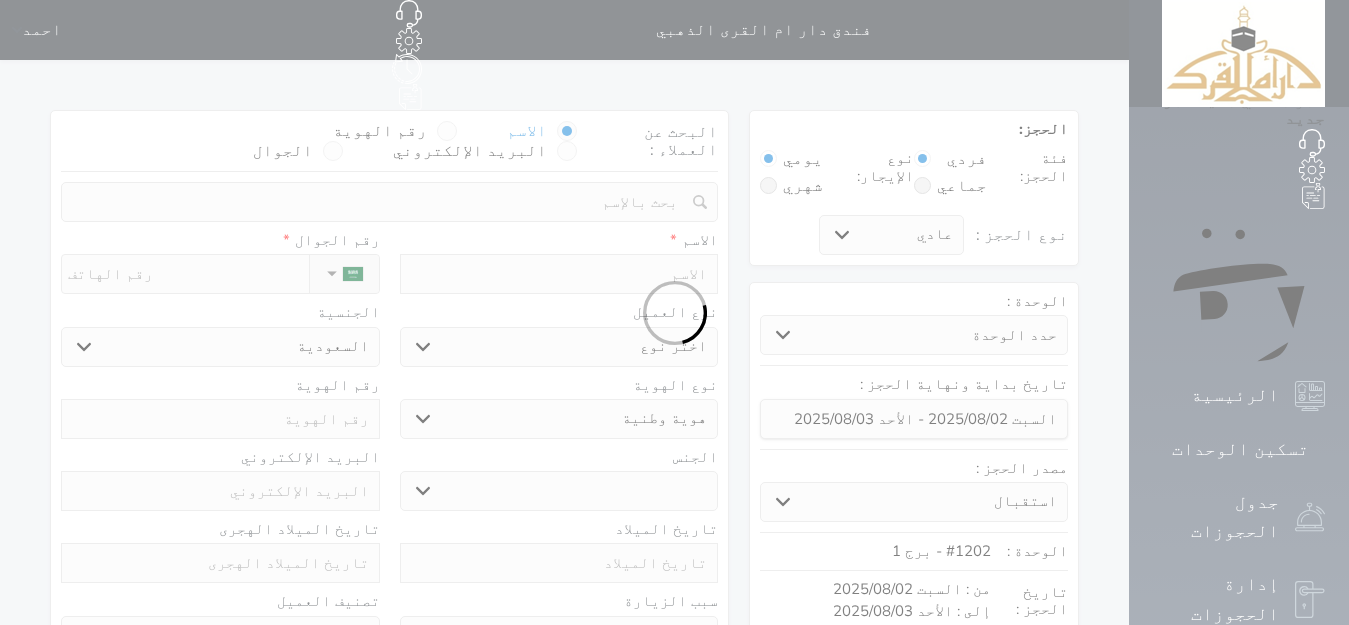 select 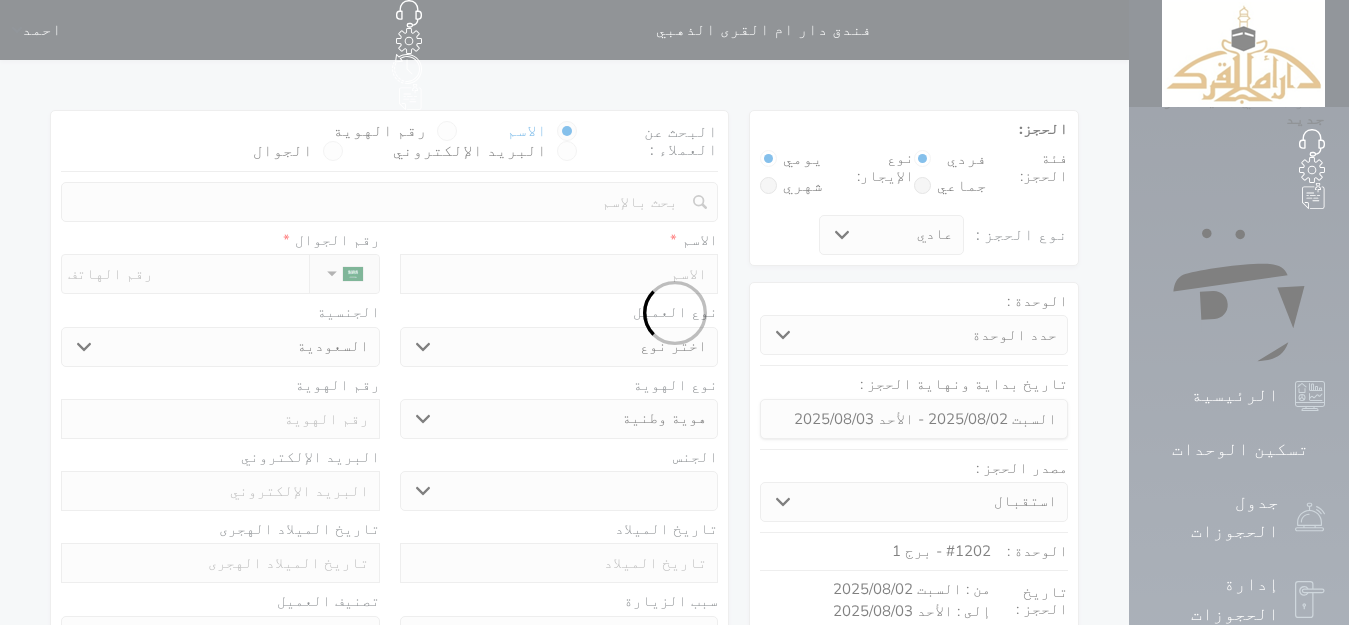 select on "1" 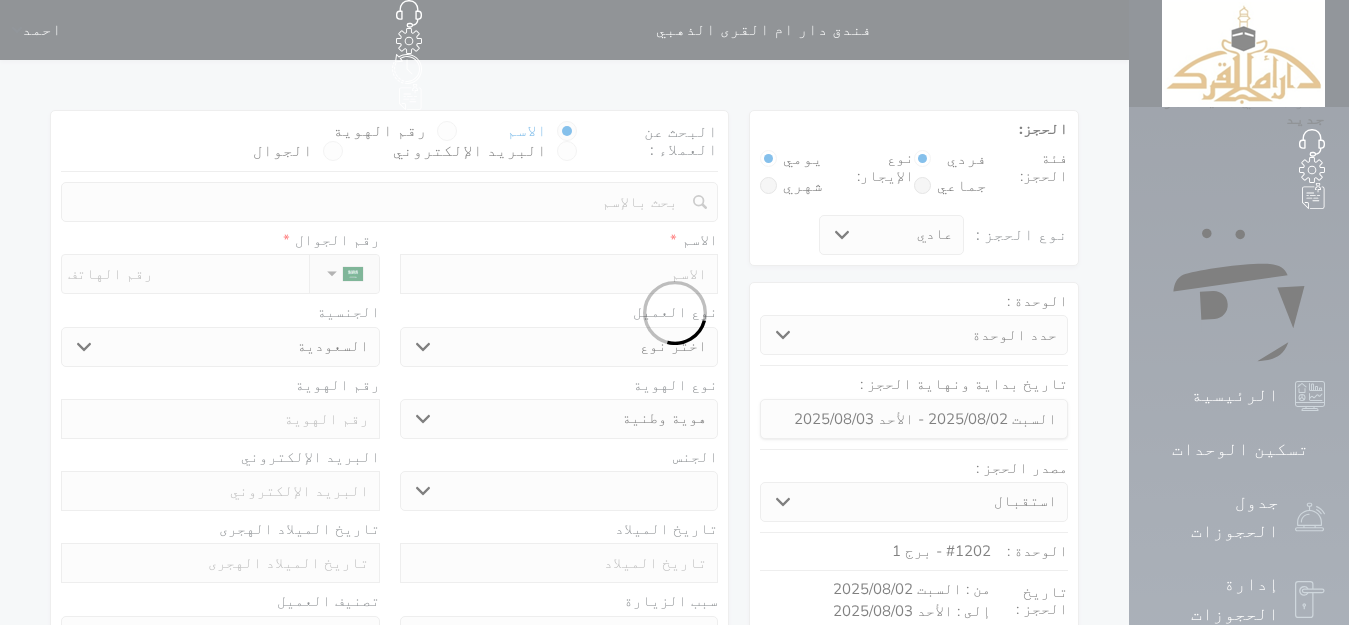 select on "7" 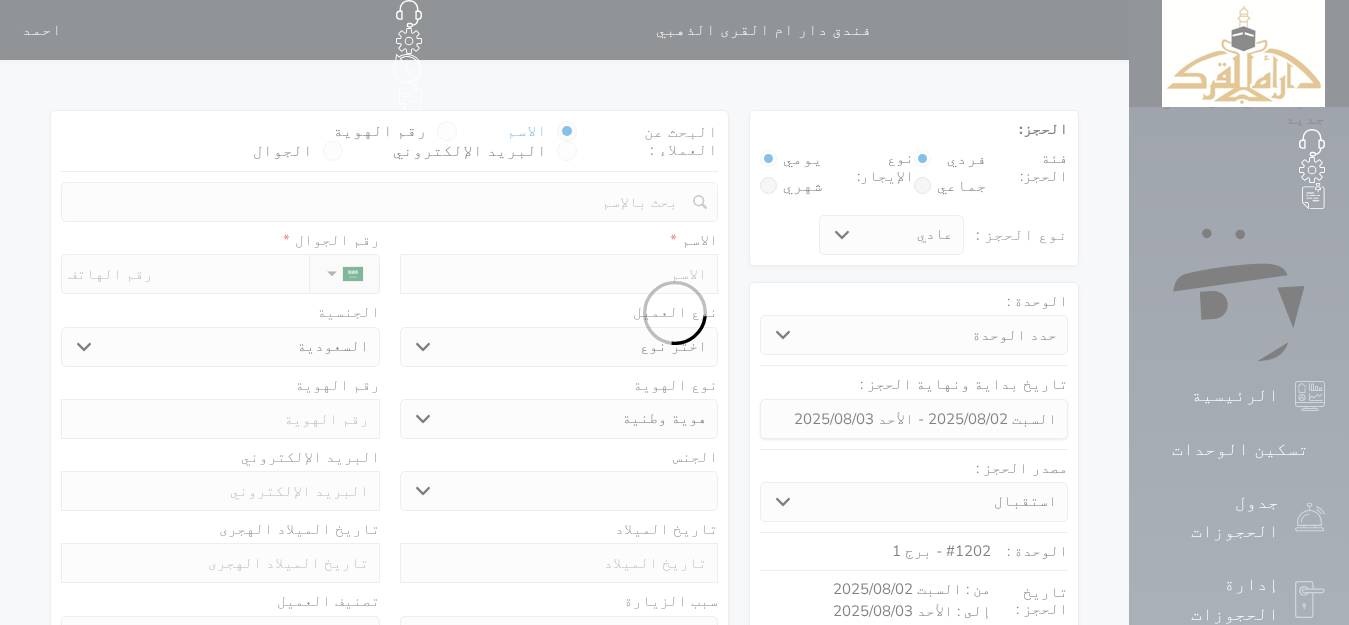 select 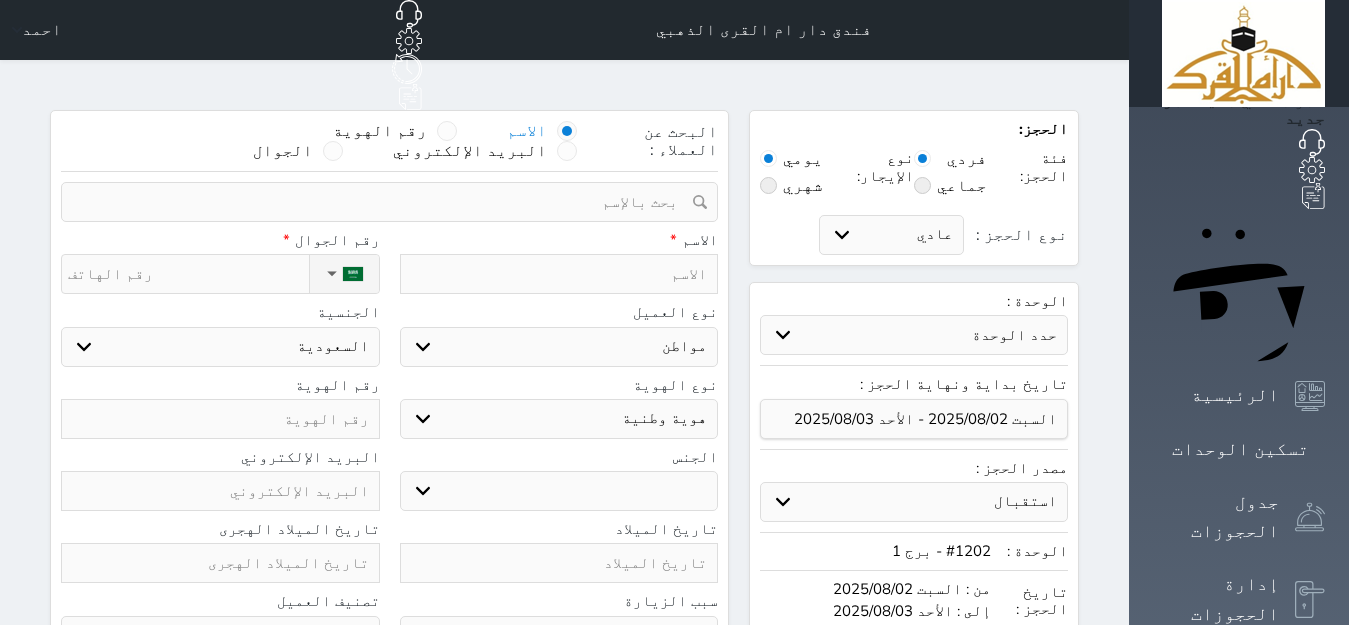 click at bounding box center (559, 274) 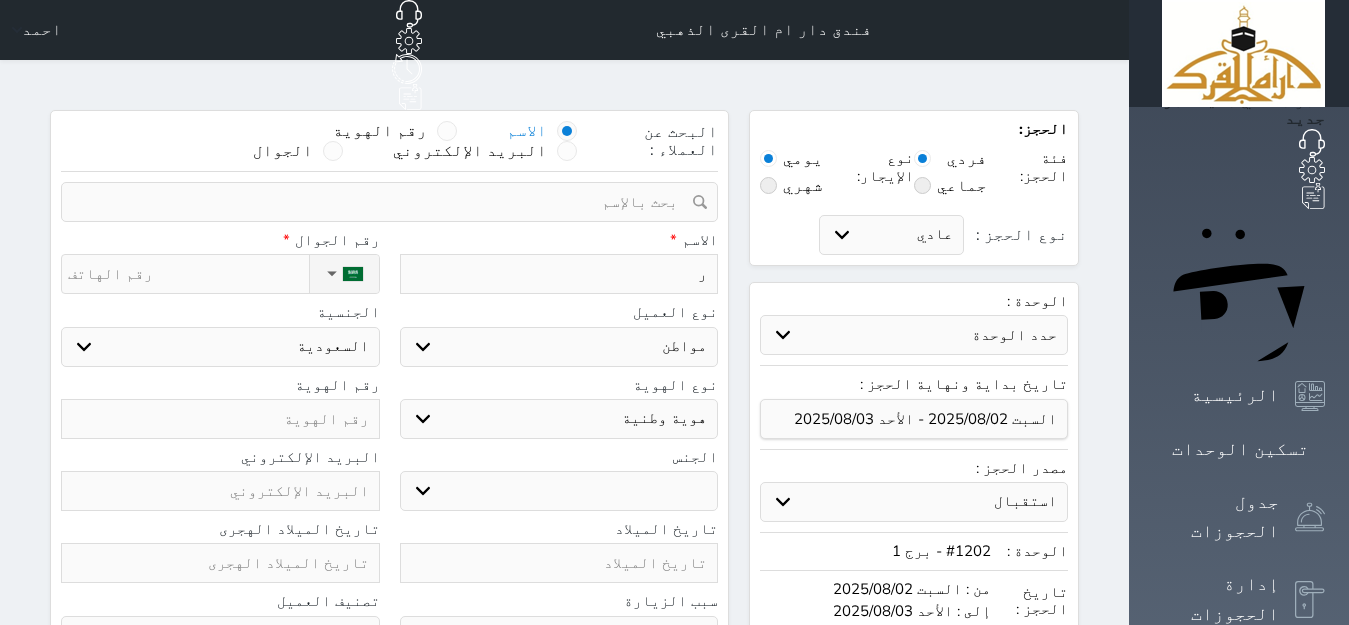 select 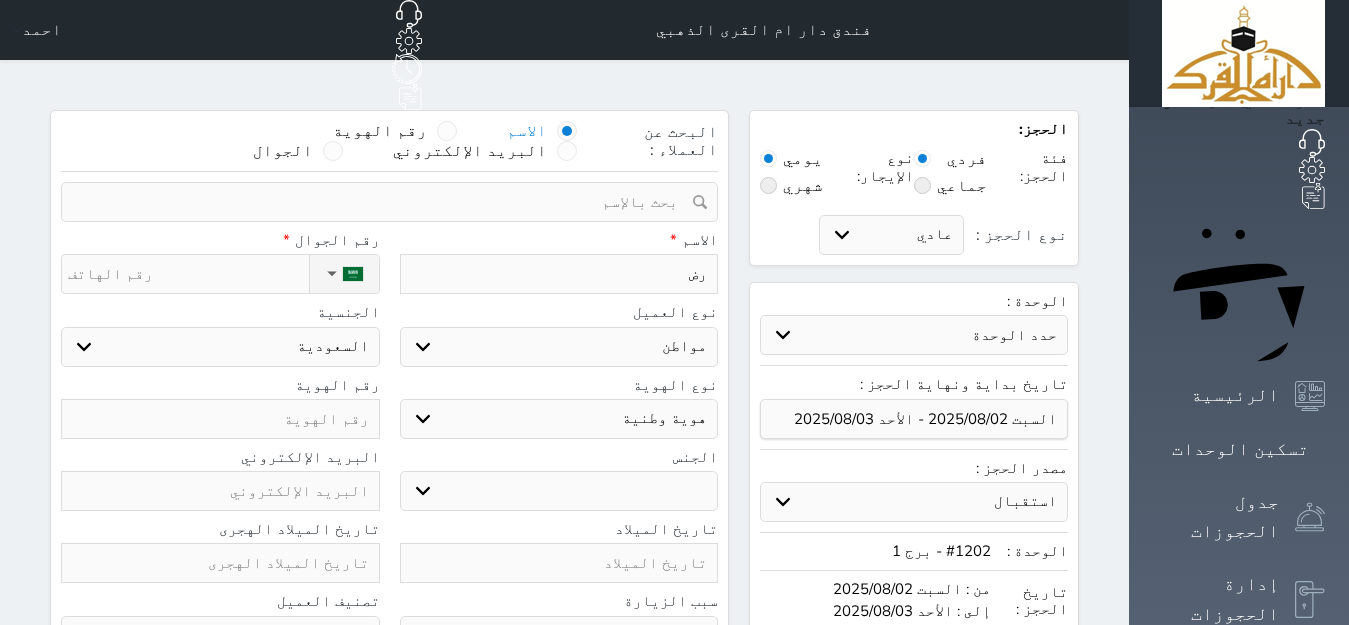 type on "رضا" 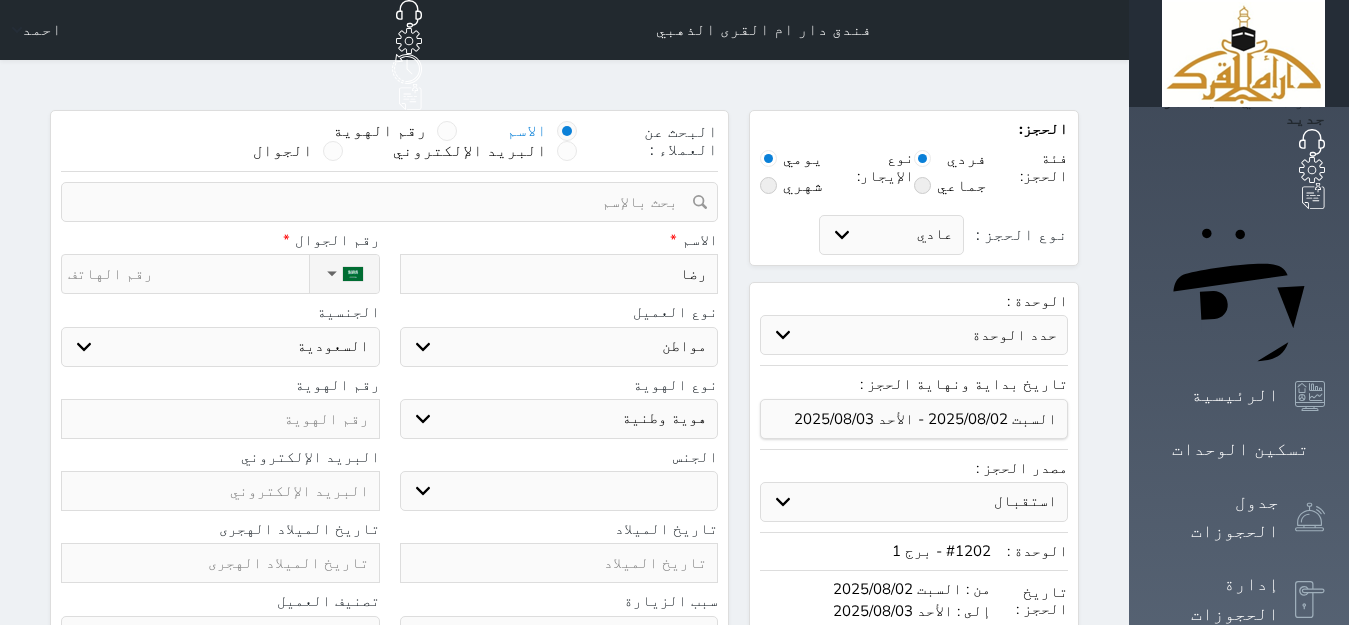 type on "رضا" 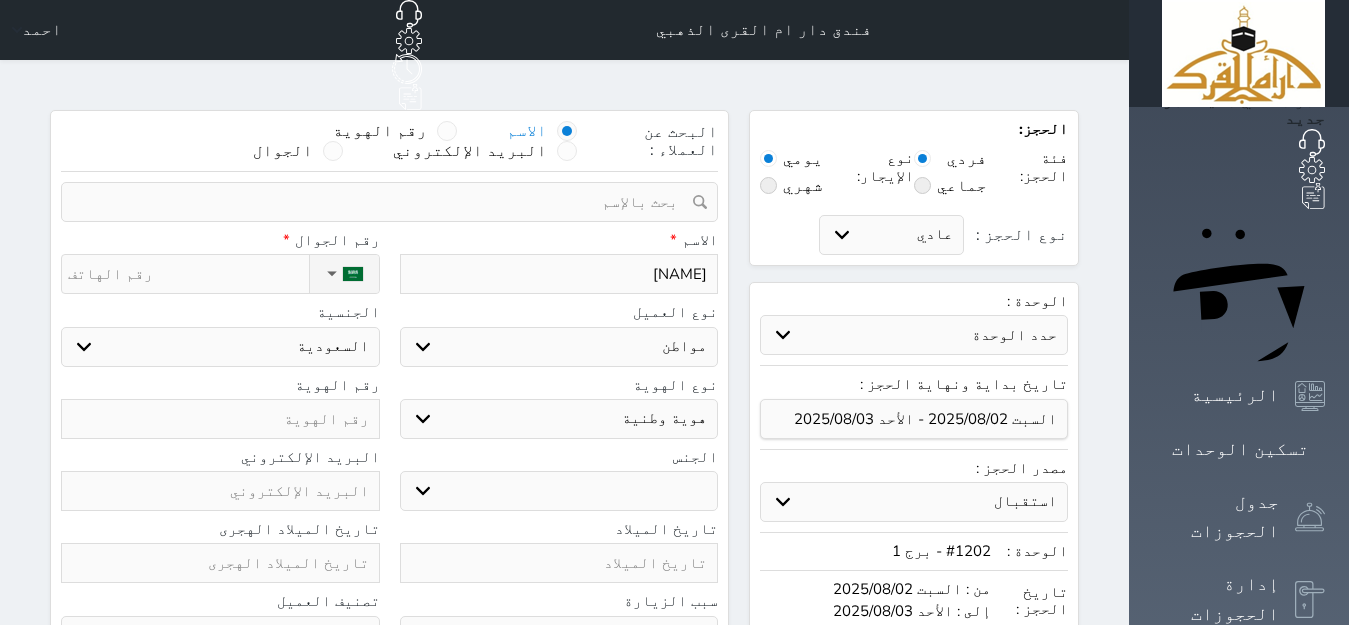 select 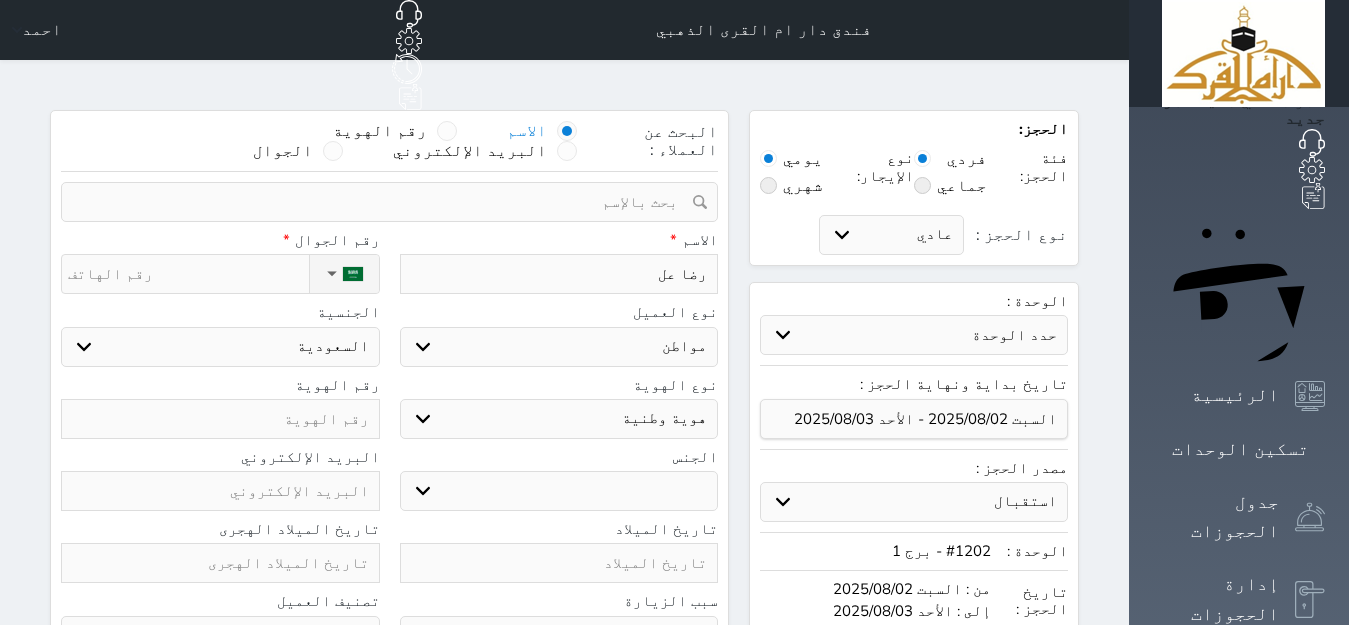 type on "رضا علي" 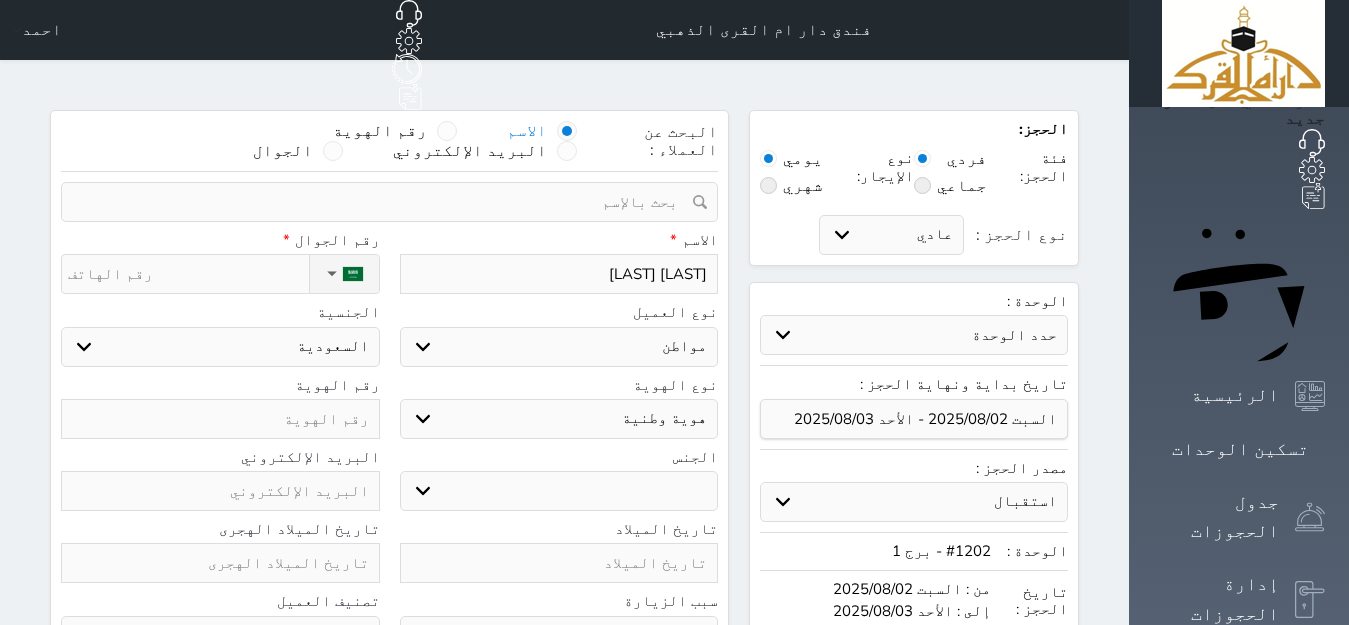 type on "رضا علي" 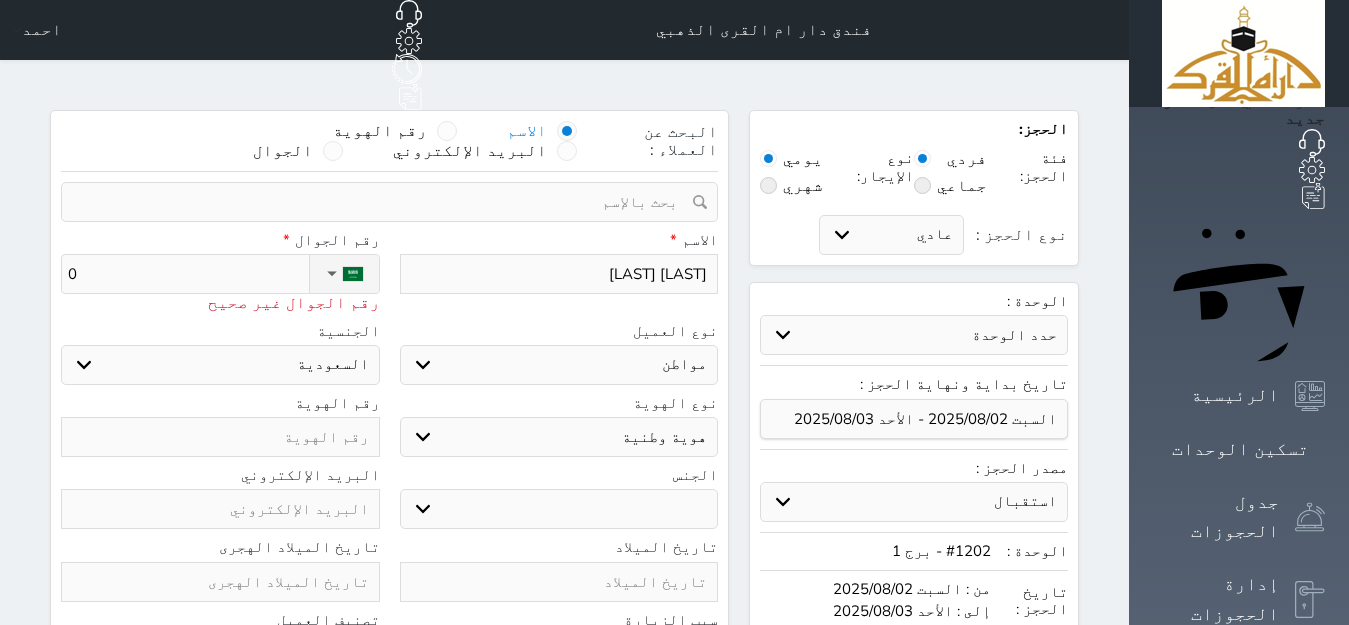 type on "05" 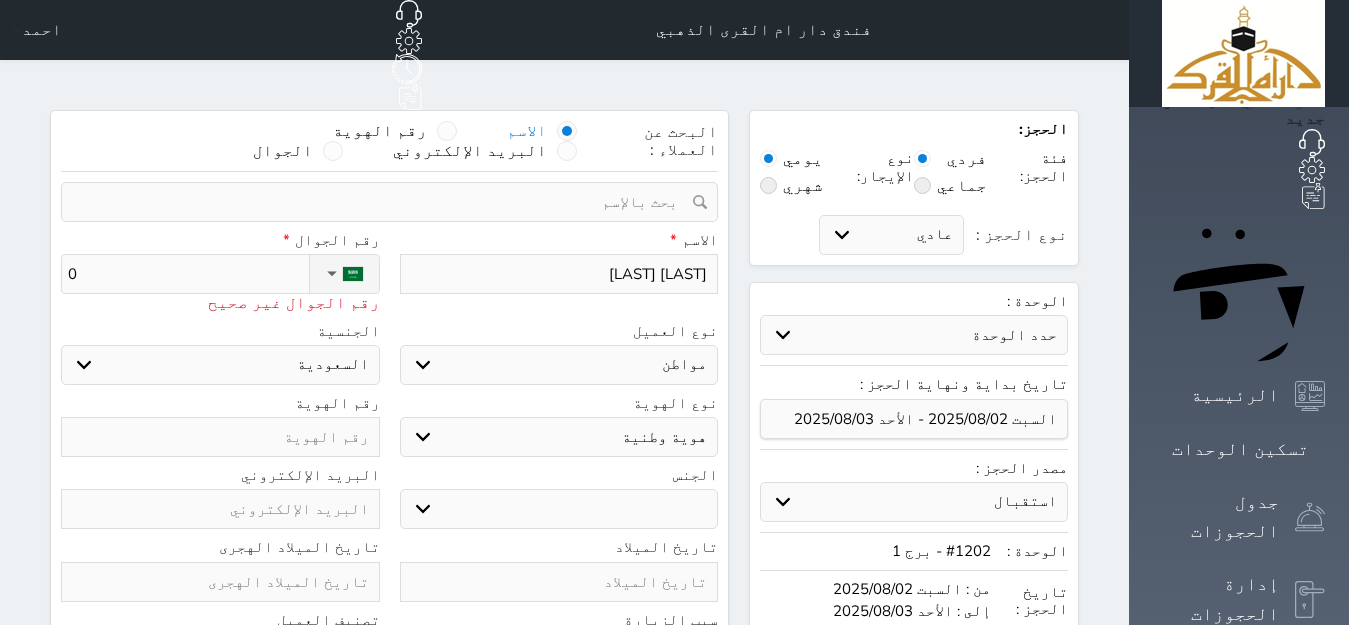 select 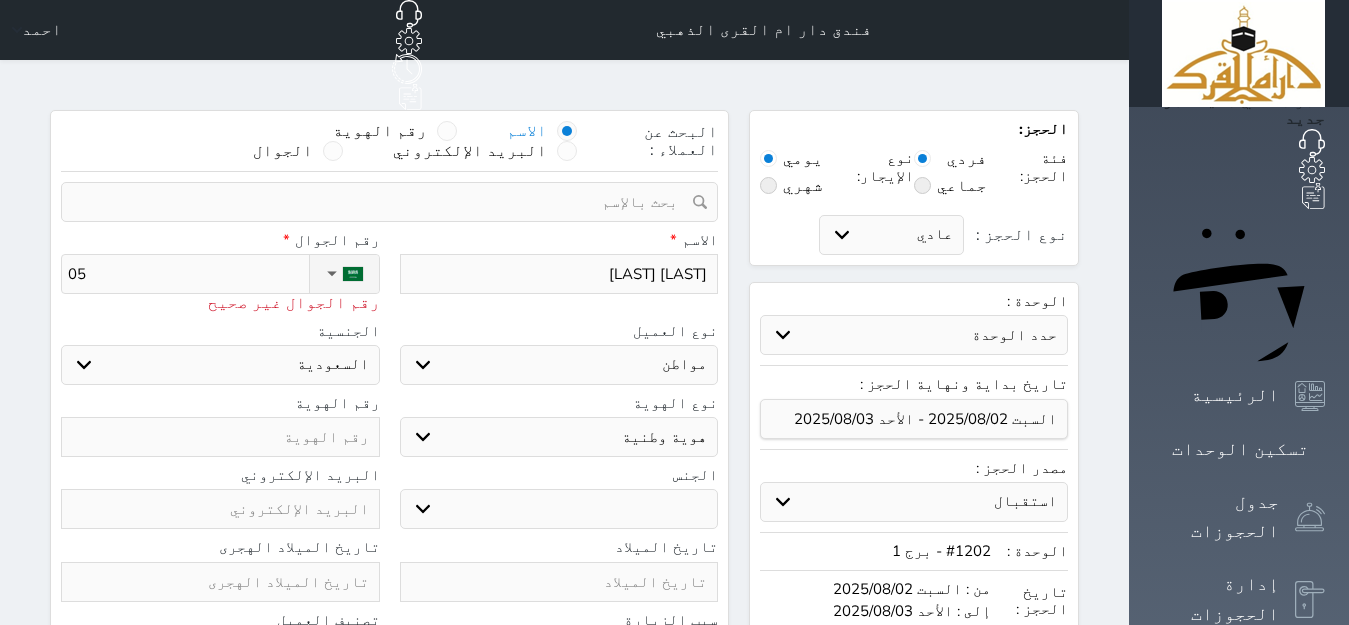 type on "053" 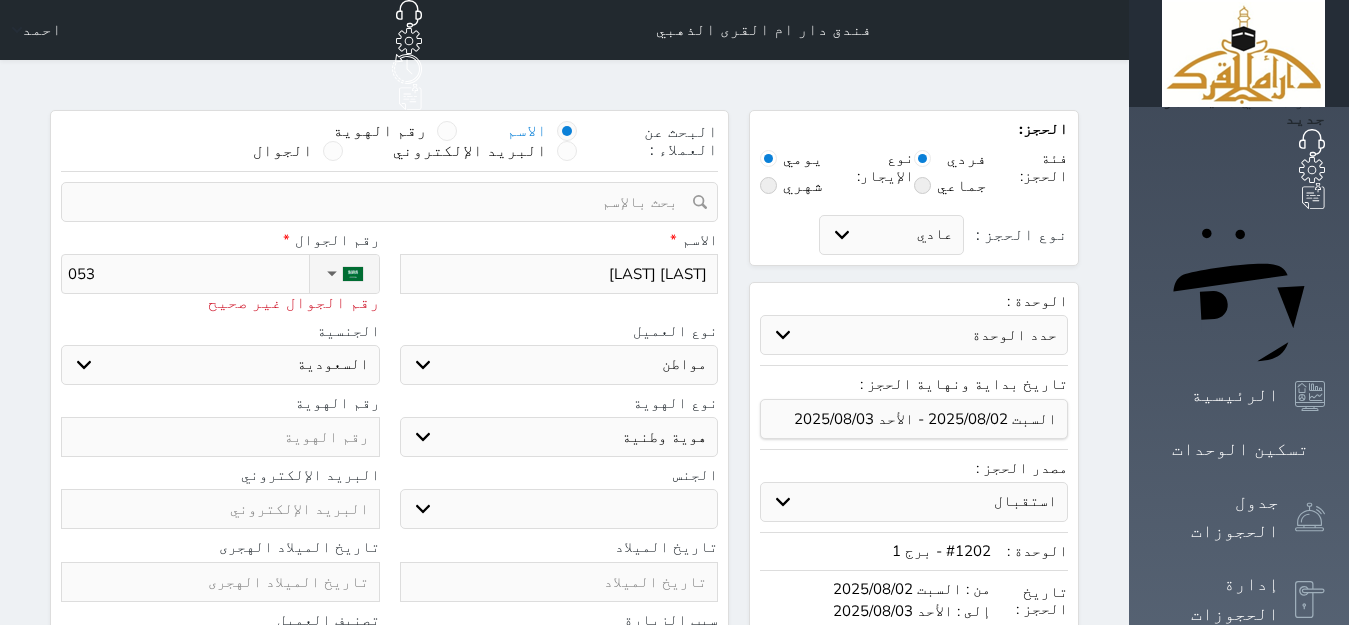 type on "0537" 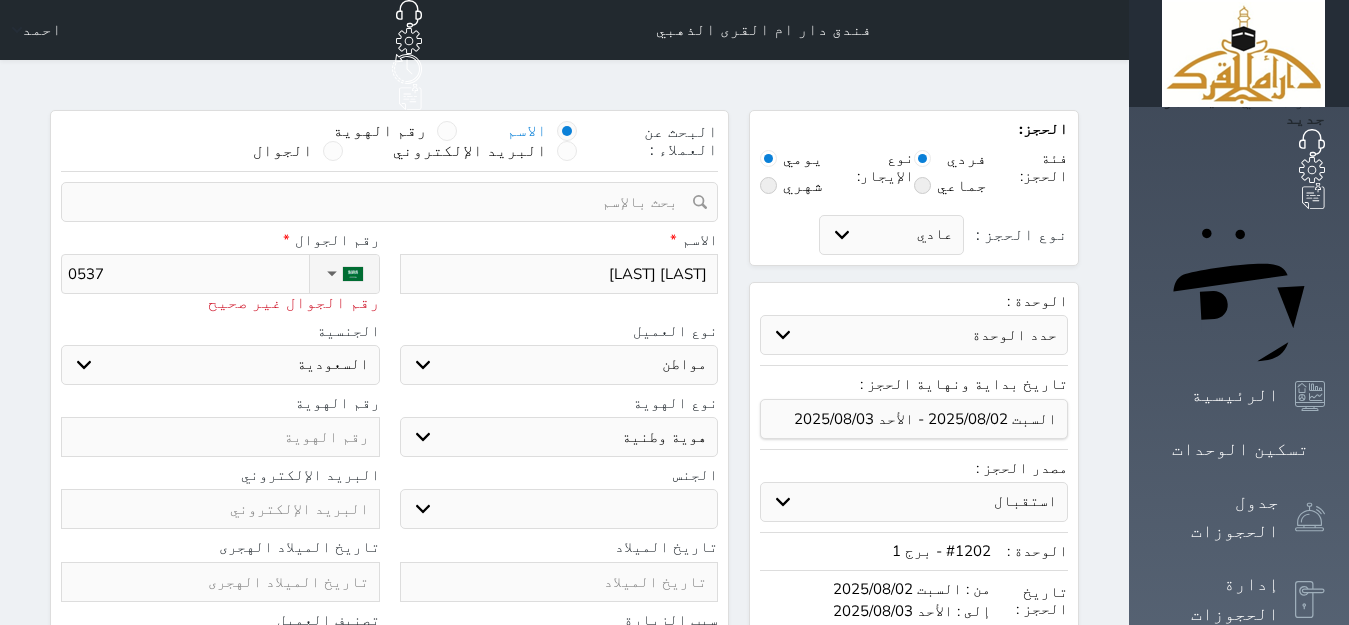 select 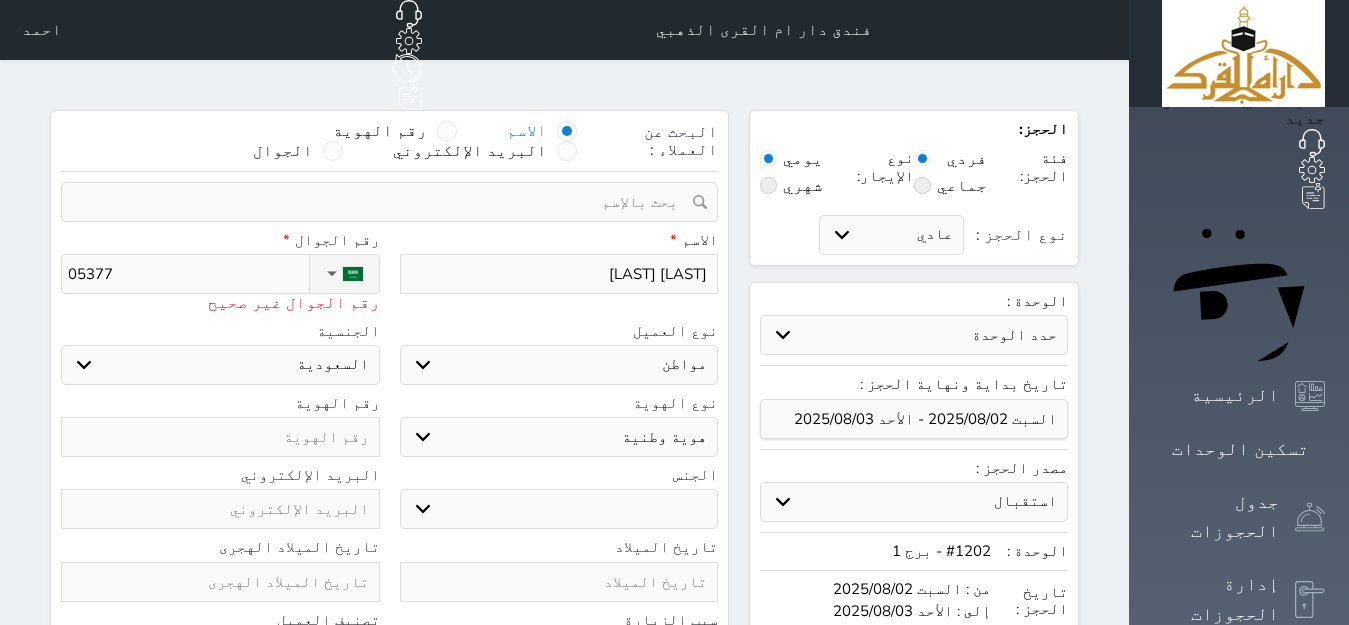 type on "053773" 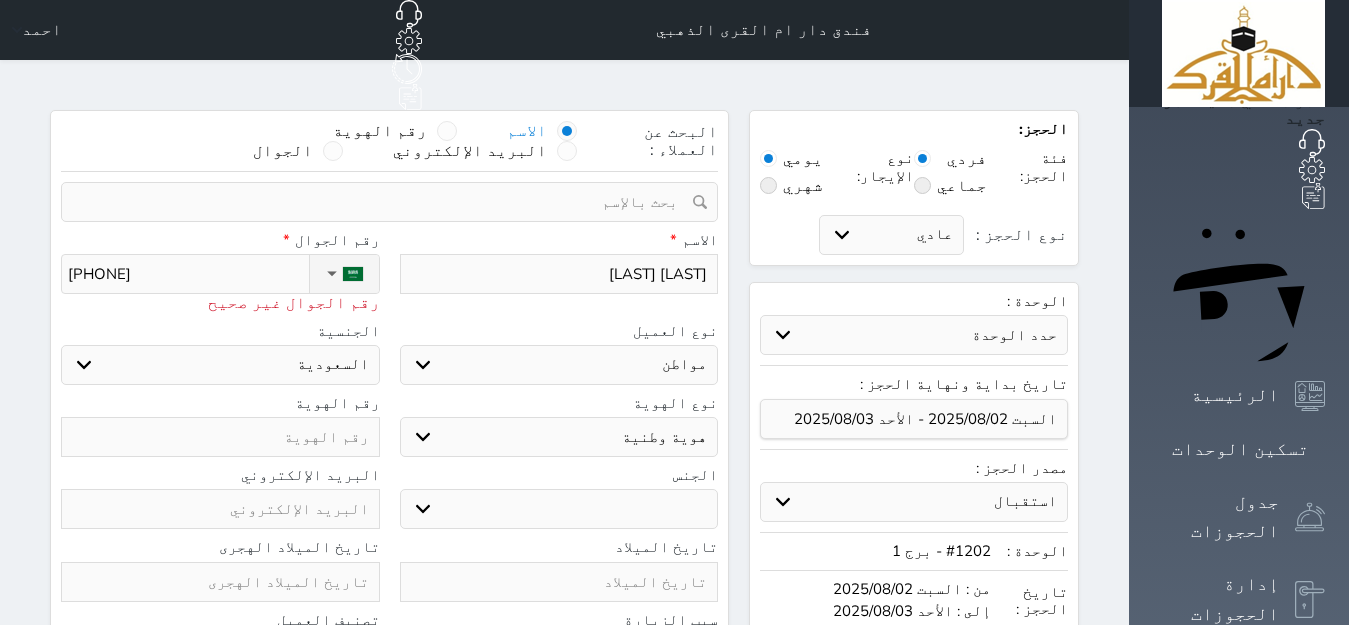 type on "0537739" 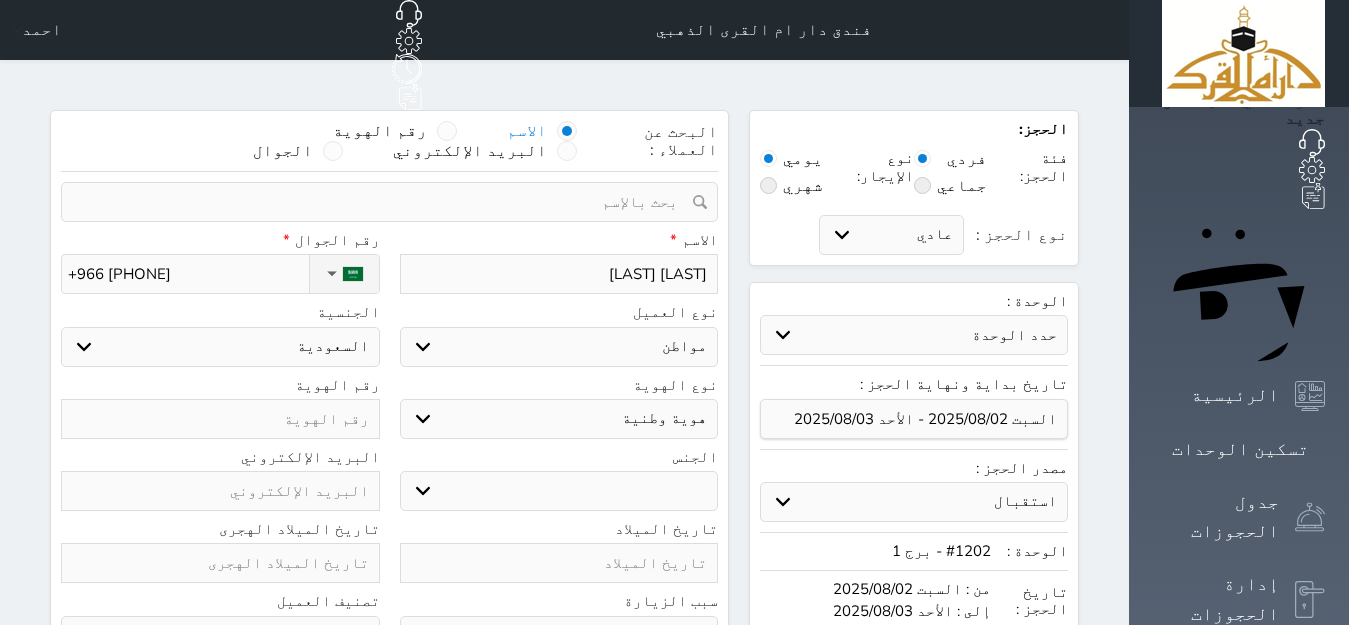 type on "+966 53 773 9404" 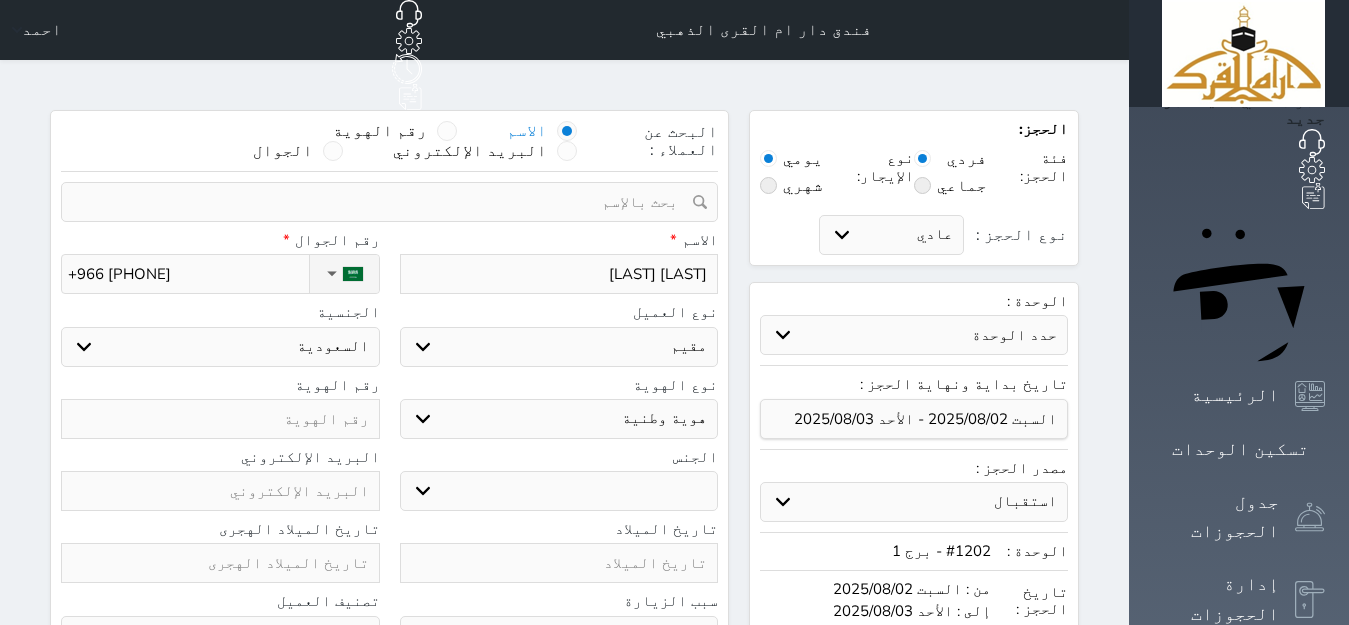 click on "اختر نوع   مواطن مواطن خليجي زائر مقيم" at bounding box center (559, 347) 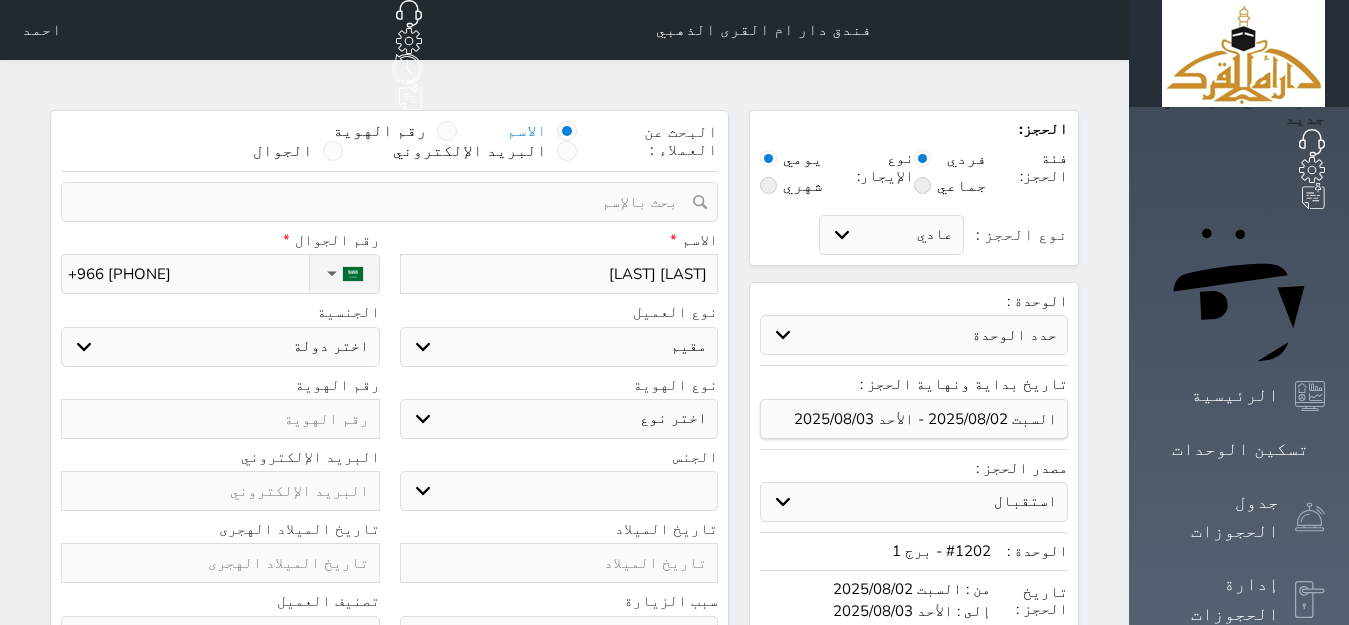 click on "اختر دولة
اثيوبيا
اجنبي بجواز سعودي
اخرى
اذربيجان
ارتيريا
ارمينيا
ازبكستان
اسبانيا
استراليا
استونيا" at bounding box center (220, 347) 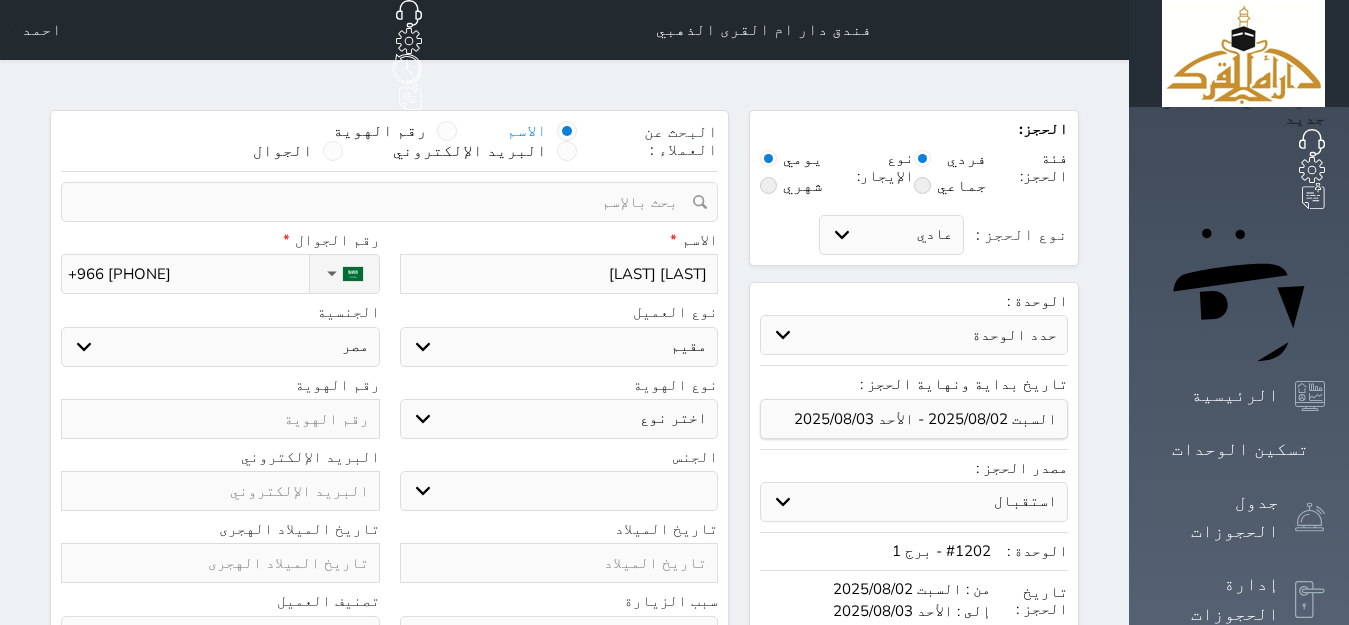 click on "اختر دولة
اثيوبيا
اجنبي بجواز سعودي
اخرى
اذربيجان
ارتيريا
ارمينيا
ازبكستان
اسبانيا
استراليا
استونيا" at bounding box center [220, 347] 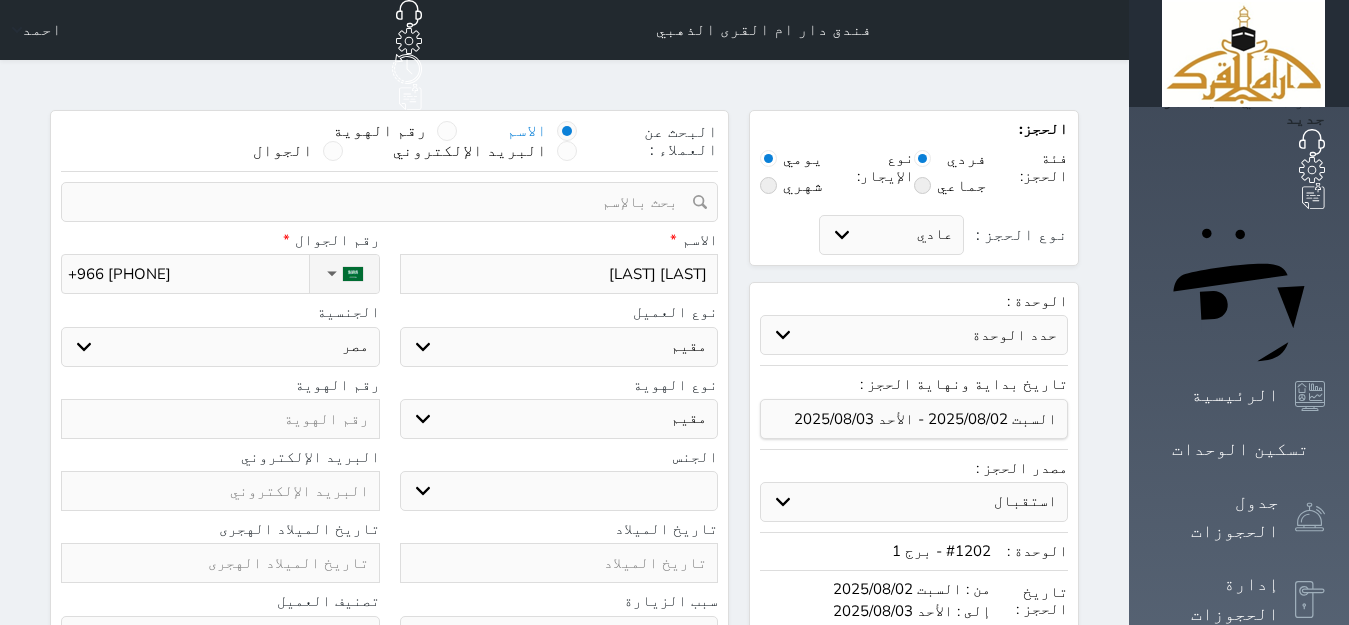 click on "اختر نوع   مقيم جواز السفر" at bounding box center (559, 419) 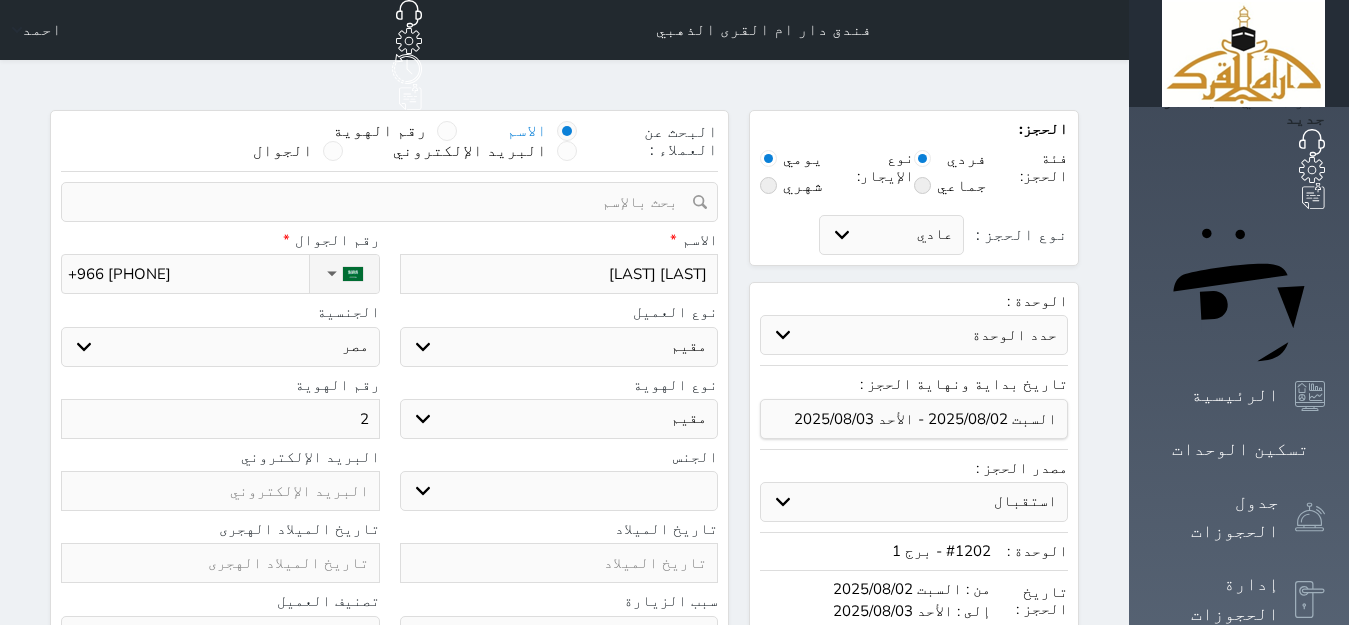 type on "24" 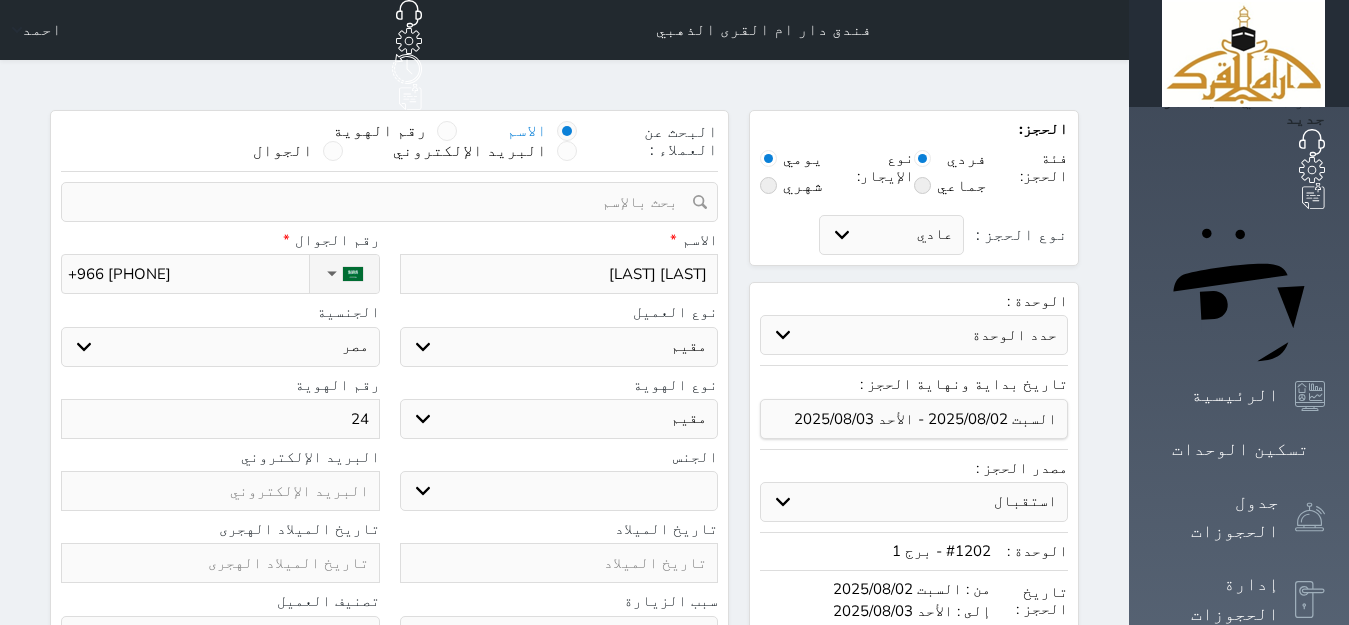 type on "245" 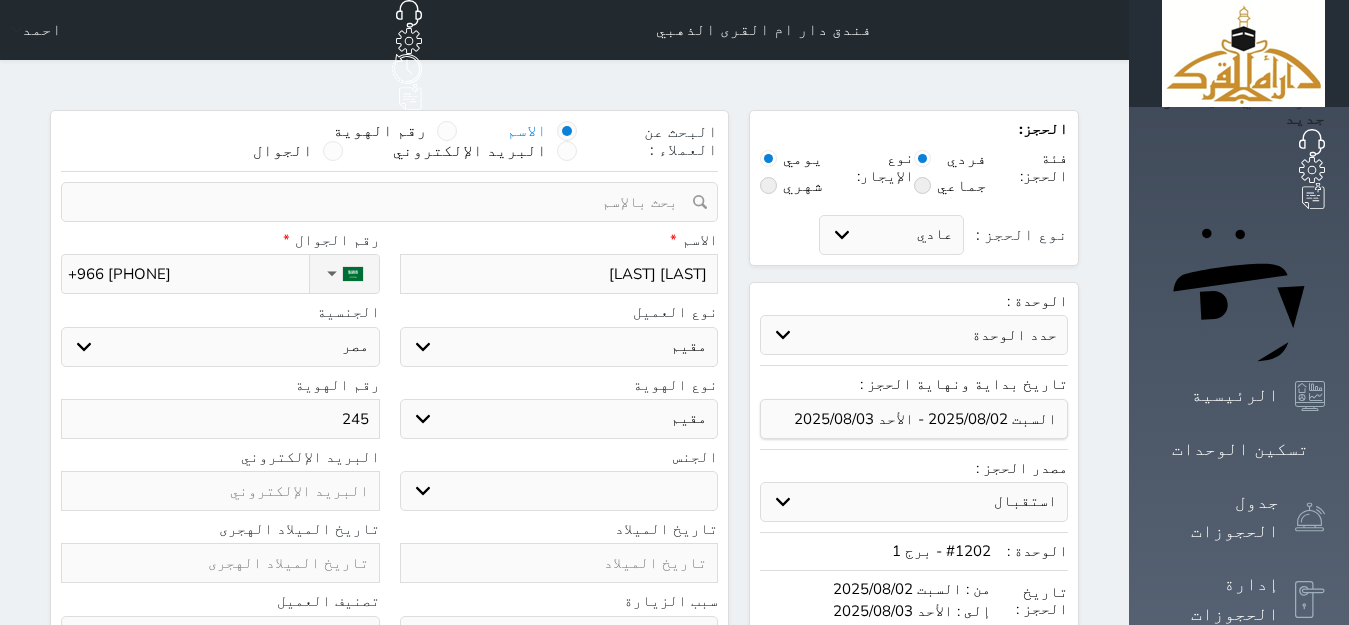 type on "2456" 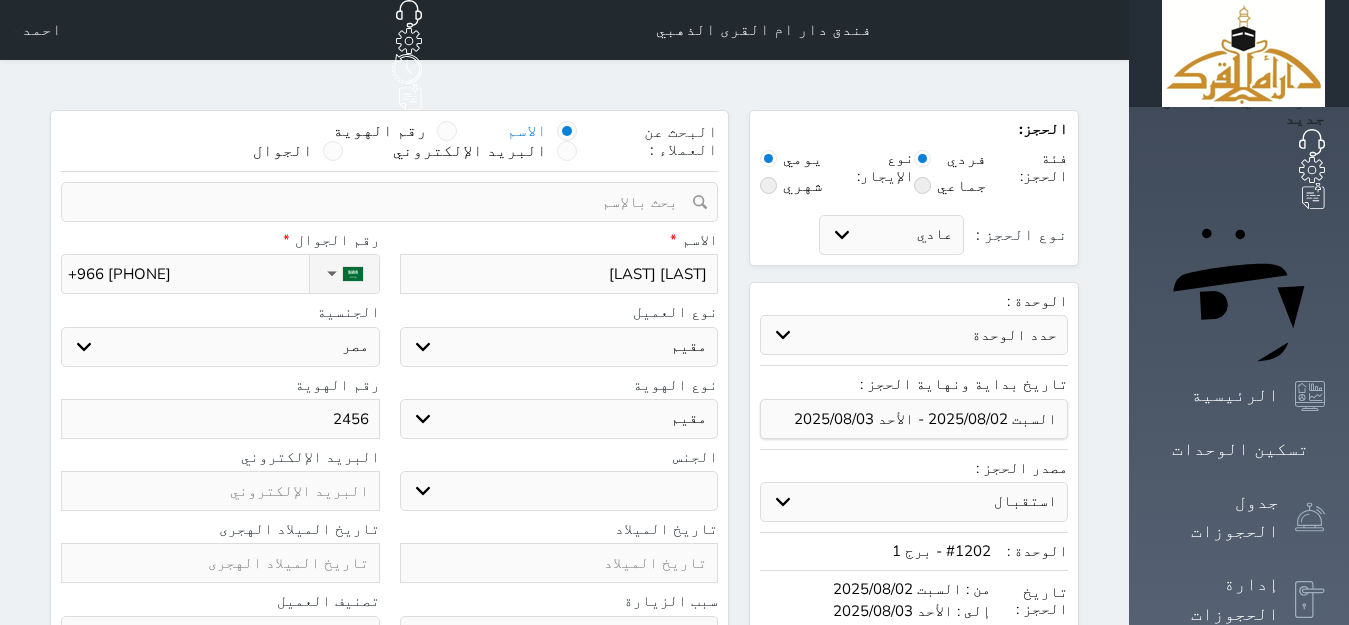 type on "24560" 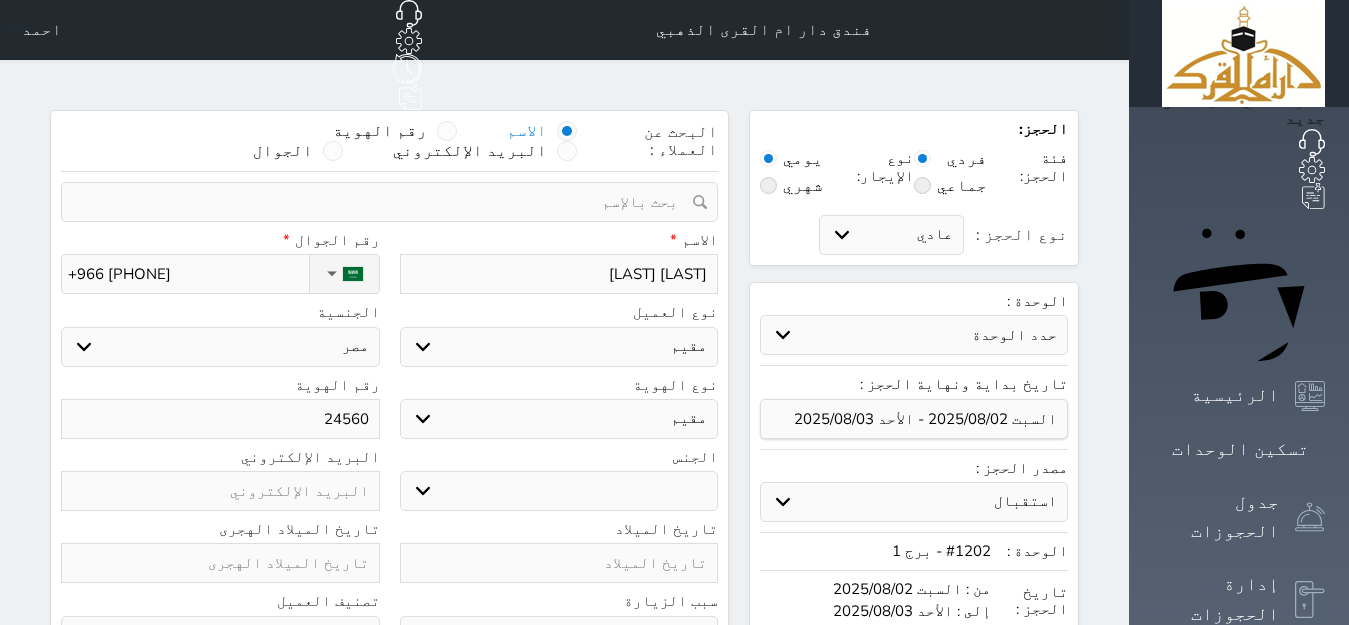 type on "245605" 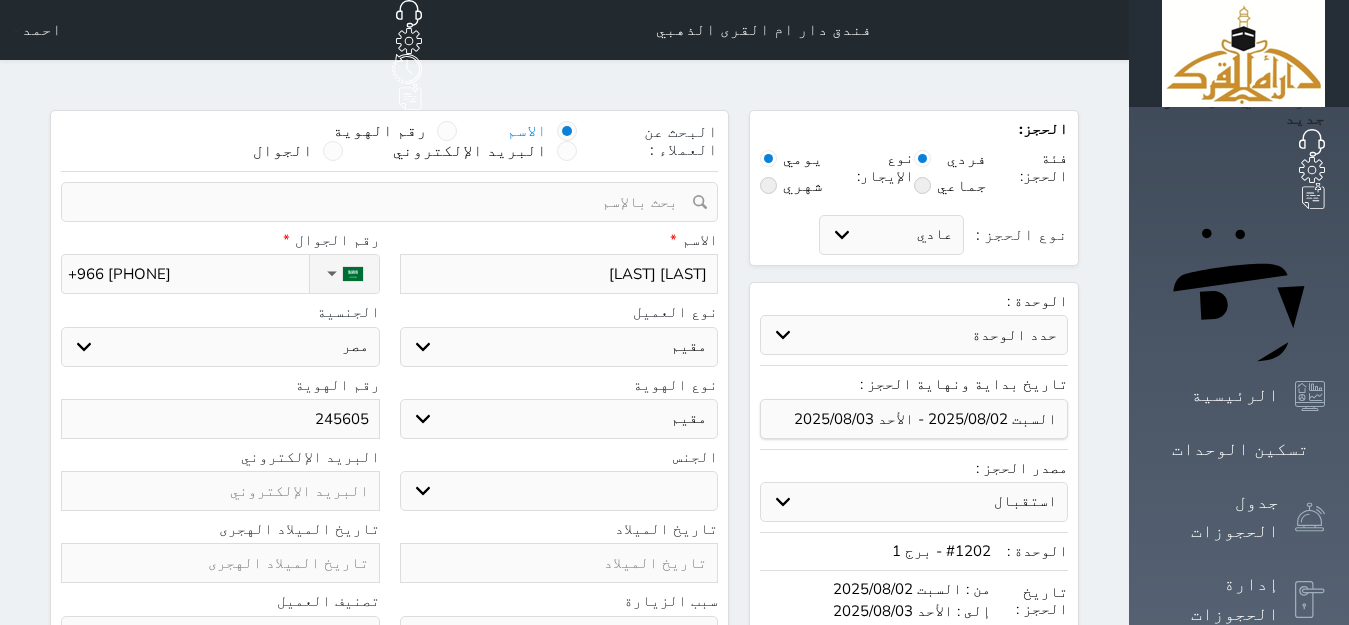 type on "2456051" 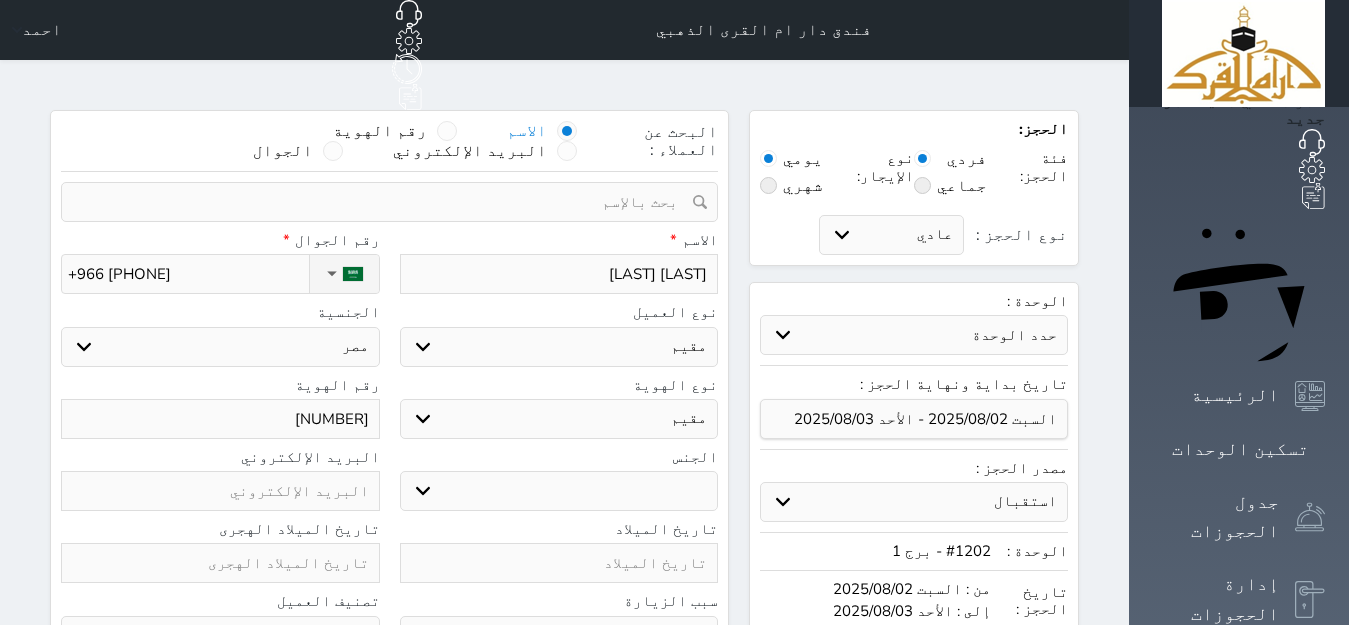 type on "24560513" 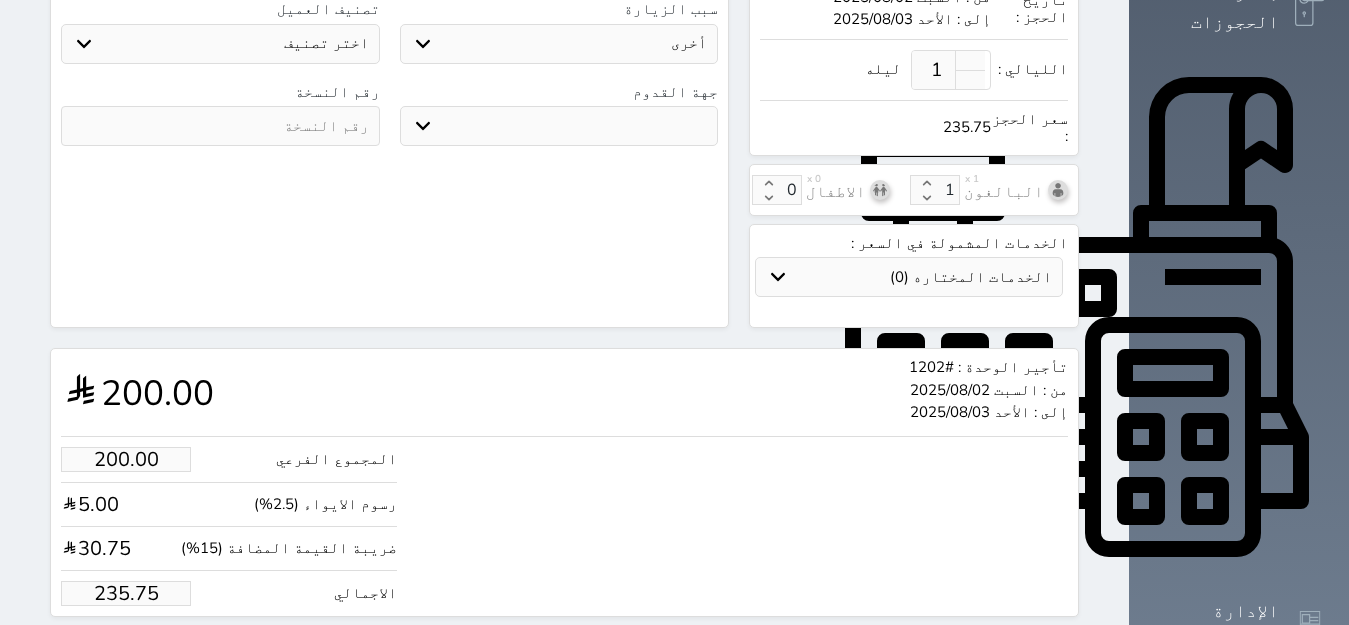 scroll, scrollTop: 608, scrollLeft: 0, axis: vertical 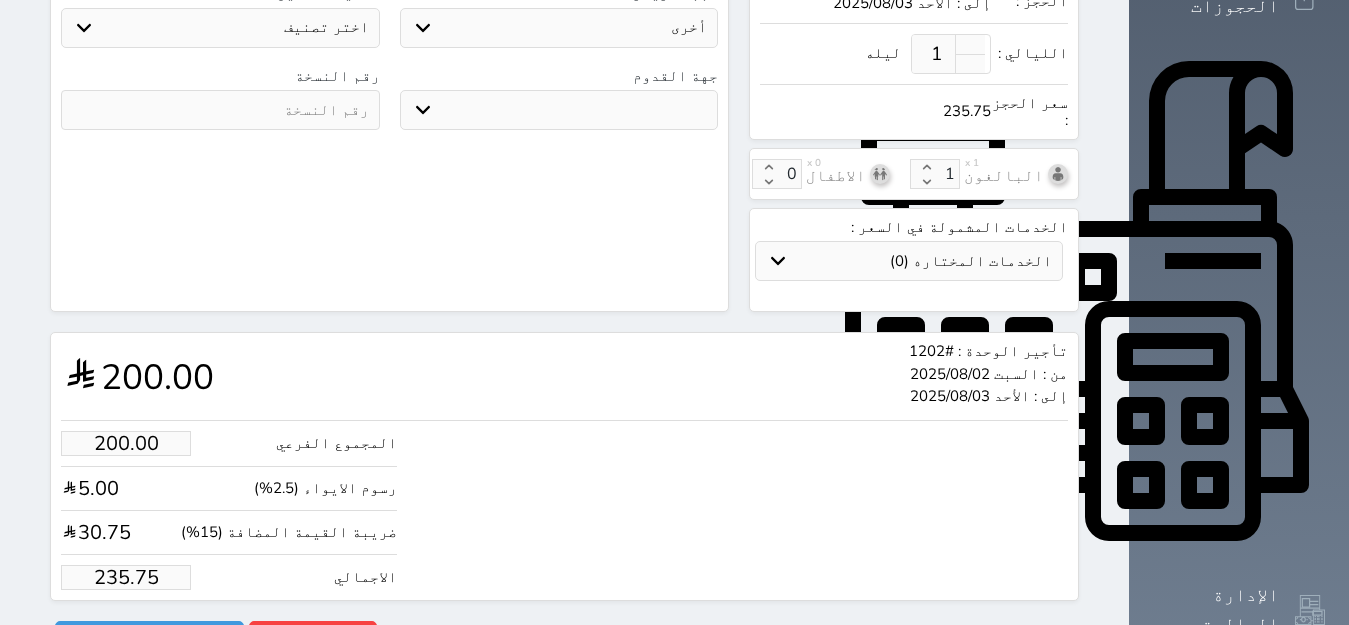 type on "245605134" 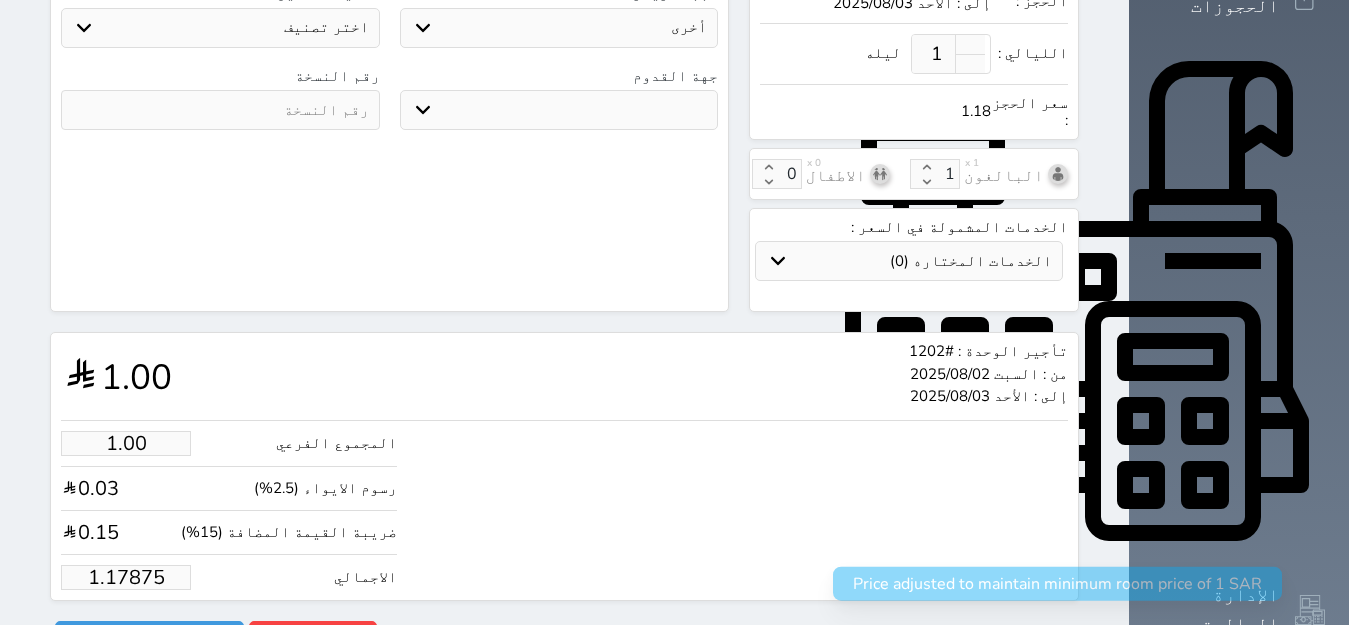 type on "1.178755" 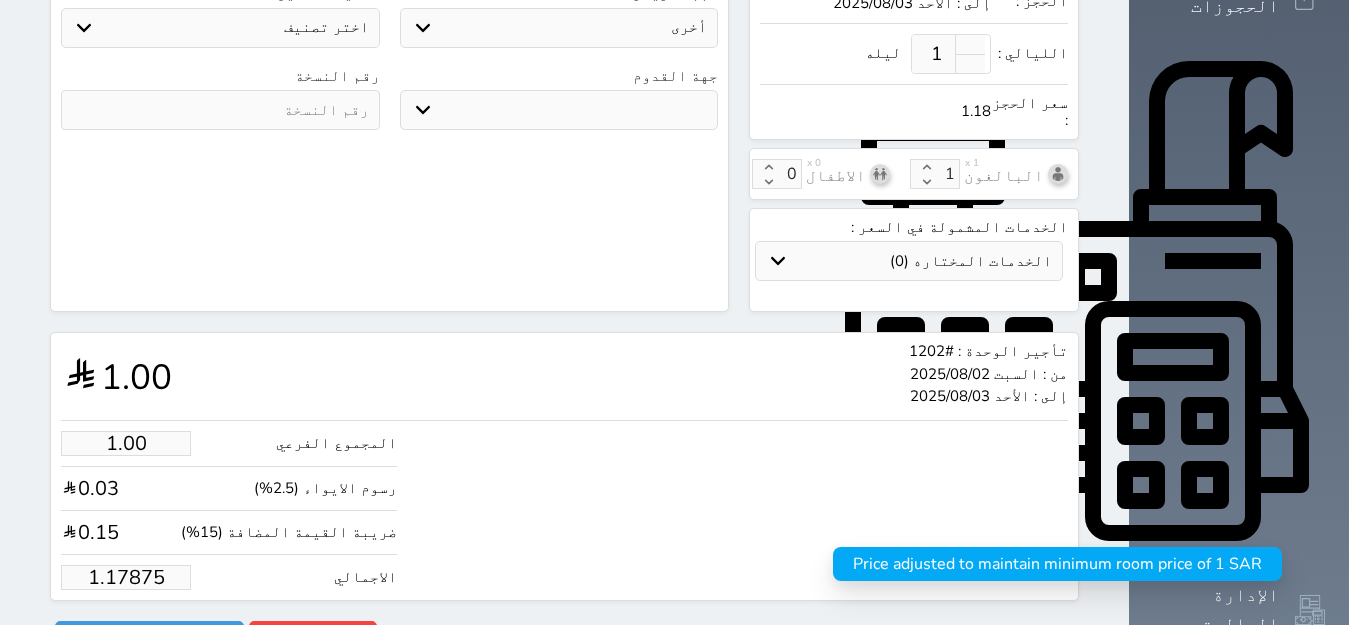 type on "1.1787" 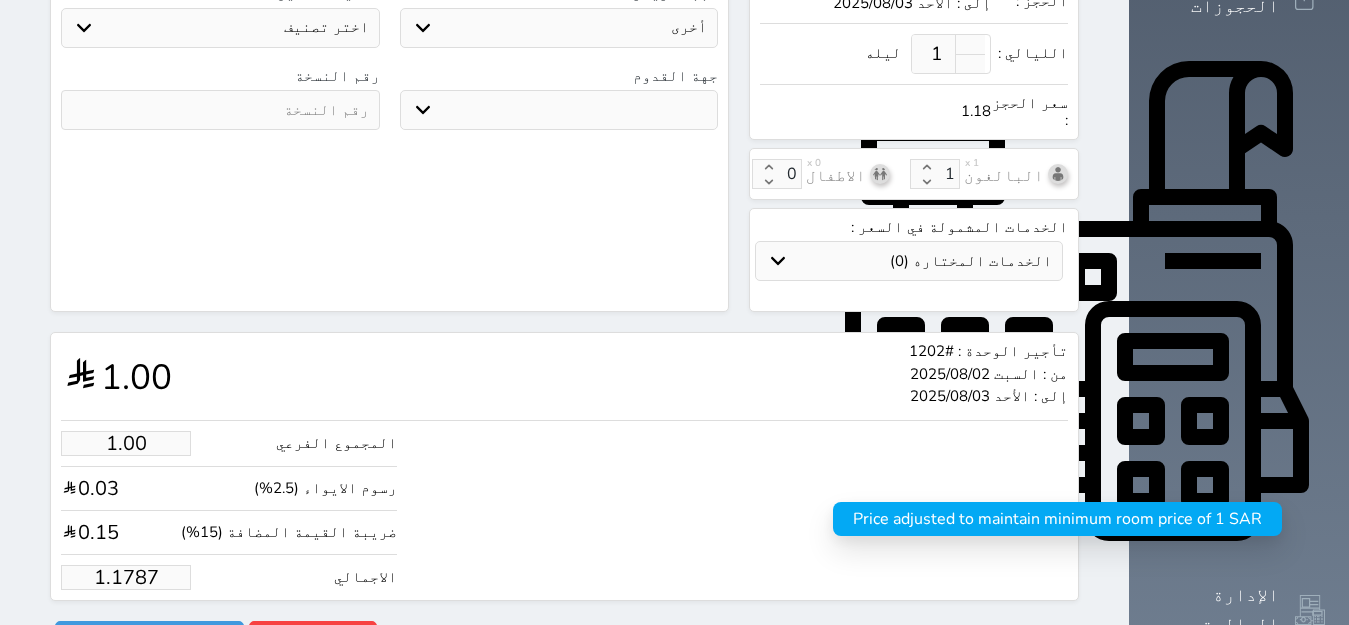 type on "1.178" 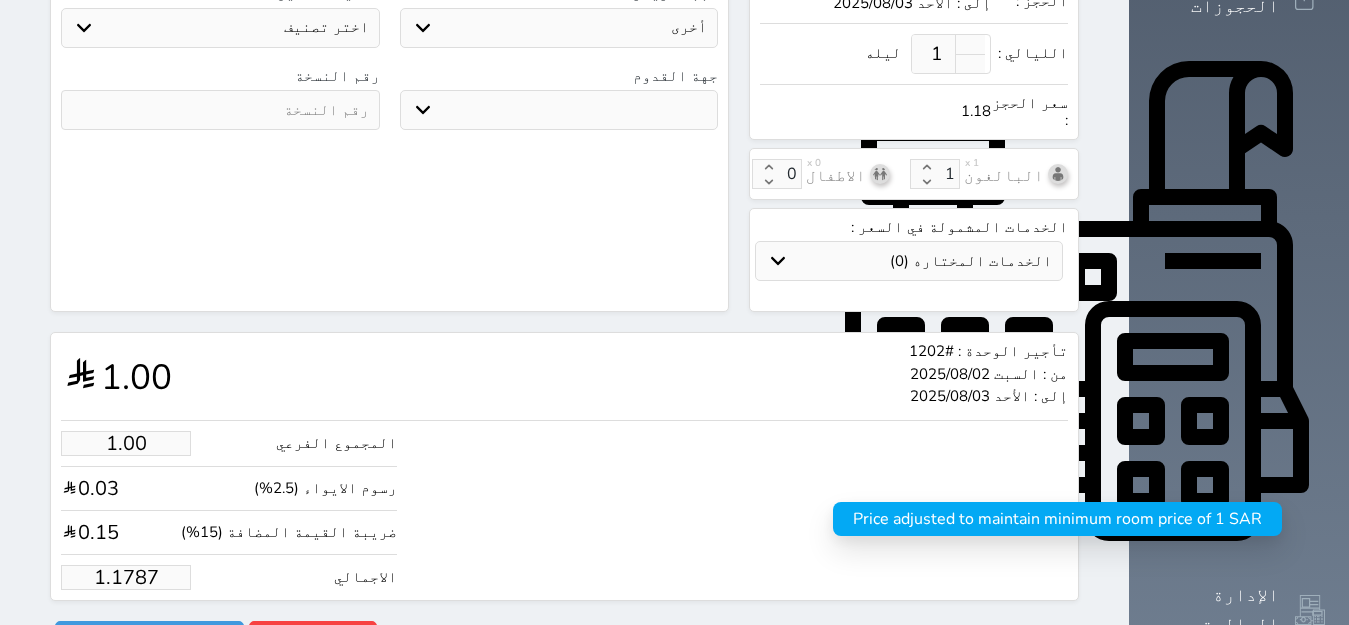 select 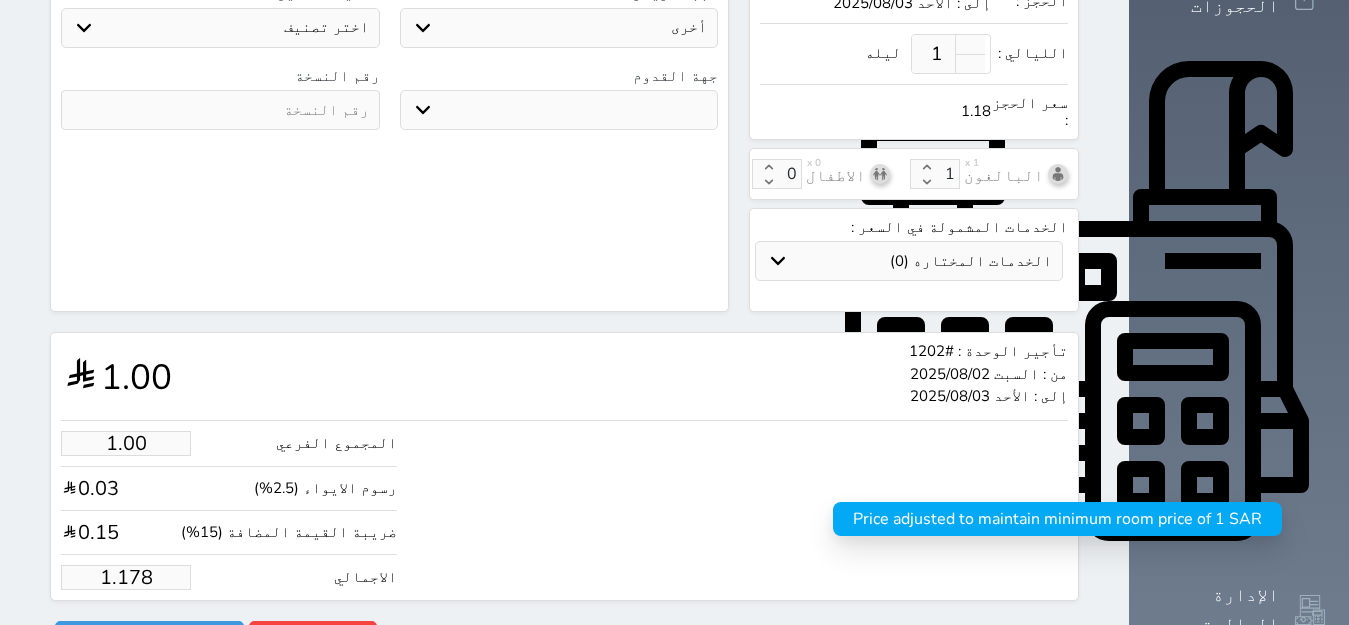 type on "1.17" 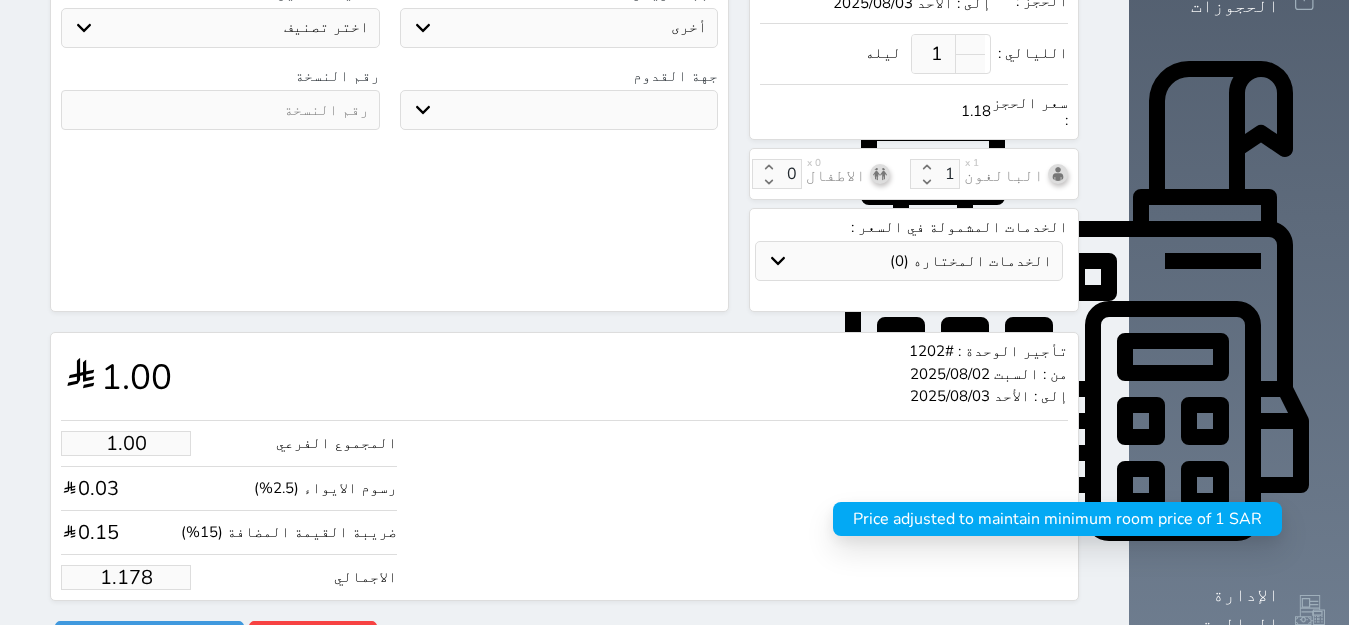 select 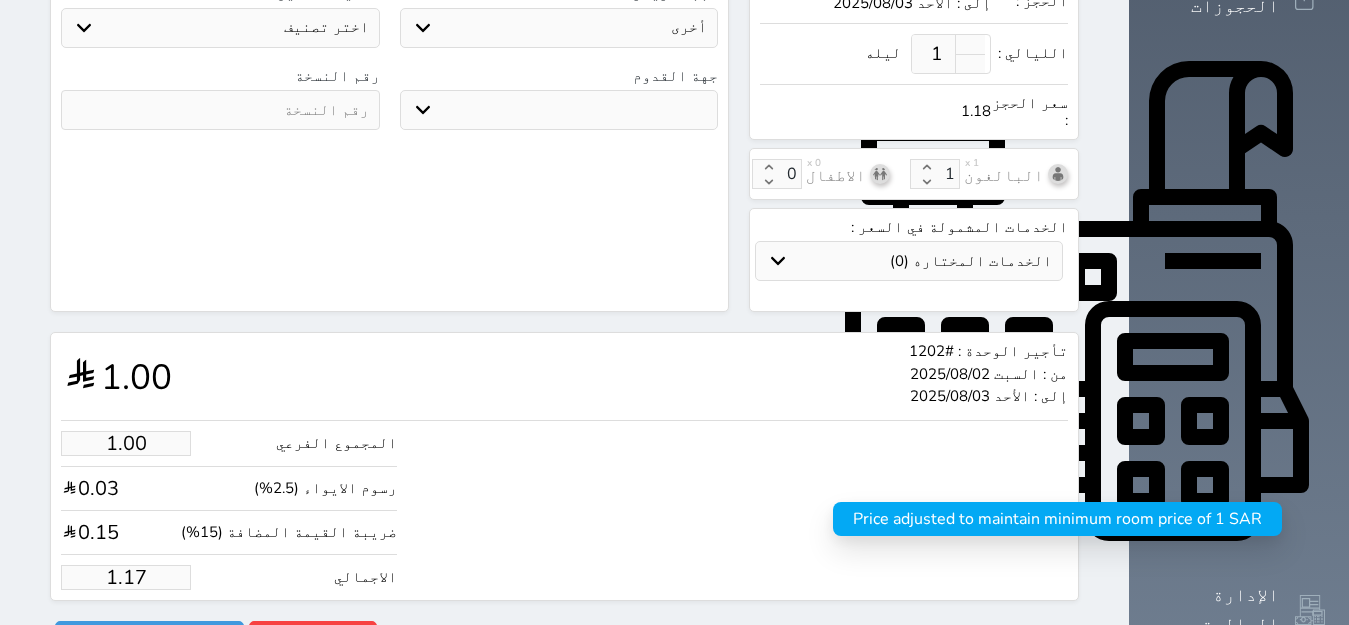 type on "1.1" 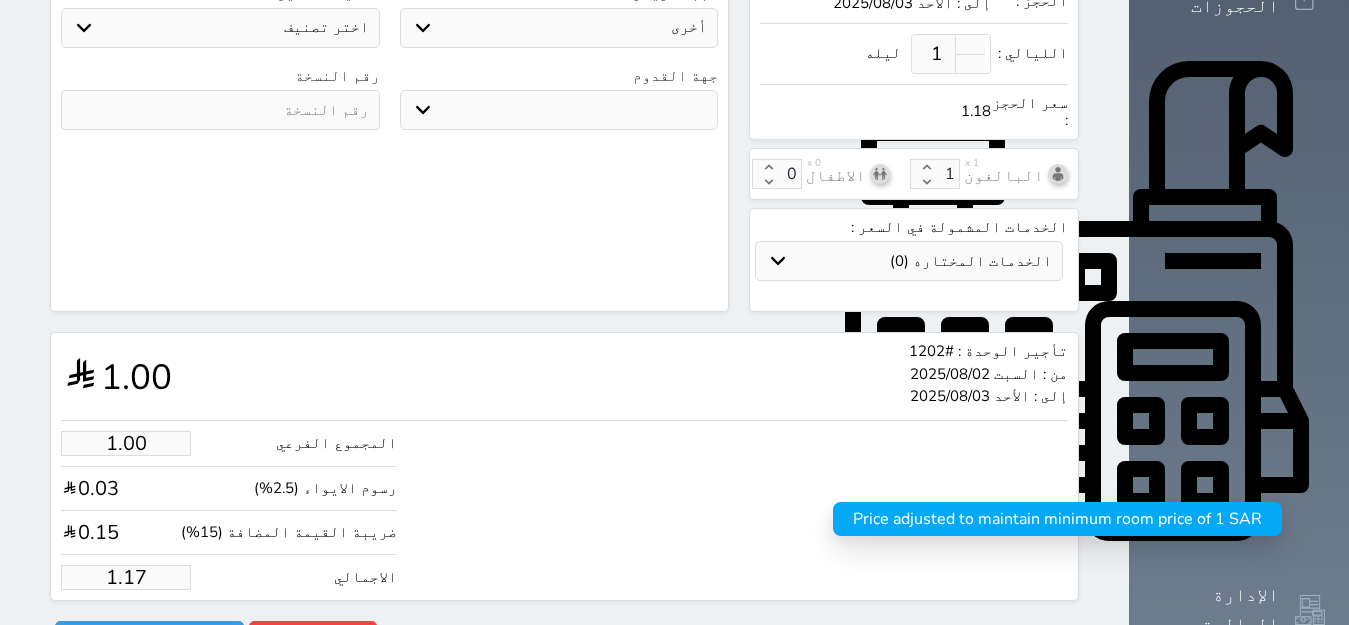 select 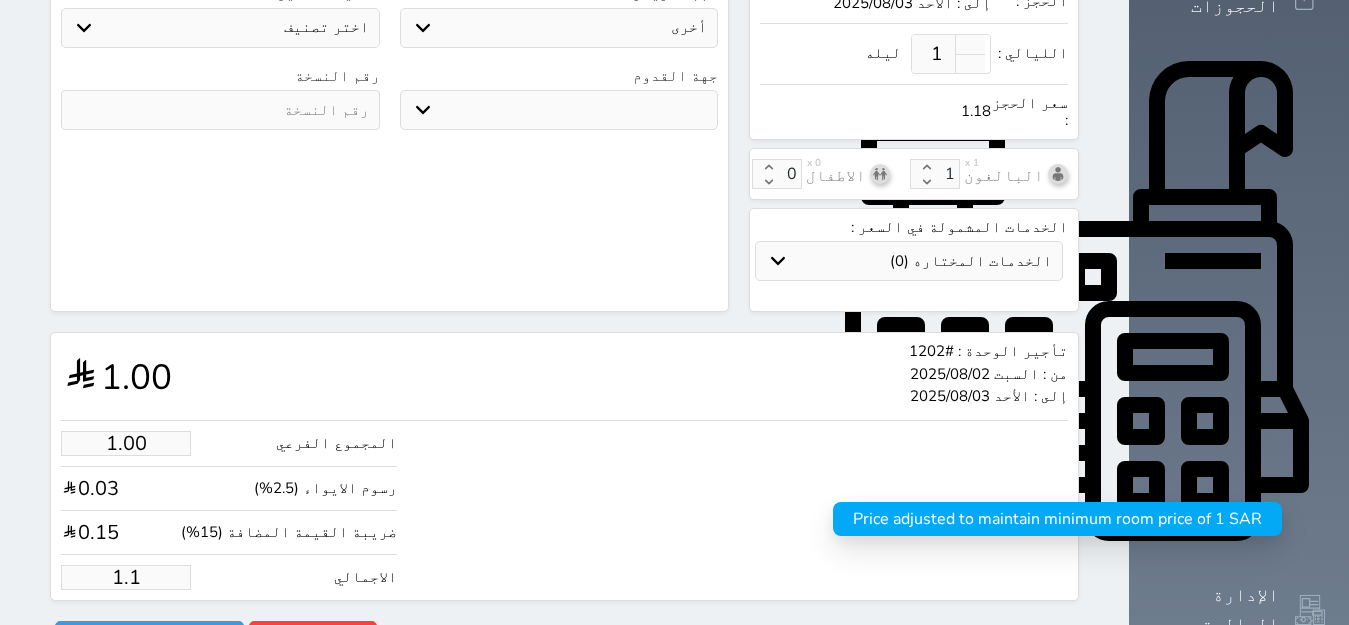 type on "1." 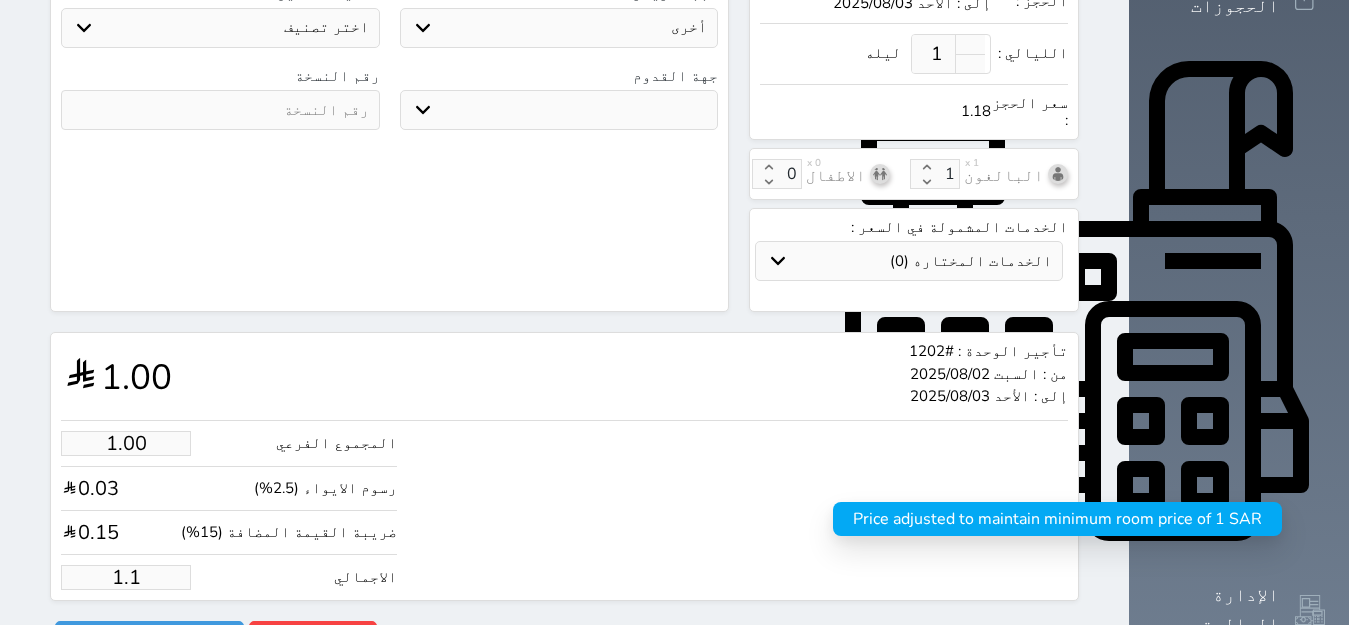 select 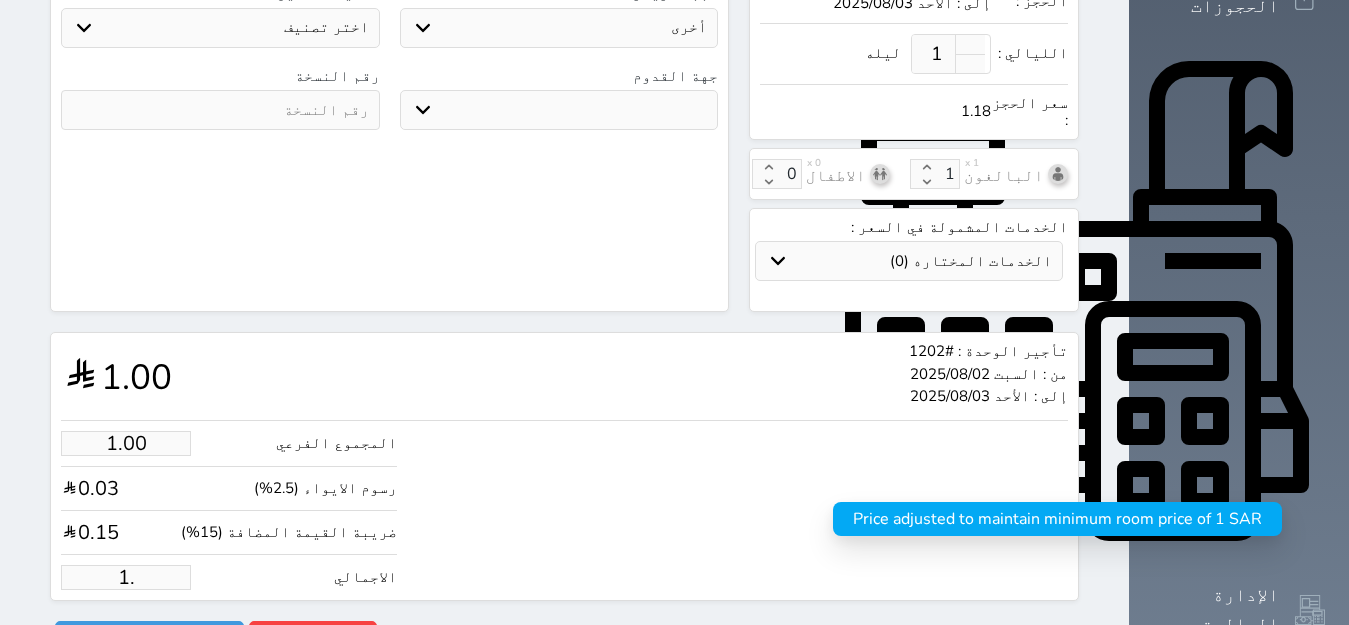 type on "1" 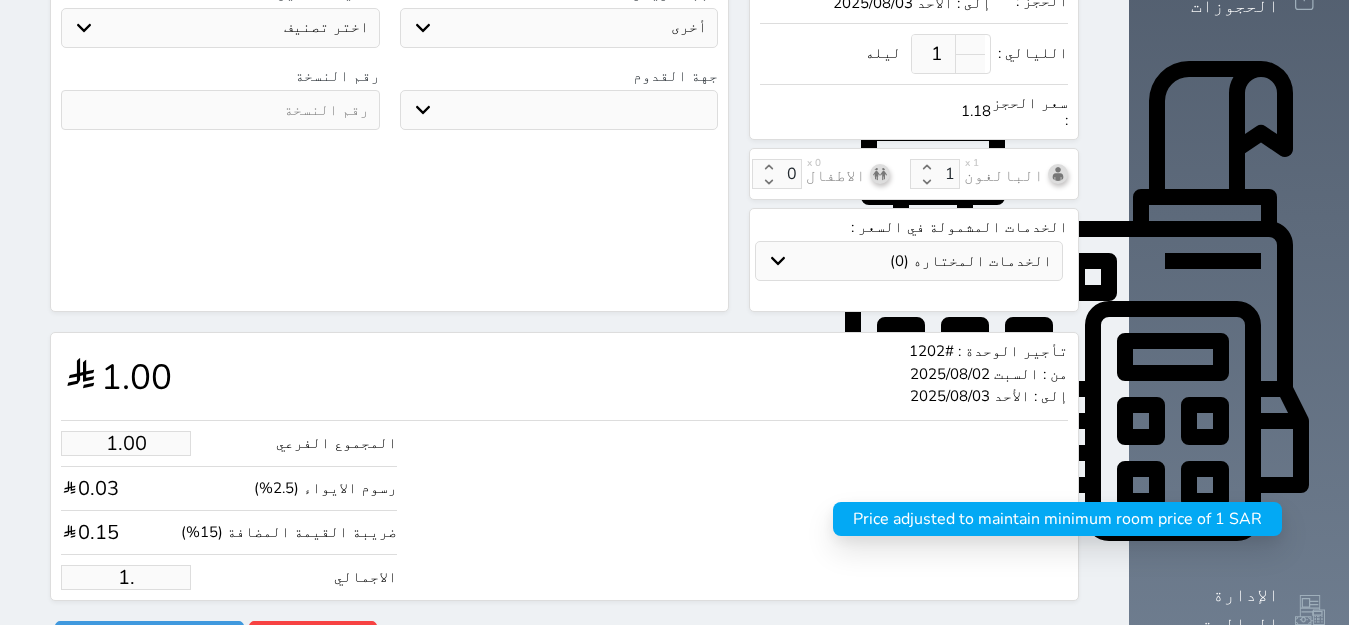 select 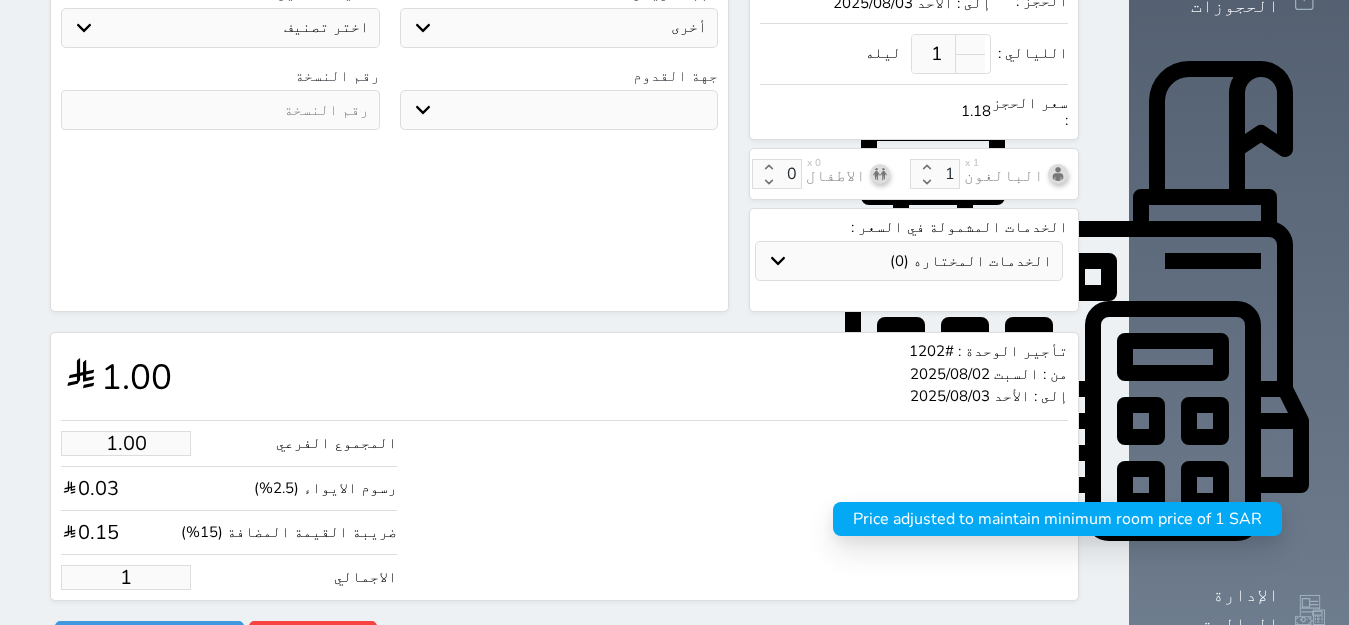 type 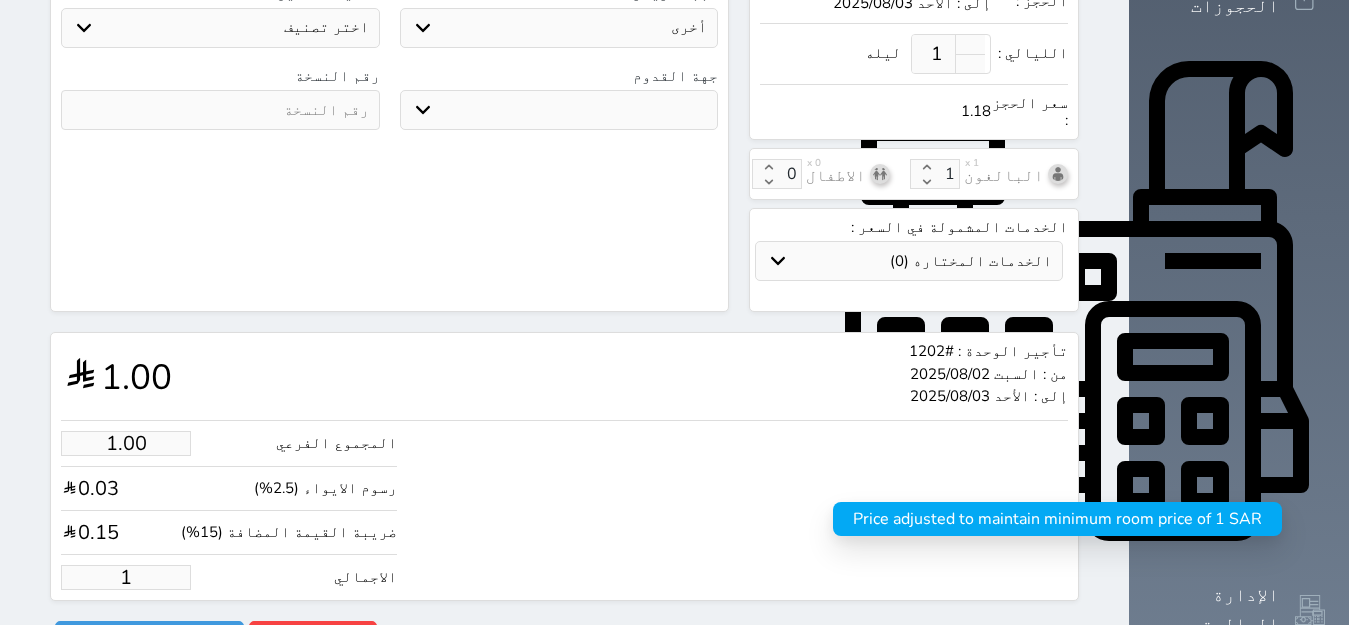 select 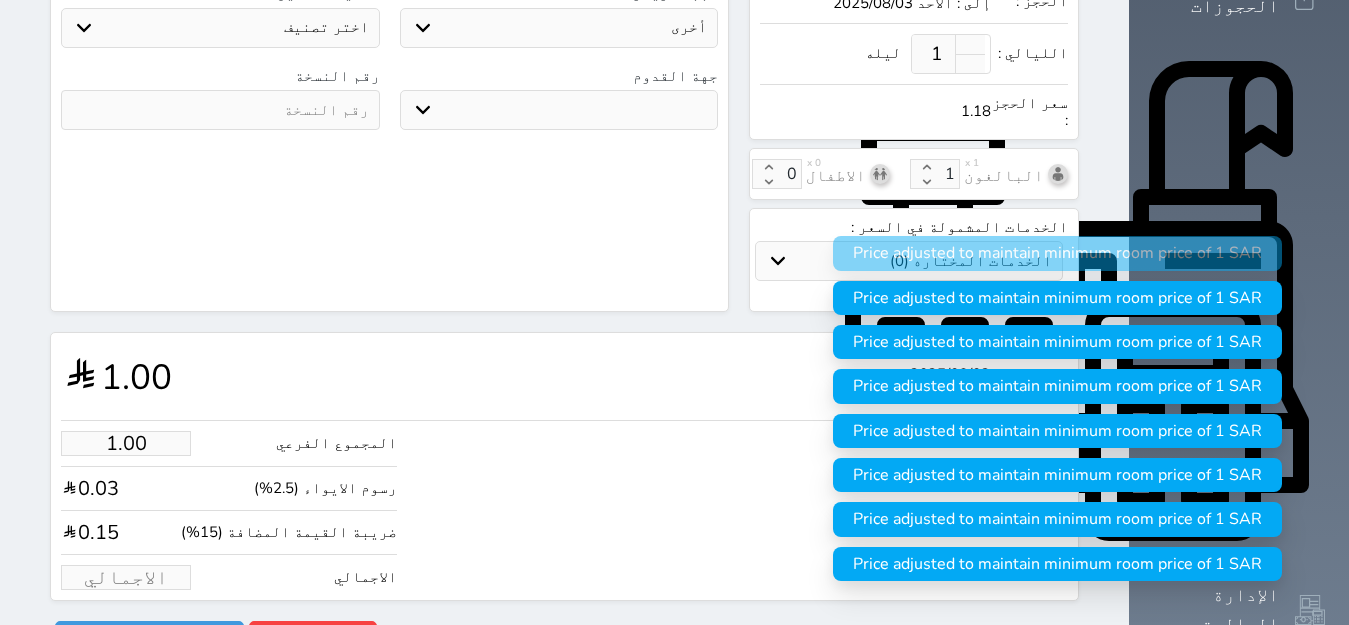 type on "1" 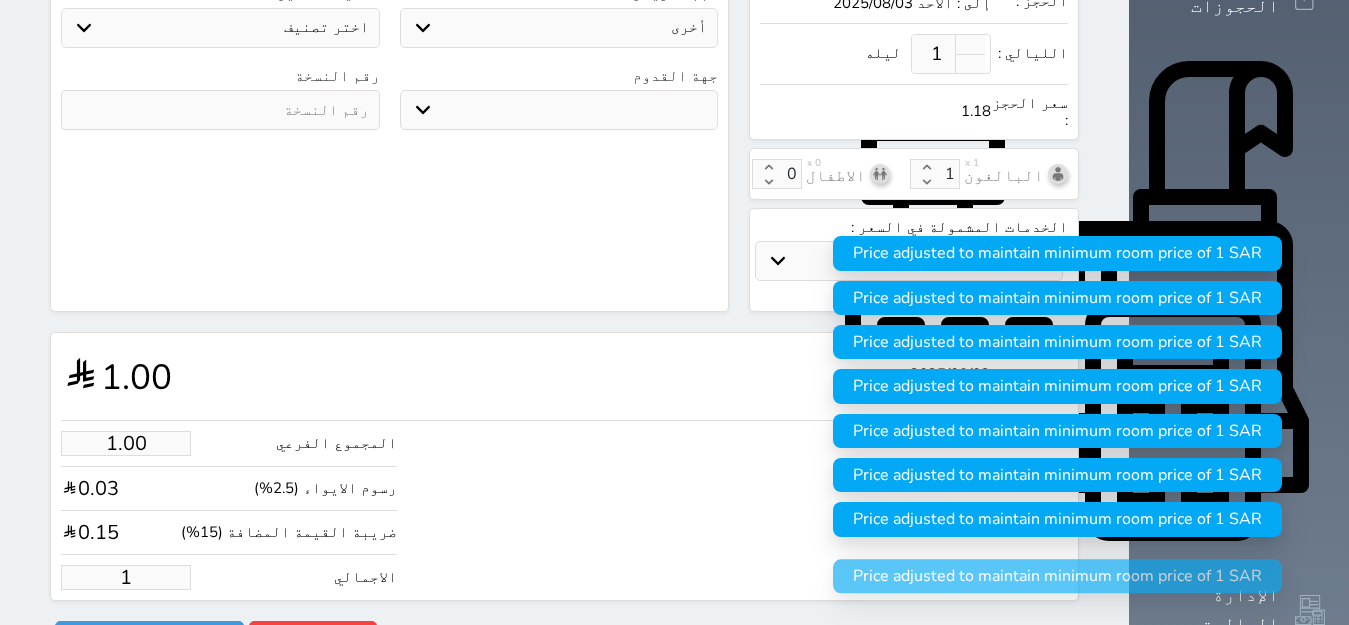 type on "12.73" 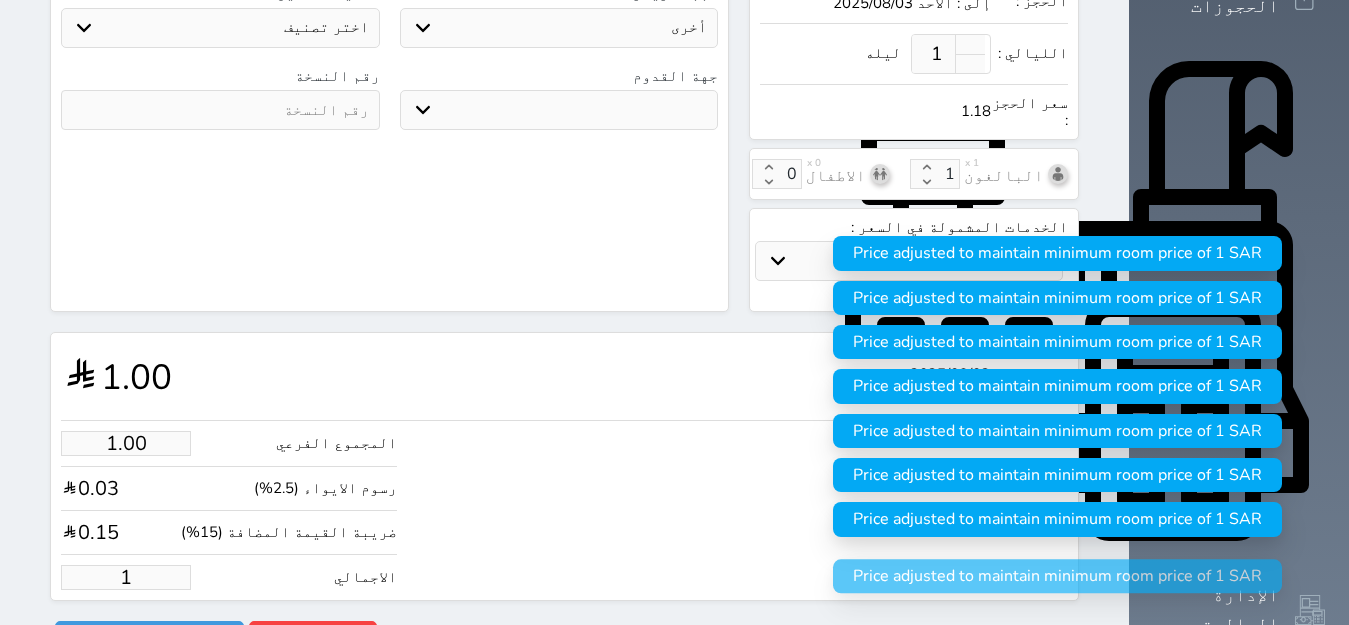 type on "15" 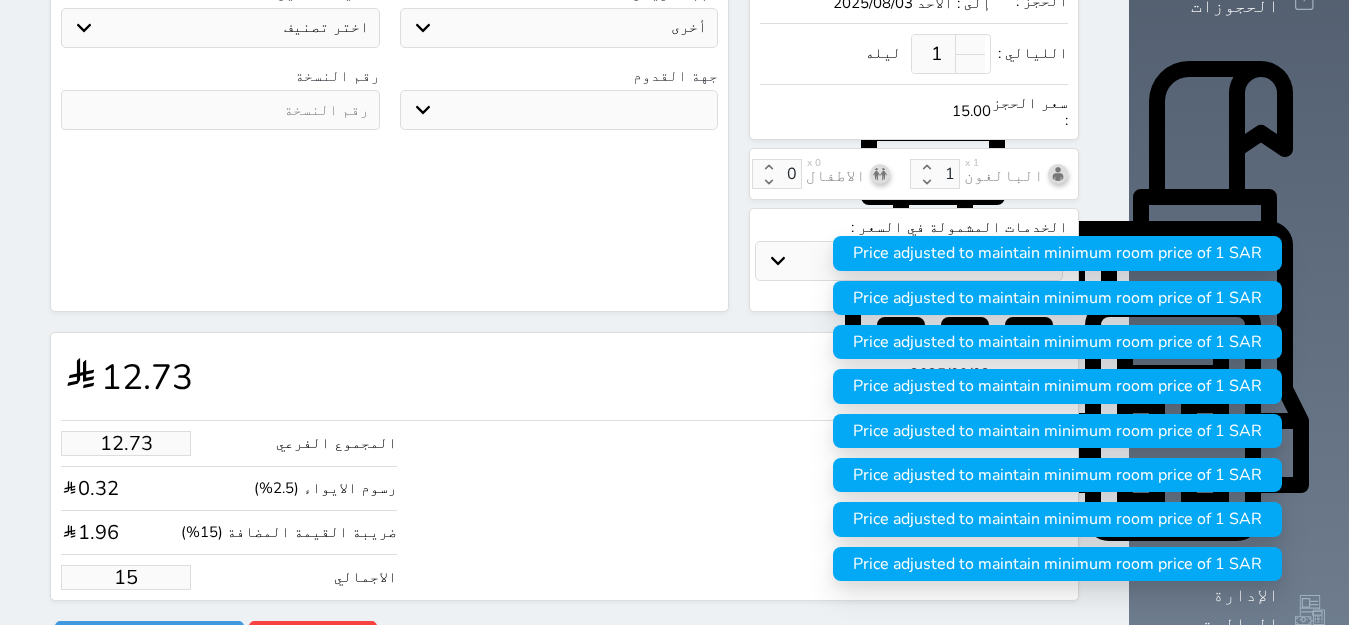 type on "127.25" 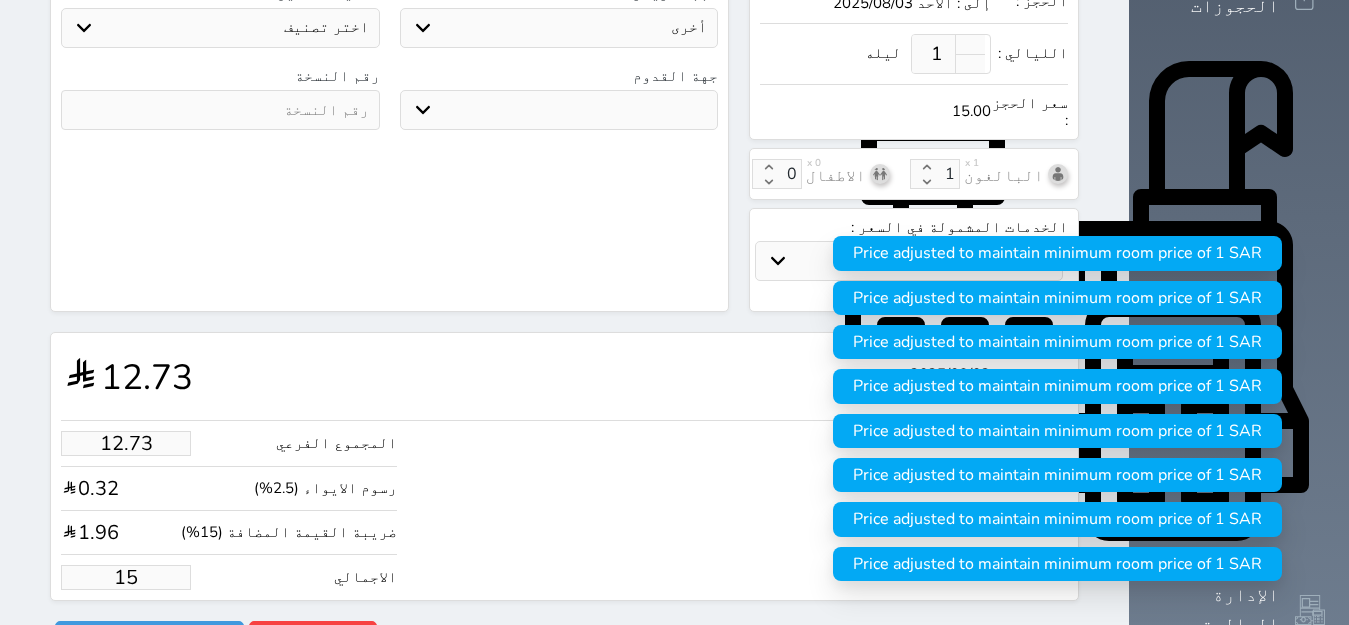 type on "150" 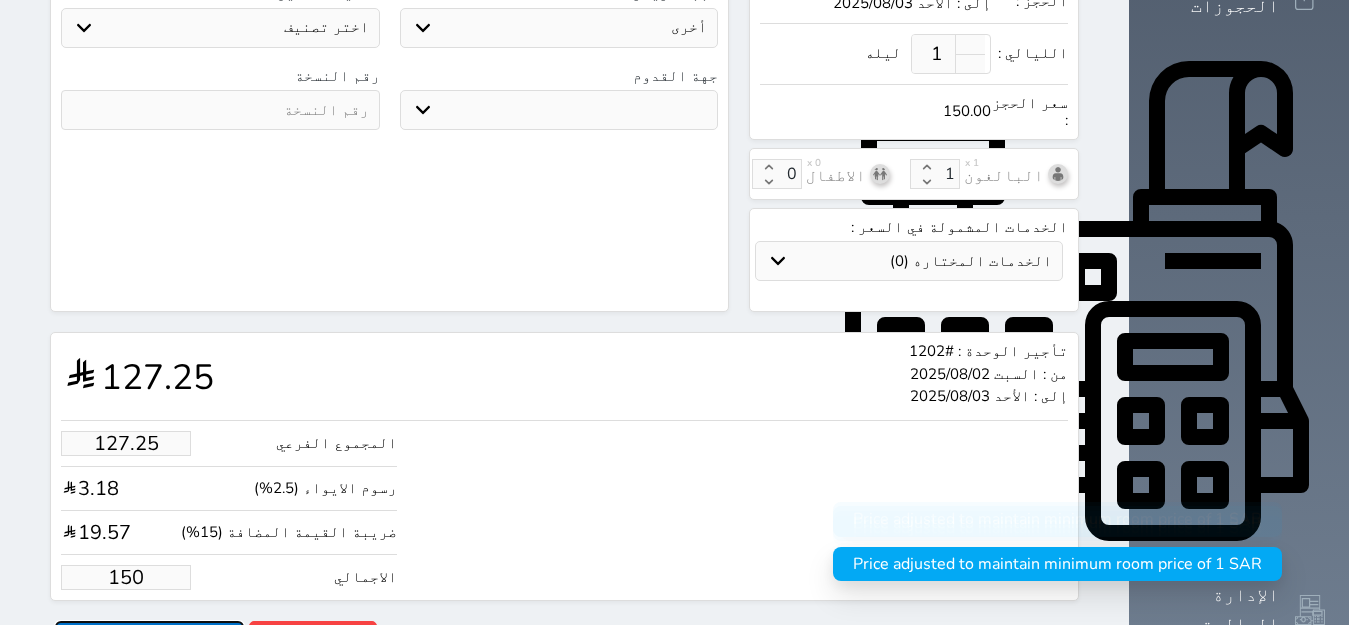 type on "150.00" 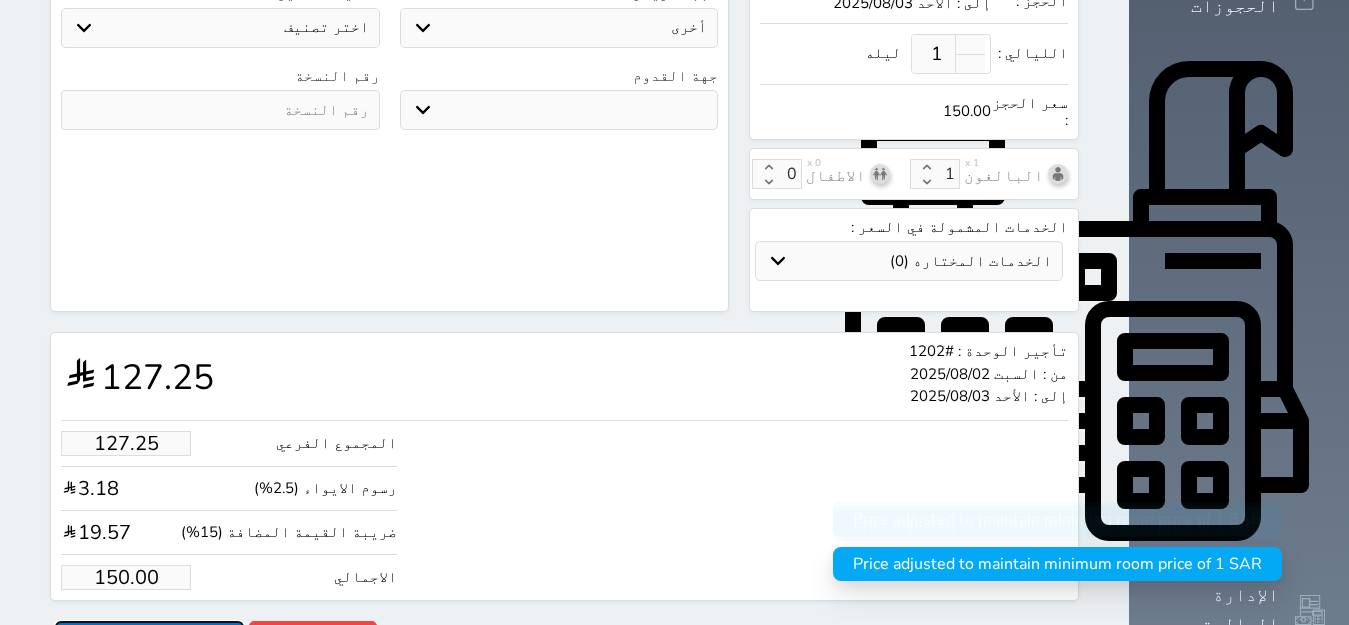 click on "حجز" at bounding box center (149, 638) 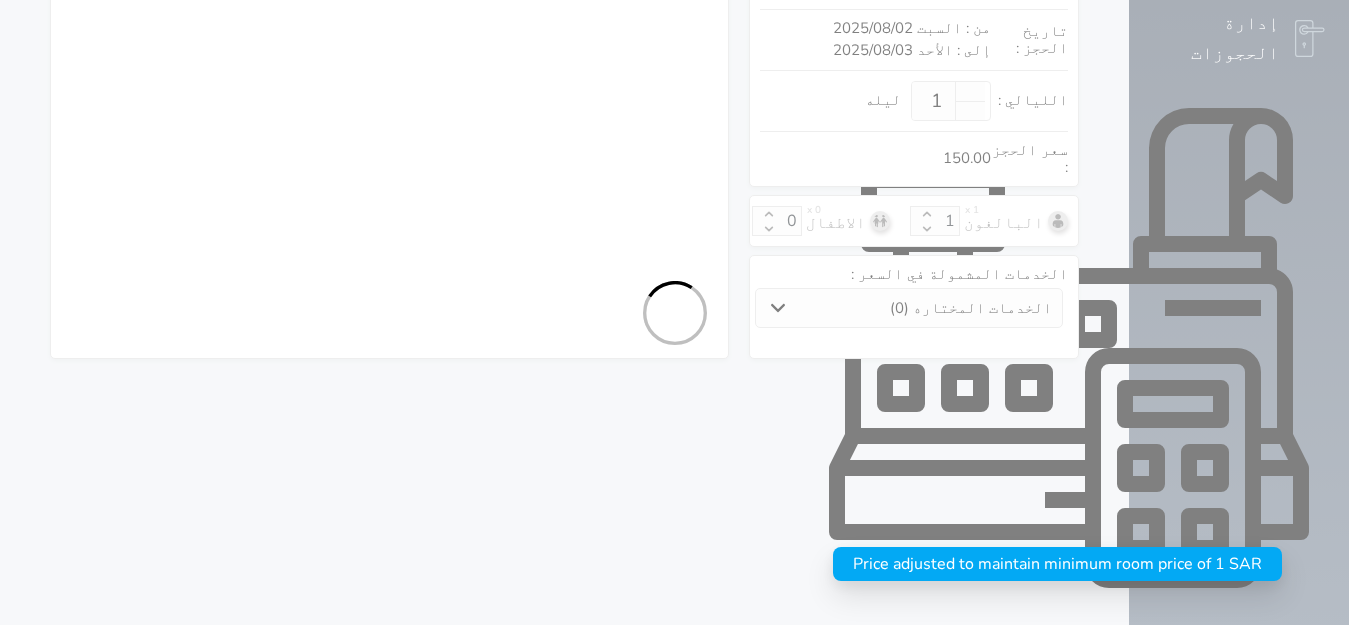 select on "4" 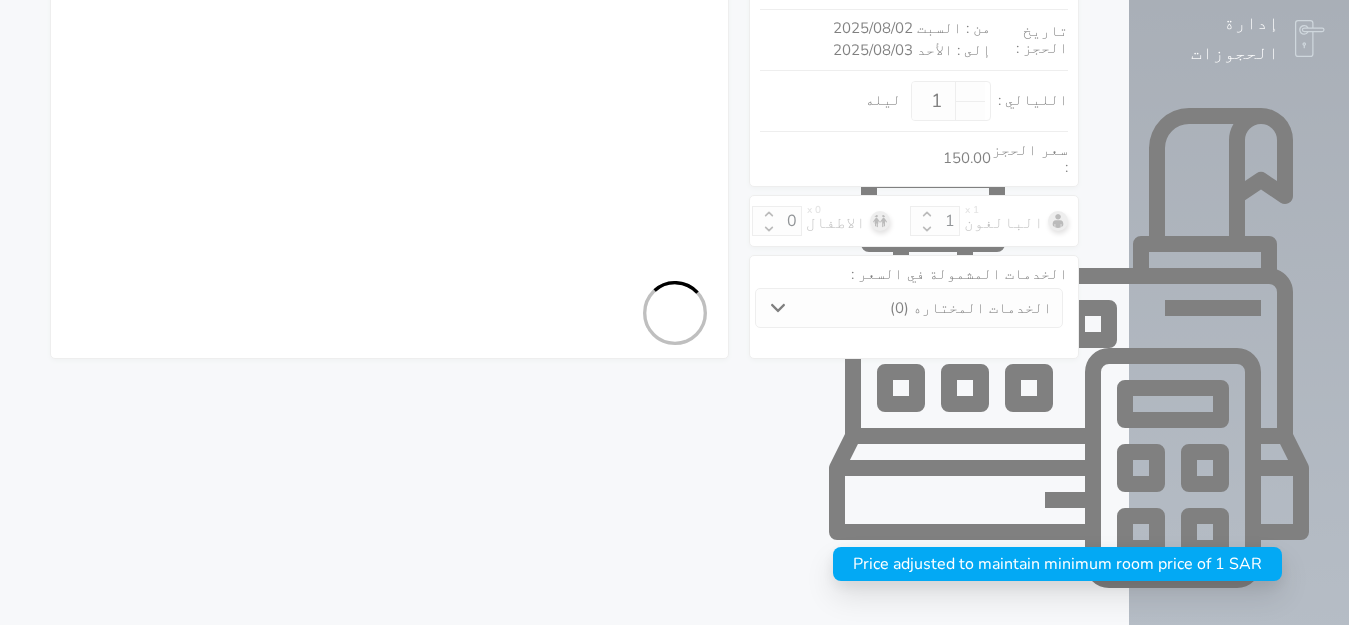 select on "207" 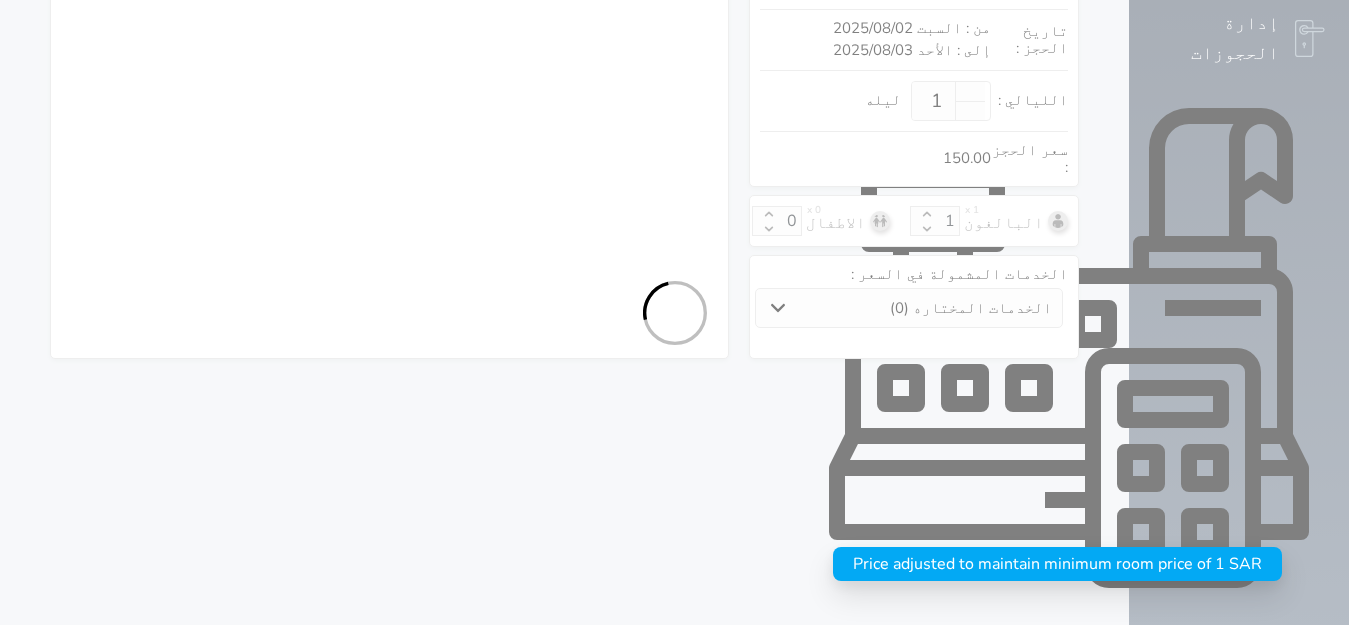 select on "4" 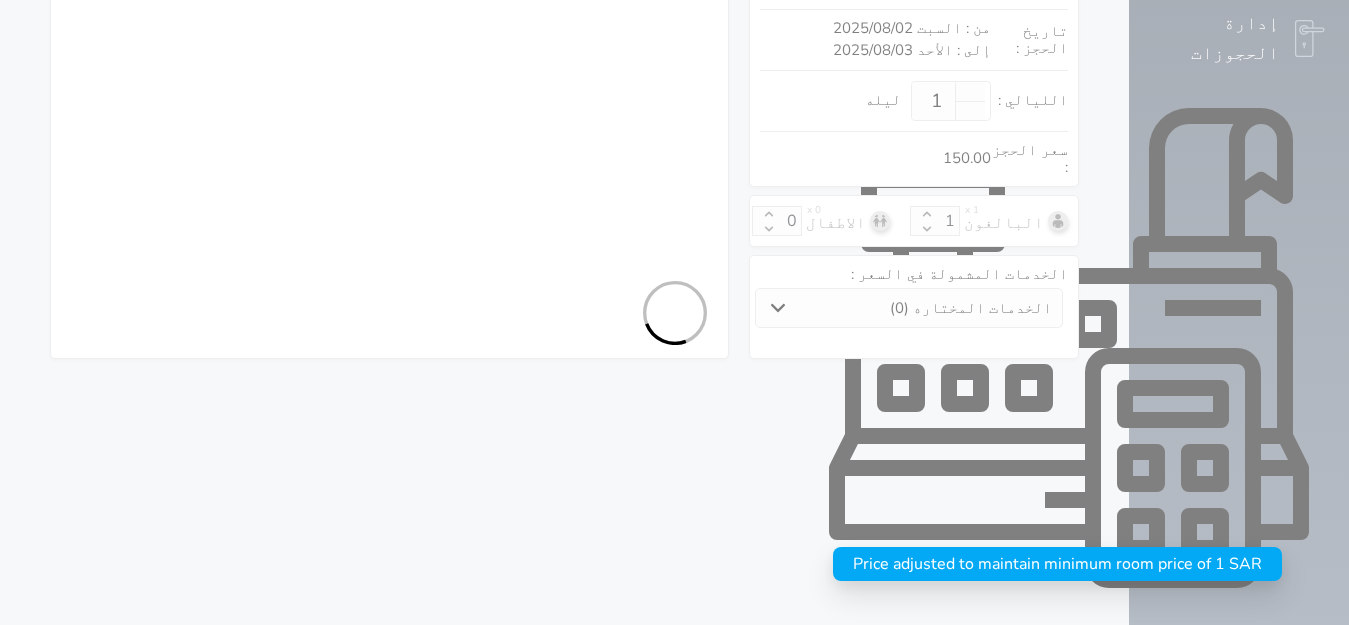 select 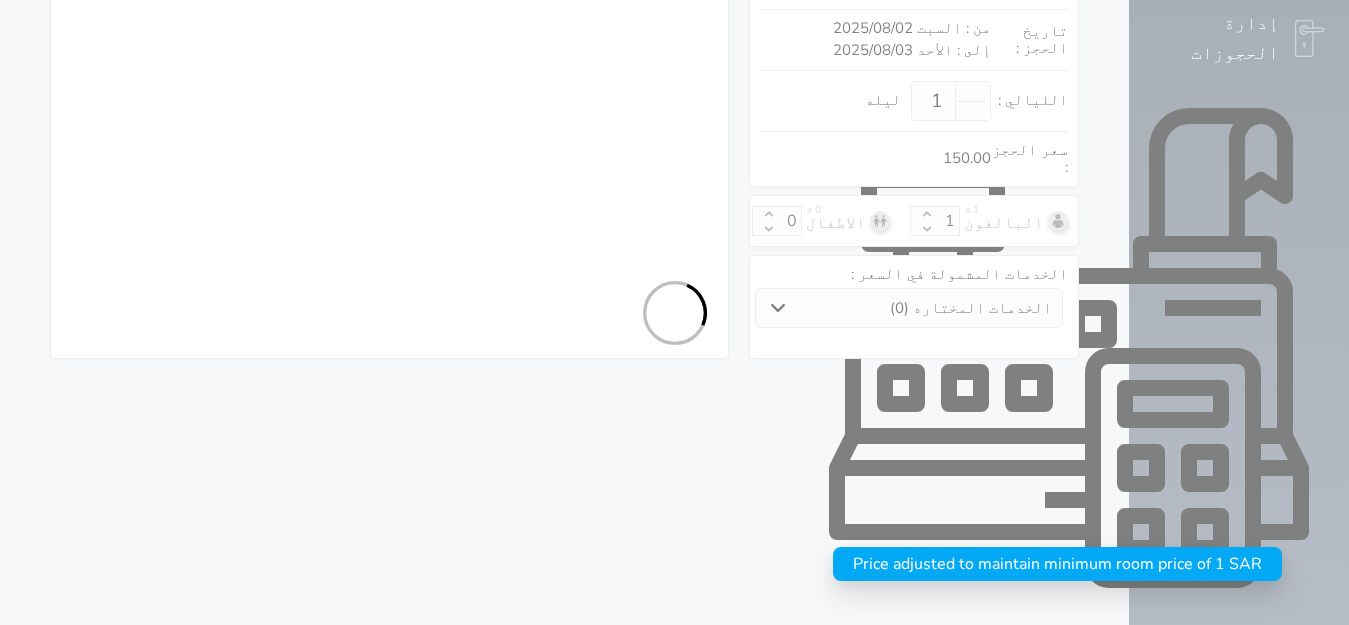 select on "7" 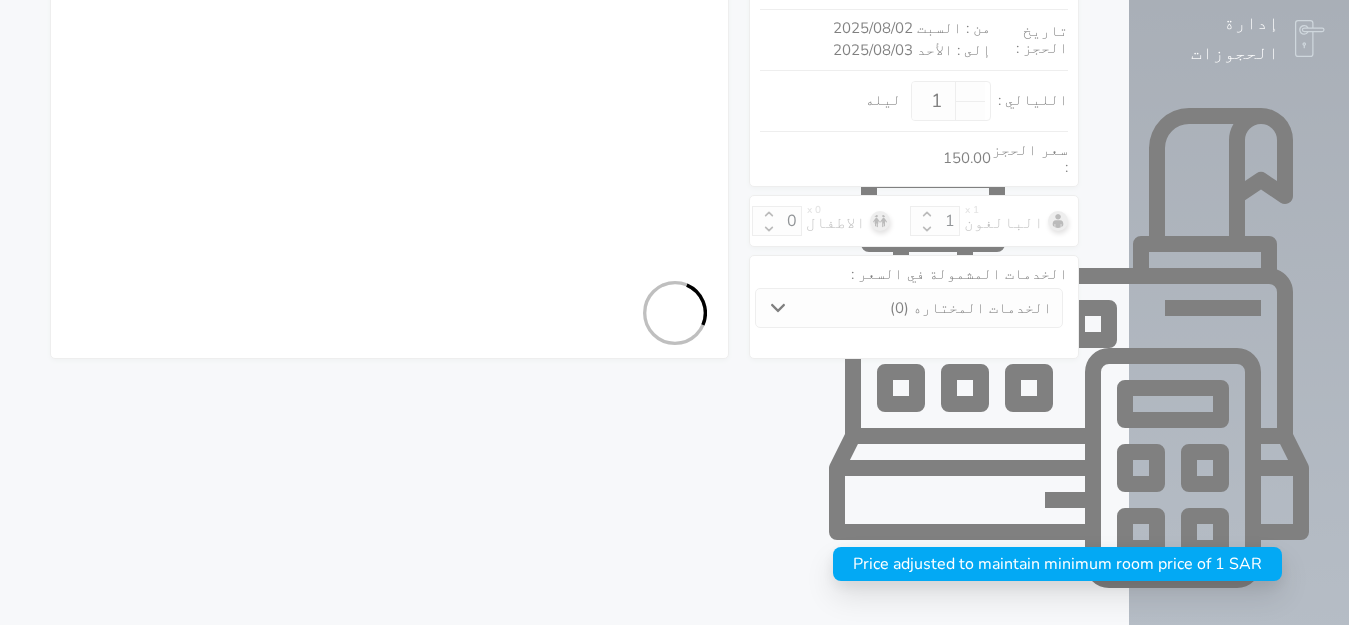 select 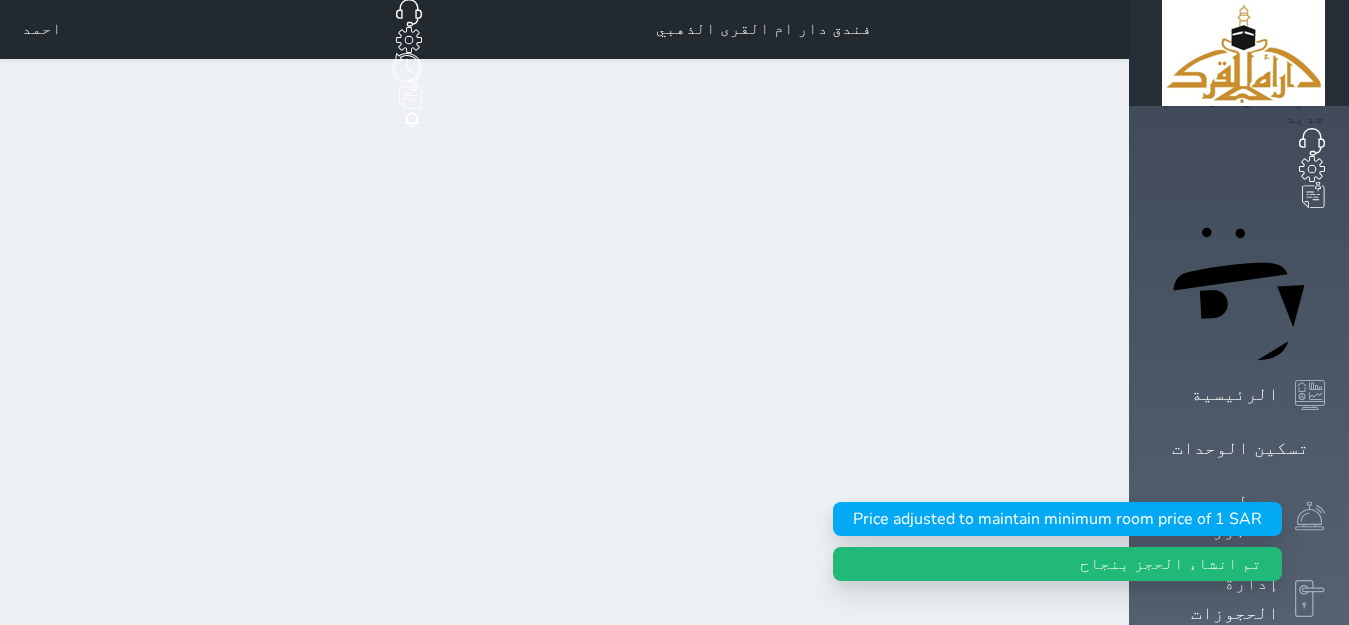 scroll, scrollTop: 0, scrollLeft: 0, axis: both 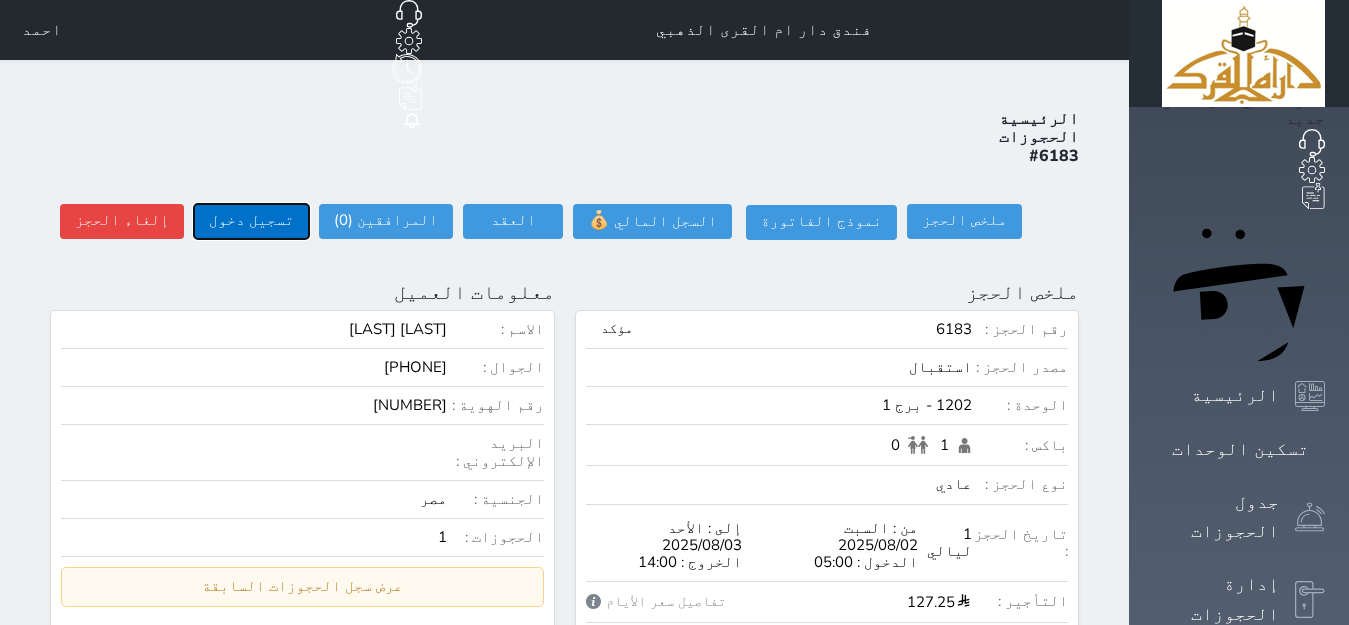 click on "تسجيل دخول" at bounding box center (251, 221) 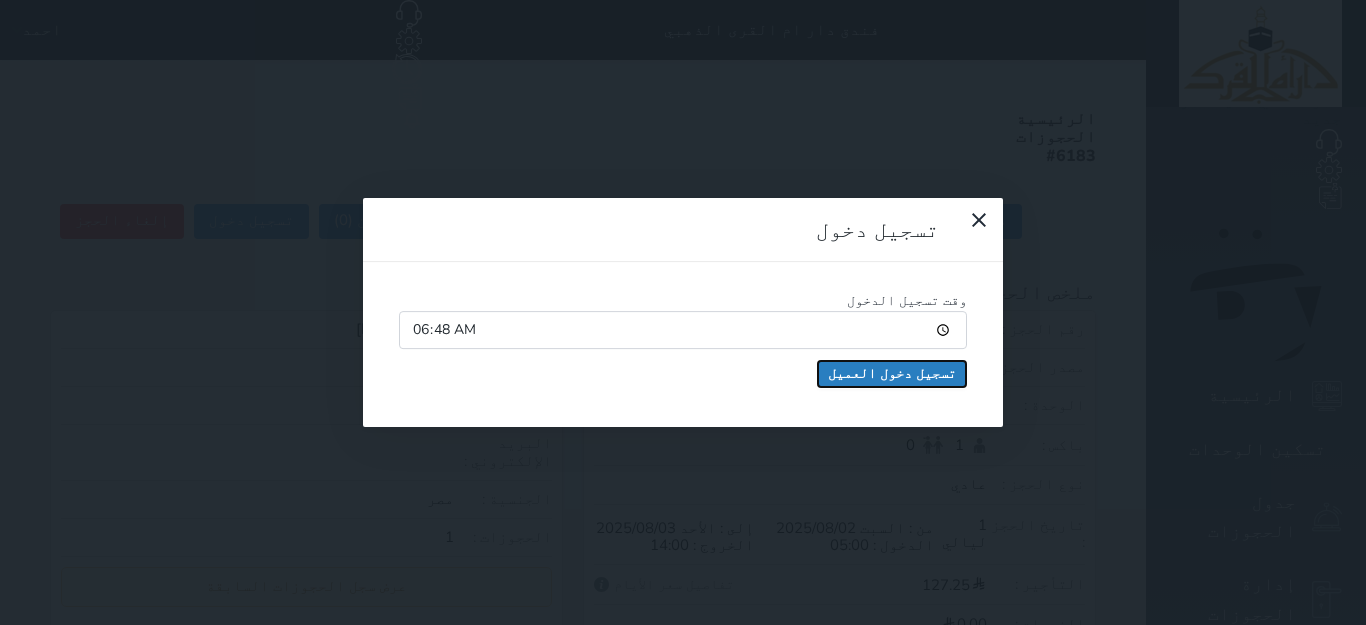 click on "تسجيل دخول العميل" at bounding box center (892, 374) 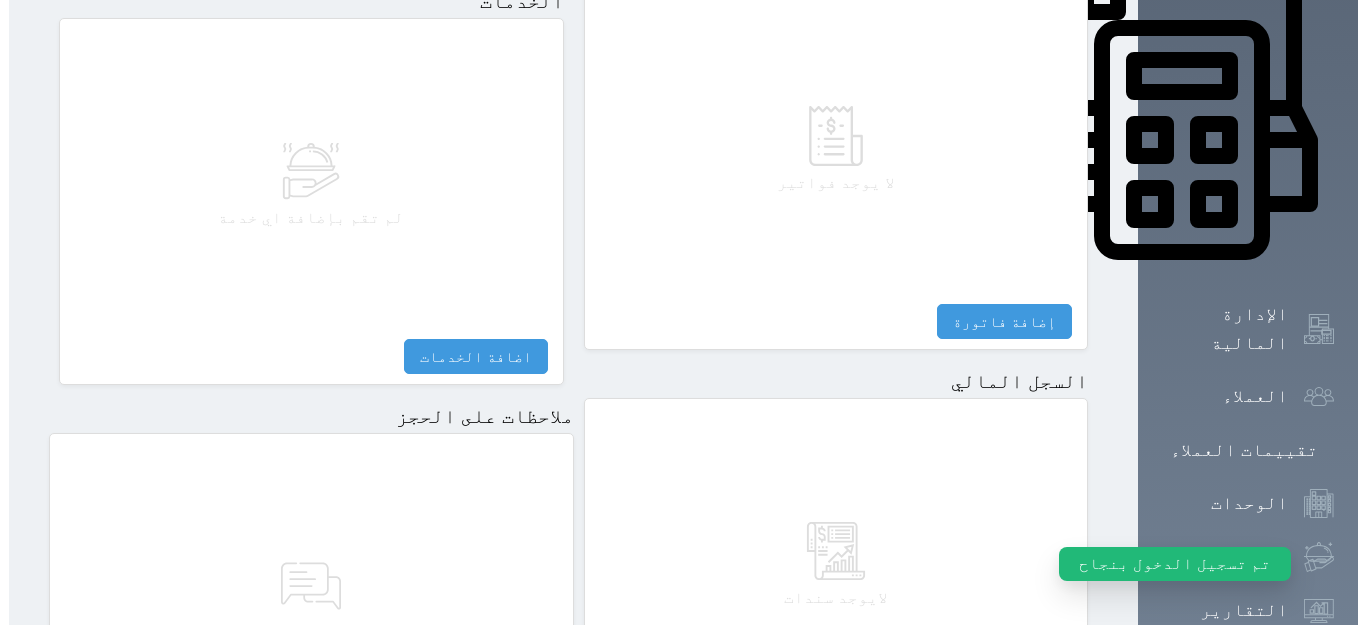 scroll, scrollTop: 1156, scrollLeft: 0, axis: vertical 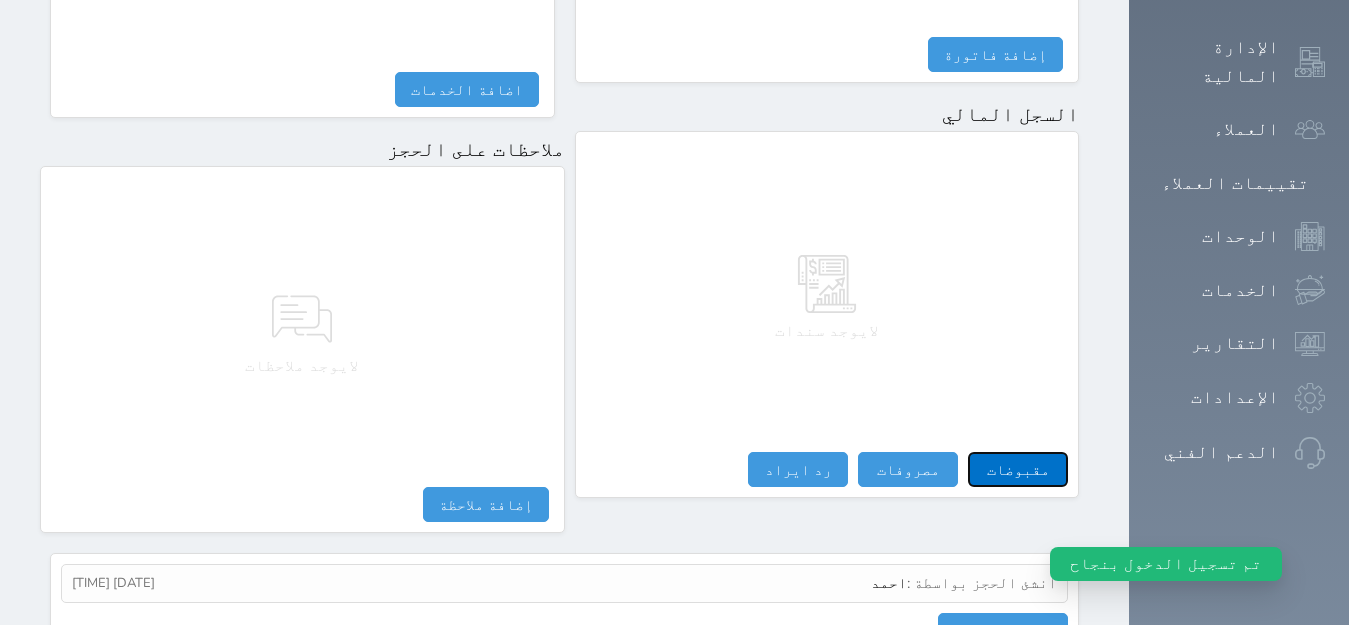 click on "مقبوضات" at bounding box center [1018, 469] 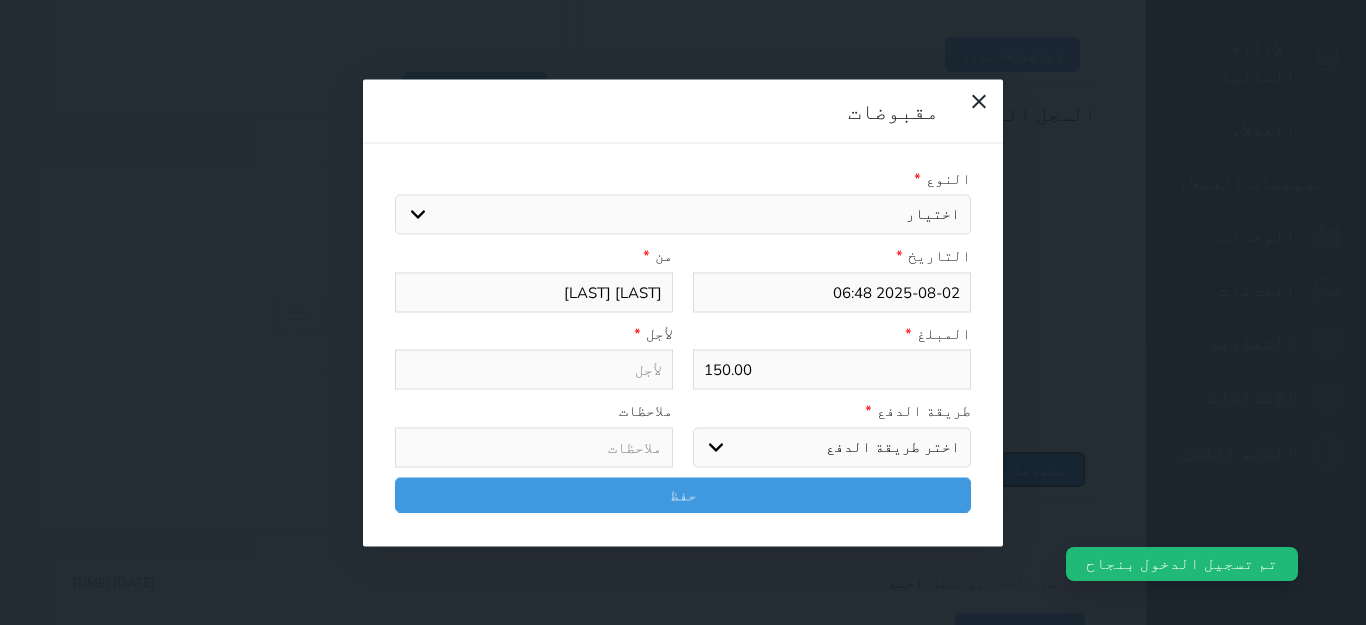 type on "2025-08-02 06:49" 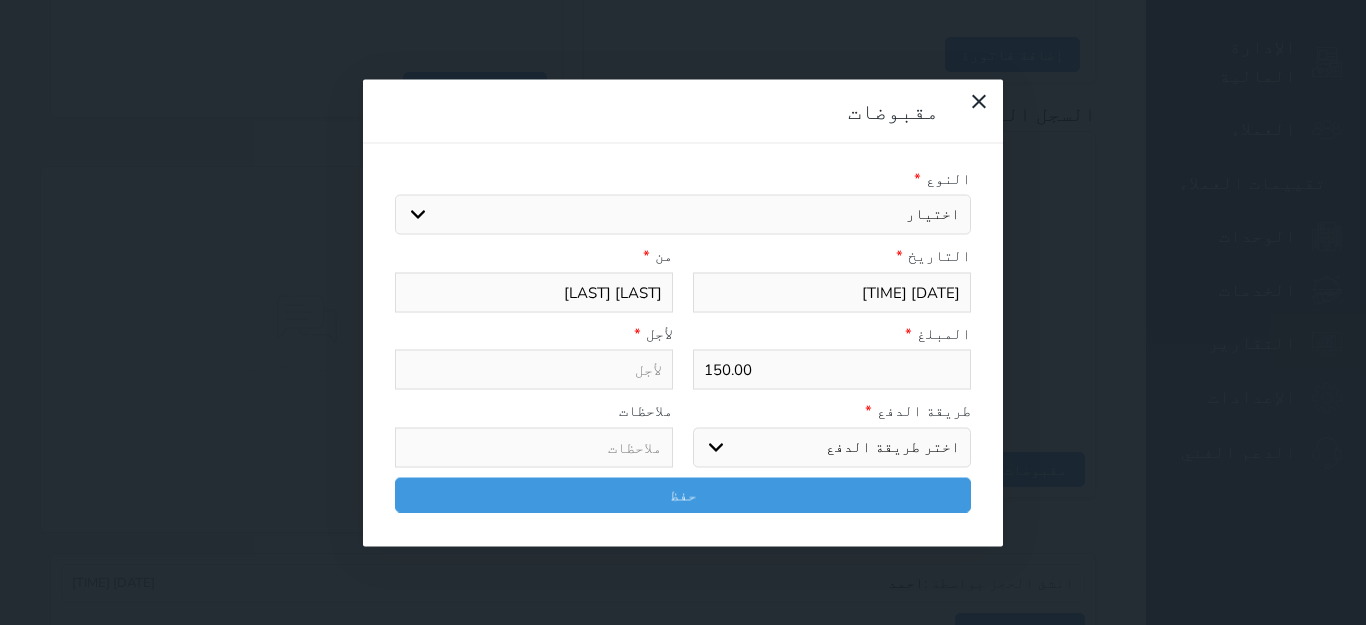 click on "النوع  *    اختيار   مقبوضات عامة قيمة إيجار فواتير تامين عربون لا ينطبق آخر مغسلة واي فاي - الإنترنت مواقف السيارات طعام الأغذية والمشروبات مشروبات المشروبات الباردة المشروبات الساخنة الإفطار غداء عشاء مخبز و كعك حمام سباحة الصالة الرياضية سبا و خدمات الجمال اختيار وإسقاط (خدمات النقل) ميني بار كابل - تلفزيون سرير إضافي تصفيف الشعر التسوق خدمات الجولات السياحية المنظمة خدمات الدليل السياحي   التاريخ *   2025-08-02 06:49   من *   رضا علي   المبلغ *   150.00   لأجل *     طريقة الدفع *   اختر طريقة الدفع   دفع نقدى   تحويل بنكى   مدى   بطاقة ائتمان   آجل   ملاحظات         حفظ" at bounding box center [683, 344] 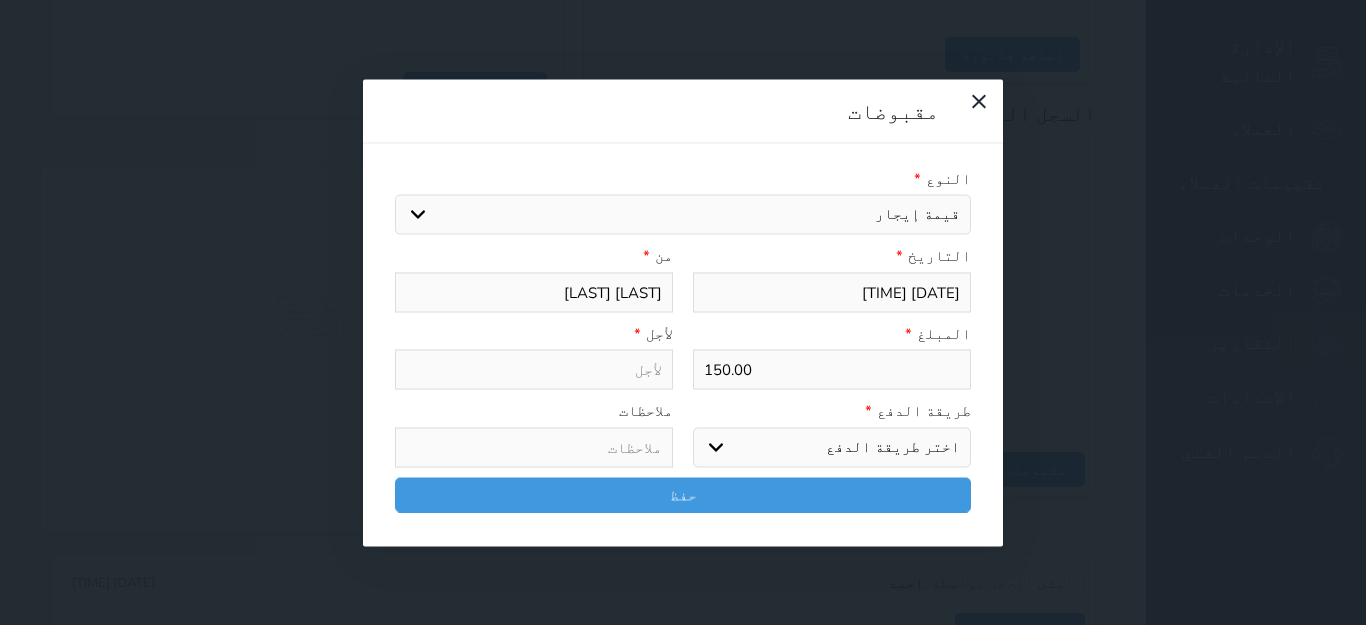 click on "اختيار   مقبوضات عامة قيمة إيجار فواتير تامين عربون لا ينطبق آخر مغسلة واي فاي - الإنترنت مواقف السيارات طعام الأغذية والمشروبات مشروبات المشروبات الباردة المشروبات الساخنة الإفطار غداء عشاء مخبز و كعك حمام سباحة الصالة الرياضية سبا و خدمات الجمال اختيار وإسقاط (خدمات النقل) ميني بار كابل - تلفزيون سرير إضافي تصفيف الشعر التسوق خدمات الجولات السياحية المنظمة خدمات الدليل السياحي" at bounding box center (683, 215) 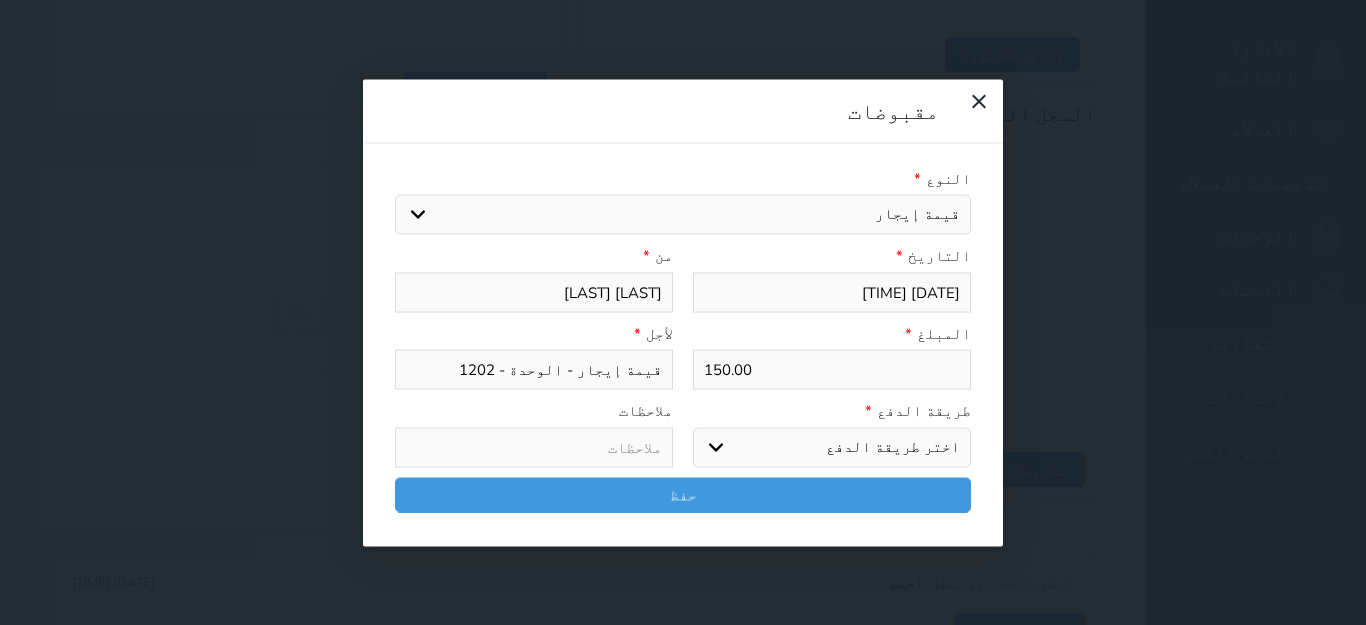 click on "اختر طريقة الدفع   دفع نقدى   تحويل بنكى   مدى   بطاقة ائتمان   آجل" at bounding box center [832, 447] 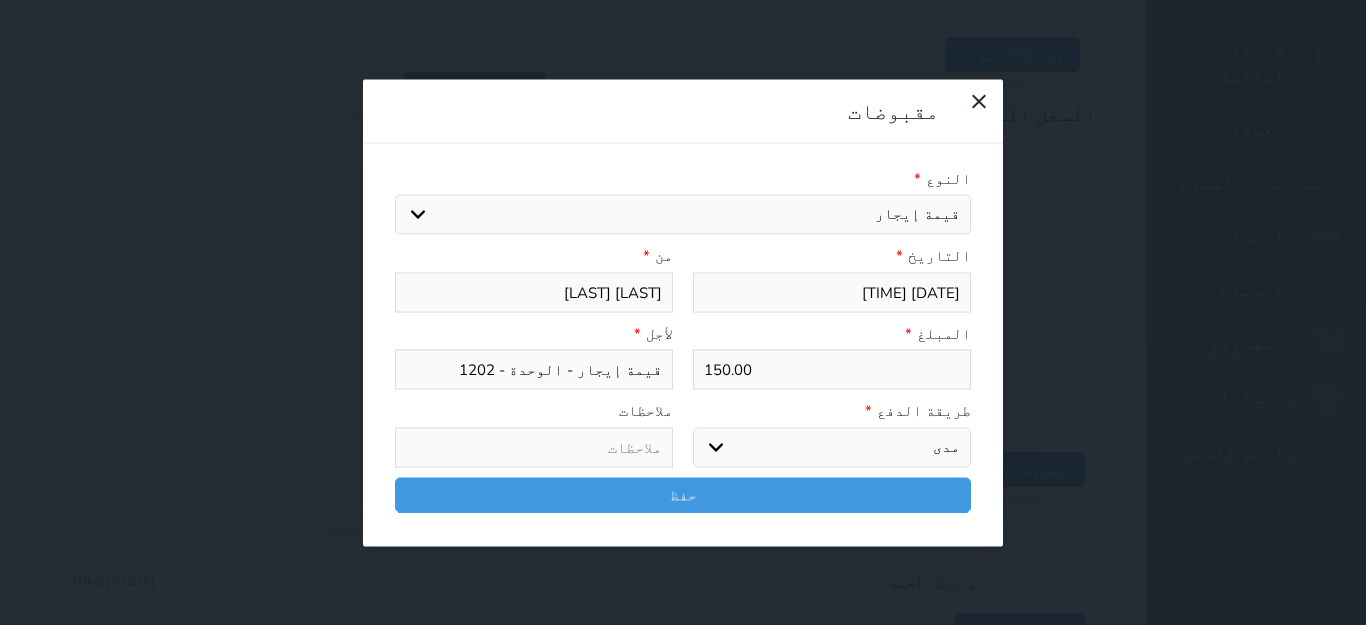 click on "اختر طريقة الدفع   دفع نقدى   تحويل بنكى   مدى   بطاقة ائتمان   آجل" at bounding box center (832, 447) 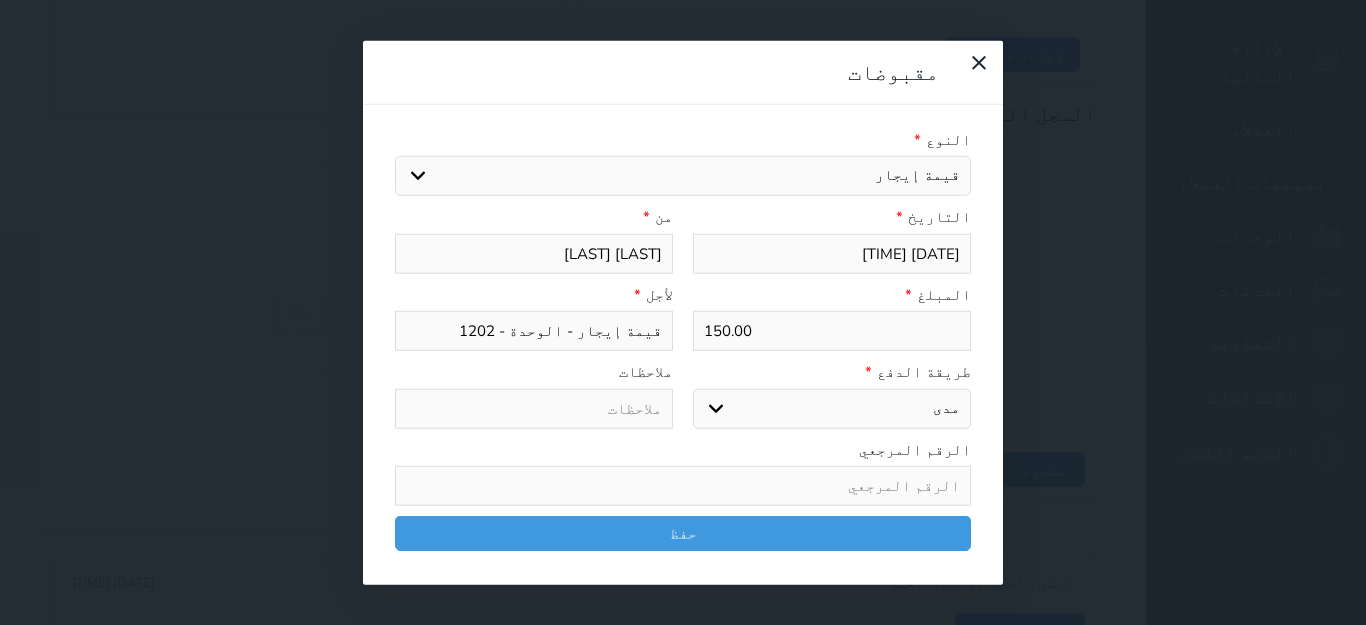 click on "النوع  *    اختيار   مقبوضات عامة قيمة إيجار فواتير تامين عربون لا ينطبق آخر مغسلة واي فاي - الإنترنت مواقف السيارات طعام الأغذية والمشروبات مشروبات المشروبات الباردة المشروبات الساخنة الإفطار غداء عشاء مخبز و كعك حمام سباحة الصالة الرياضية سبا و خدمات الجمال اختيار وإسقاط (خدمات النقل) ميني بار كابل - تلفزيون سرير إضافي تصفيف الشعر التسوق خدمات الجولات السياحية المنظمة خدمات الدليل السياحي   التاريخ *   2025-08-02 06:49   من *   رضا علي   المبلغ *   150.00   لأجل *   قيمة إيجار - الوحدة - 1202   طريقة الدفع *   اختر طريقة الدفع   دفع نقدى   تحويل بنكى   مدى   بطاقة ائتمان   آجل   ملاحظات" at bounding box center (683, 344) 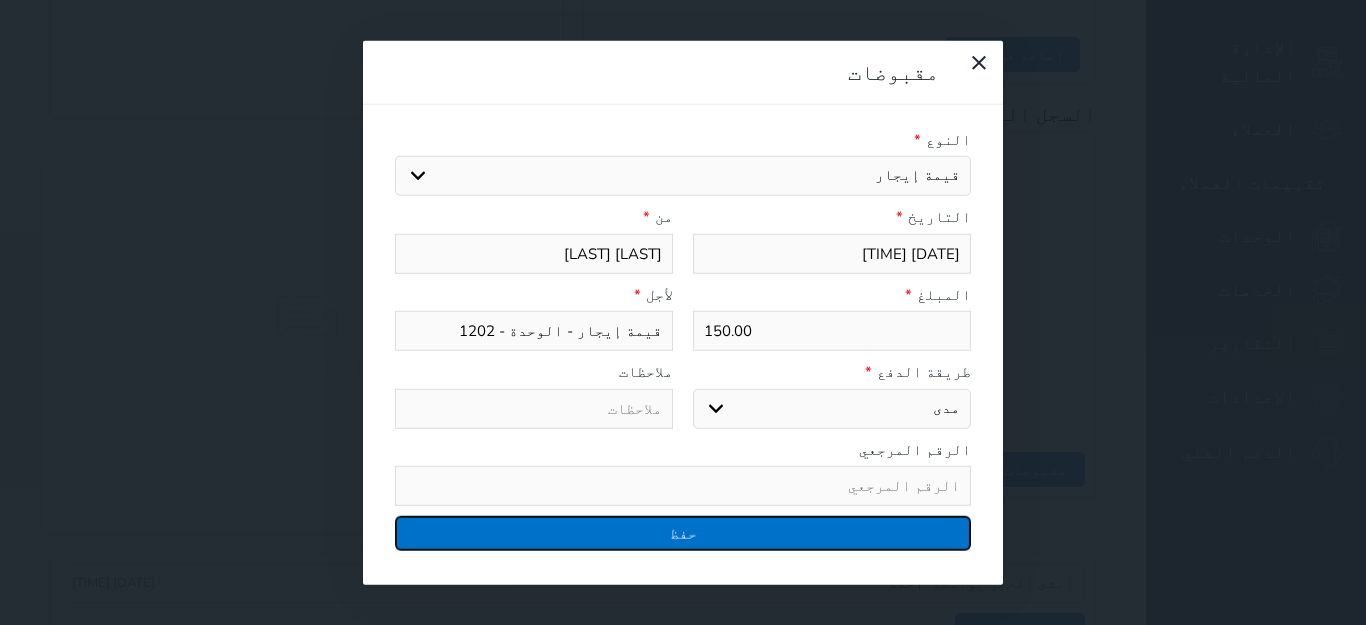 click on "حفظ" at bounding box center (683, 533) 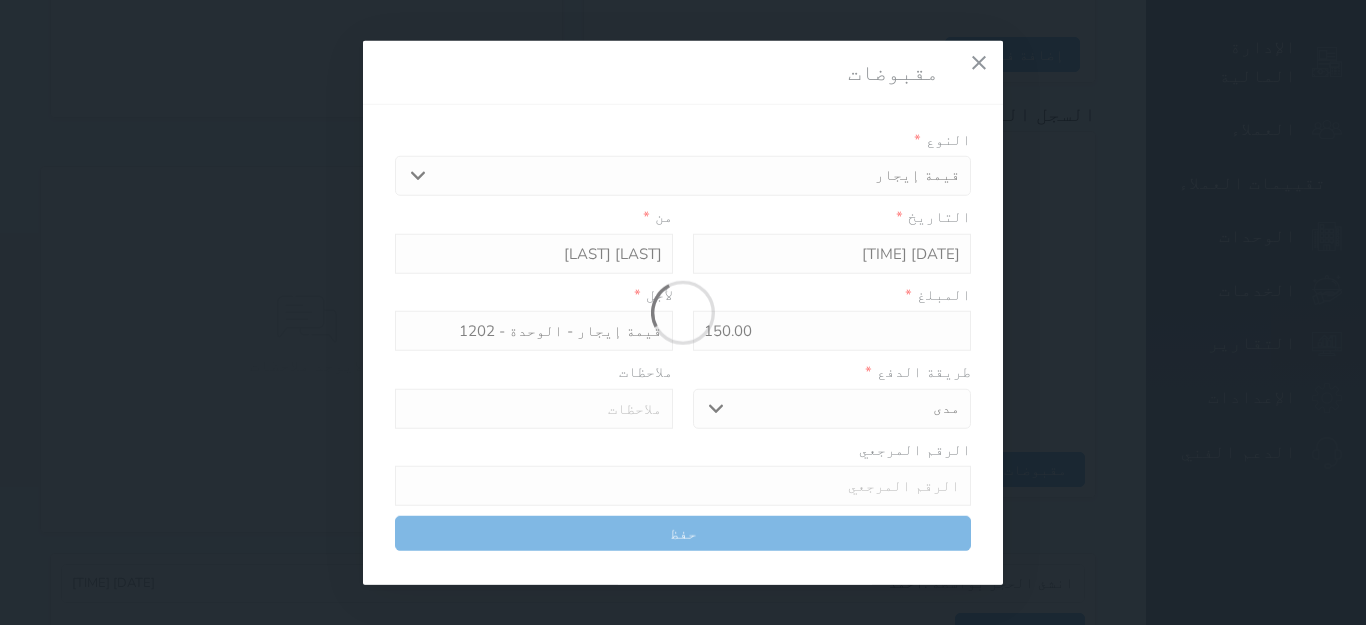 select 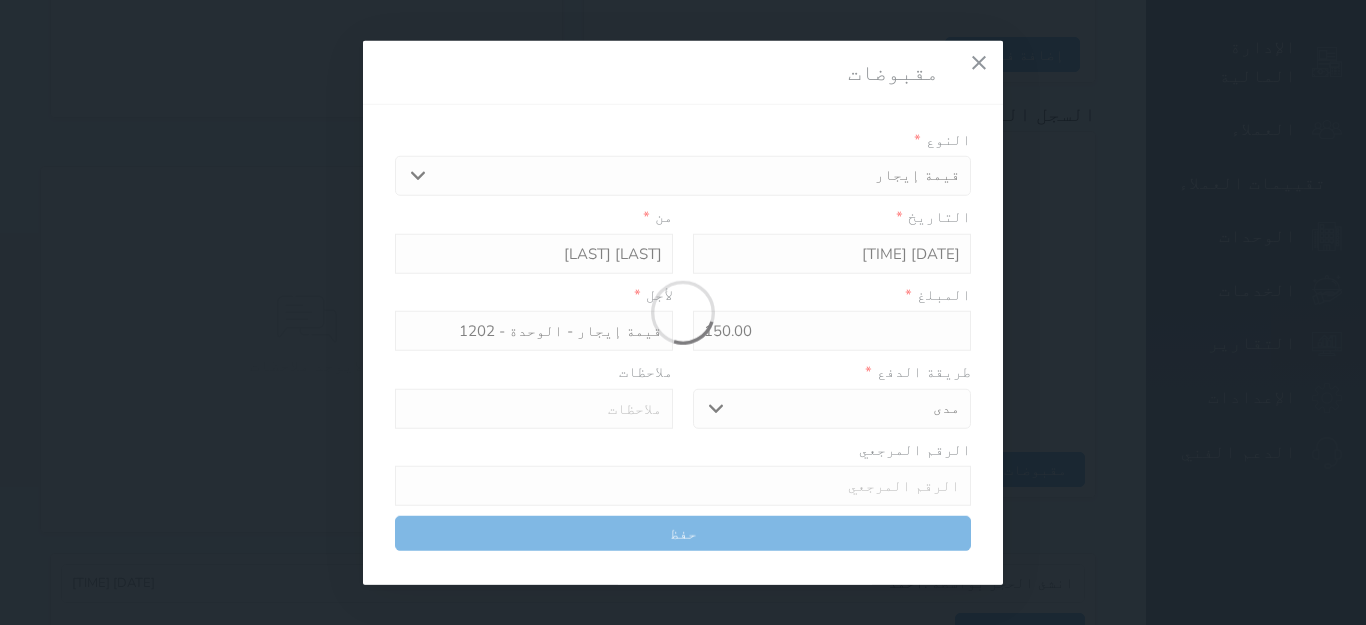 type 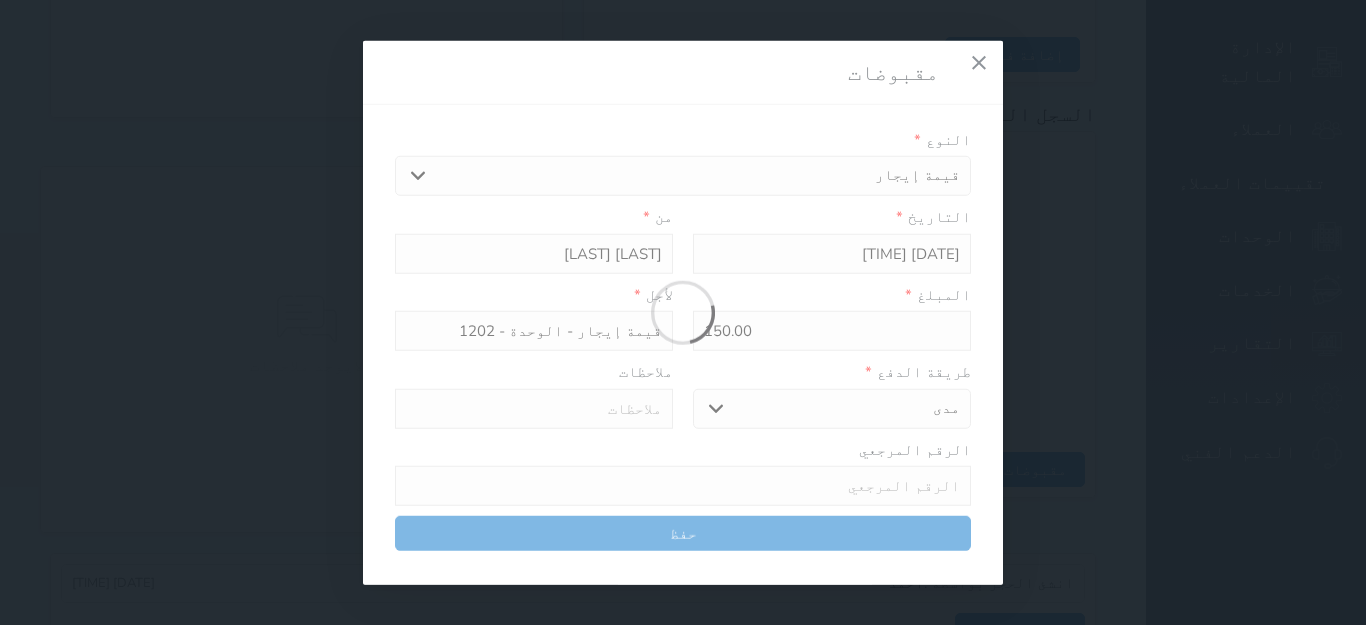 type on "0" 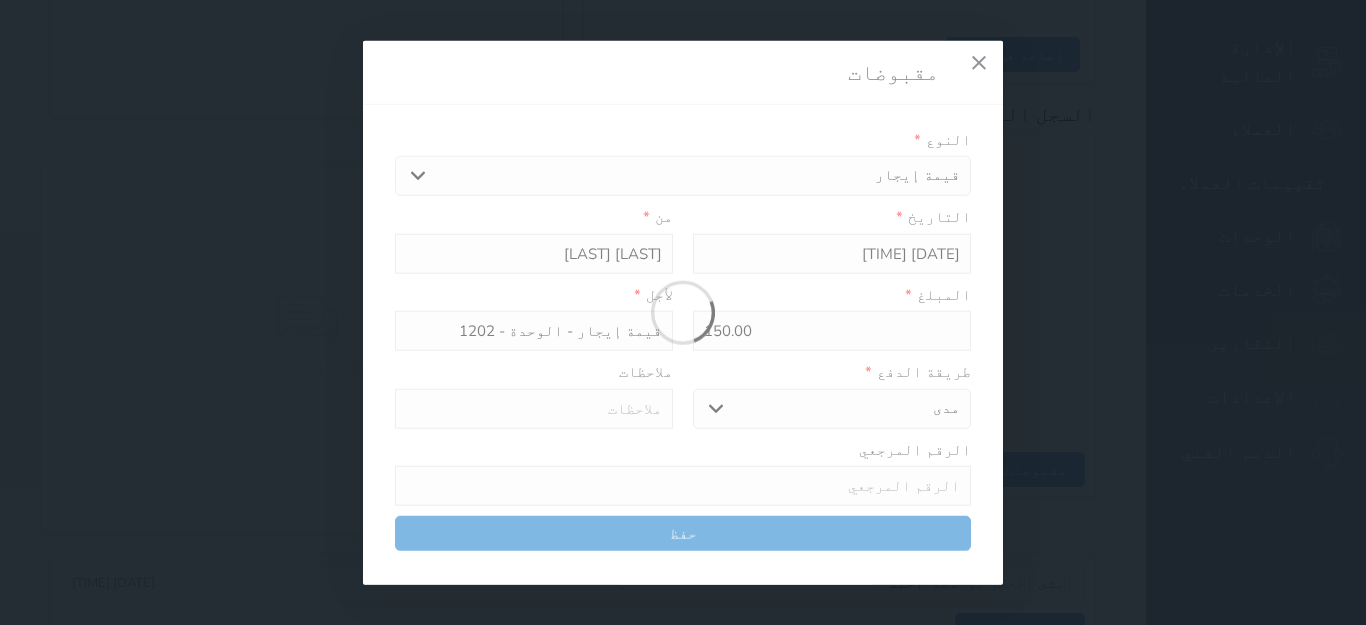 select 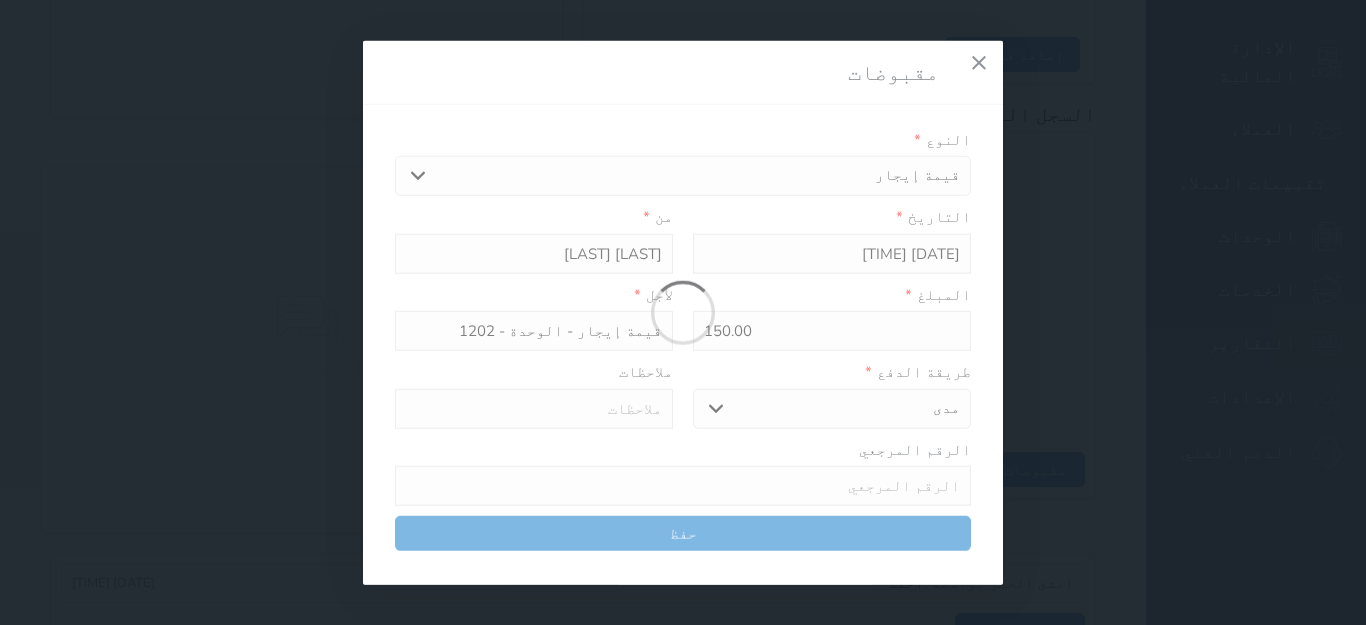 type on "0" 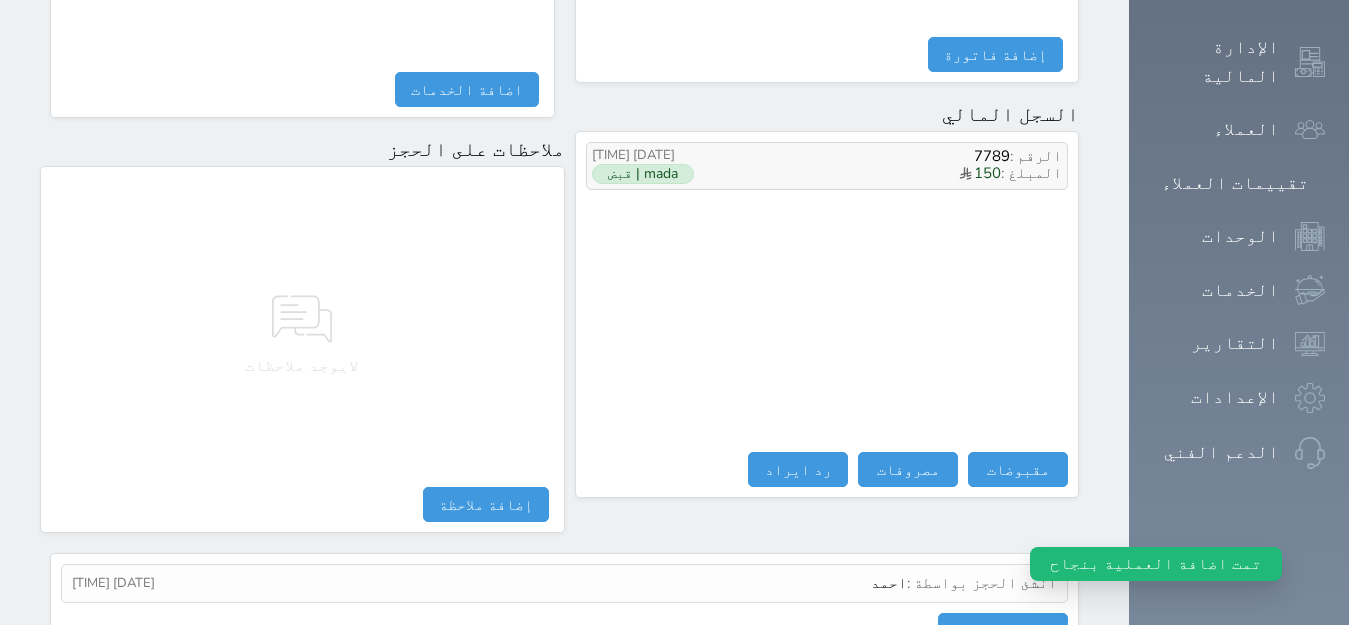 click on "المبلغ :  150" at bounding box center [897, 174] 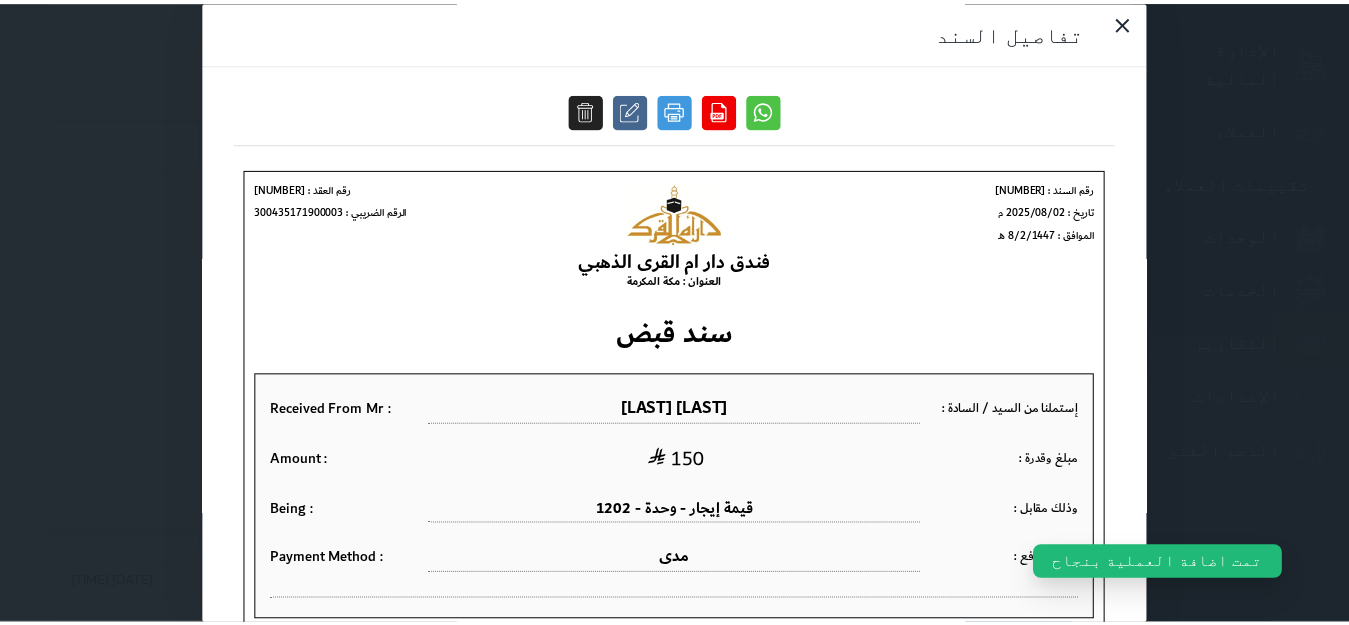 scroll, scrollTop: 0, scrollLeft: 0, axis: both 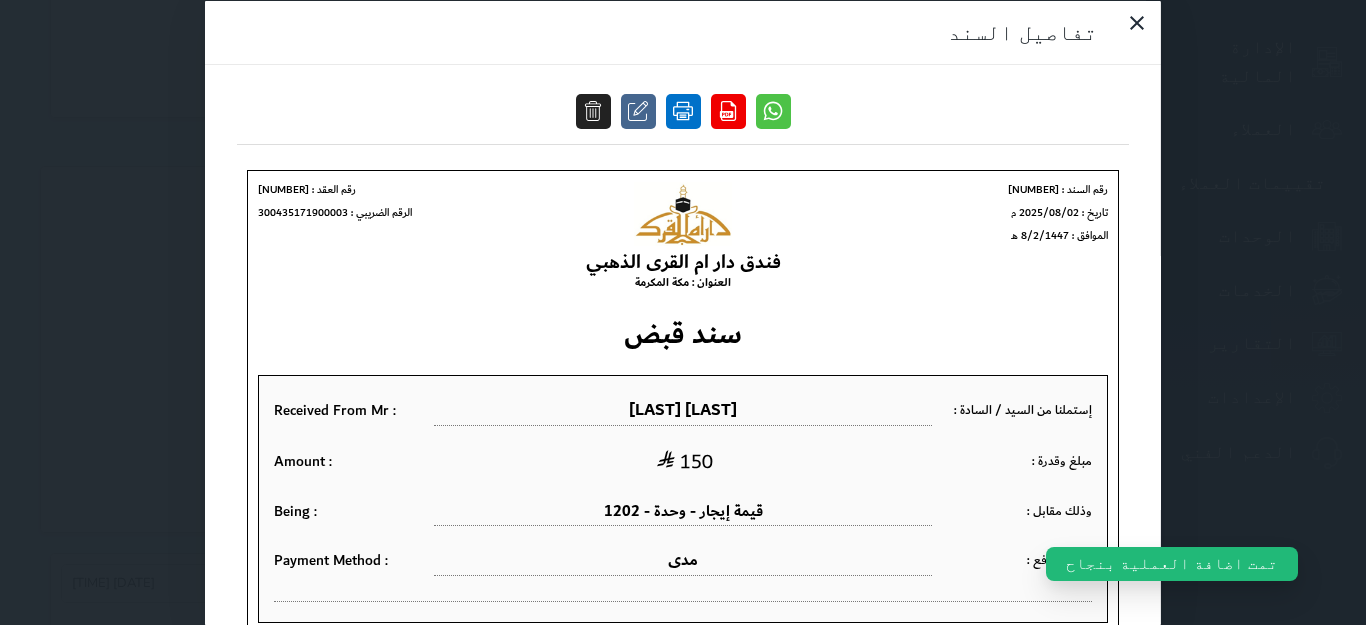 click at bounding box center [683, 110] 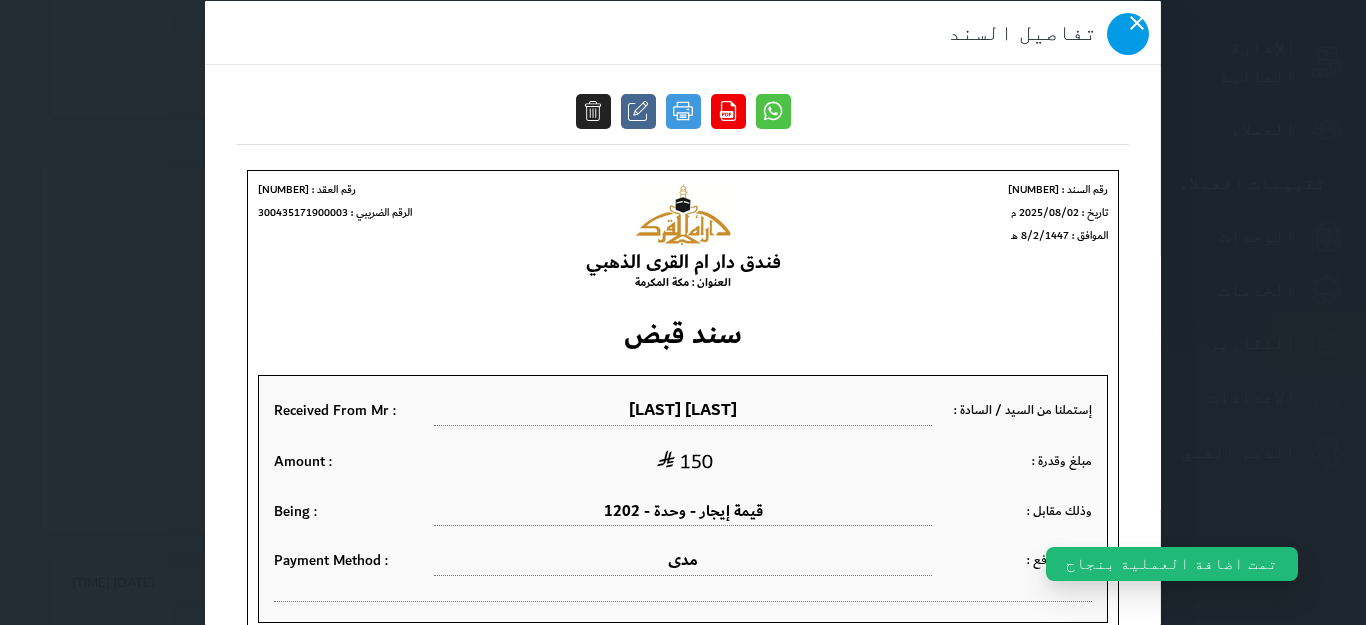 click at bounding box center [1128, 33] 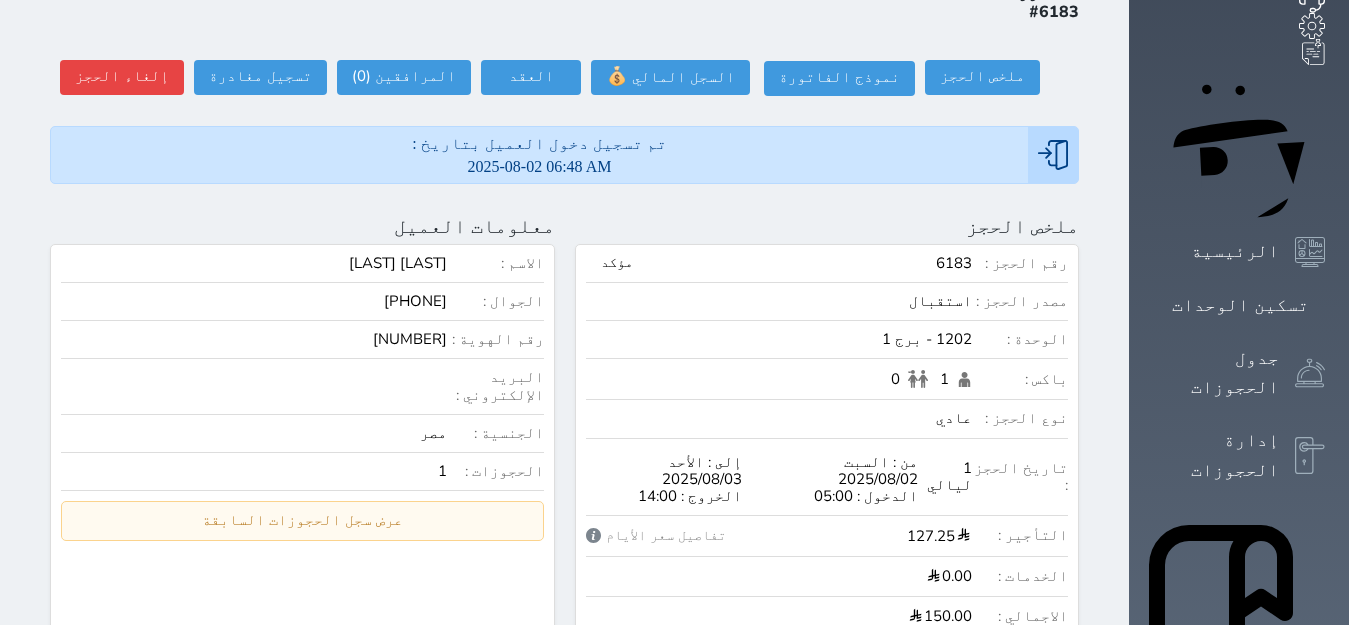 scroll, scrollTop: 129, scrollLeft: 0, axis: vertical 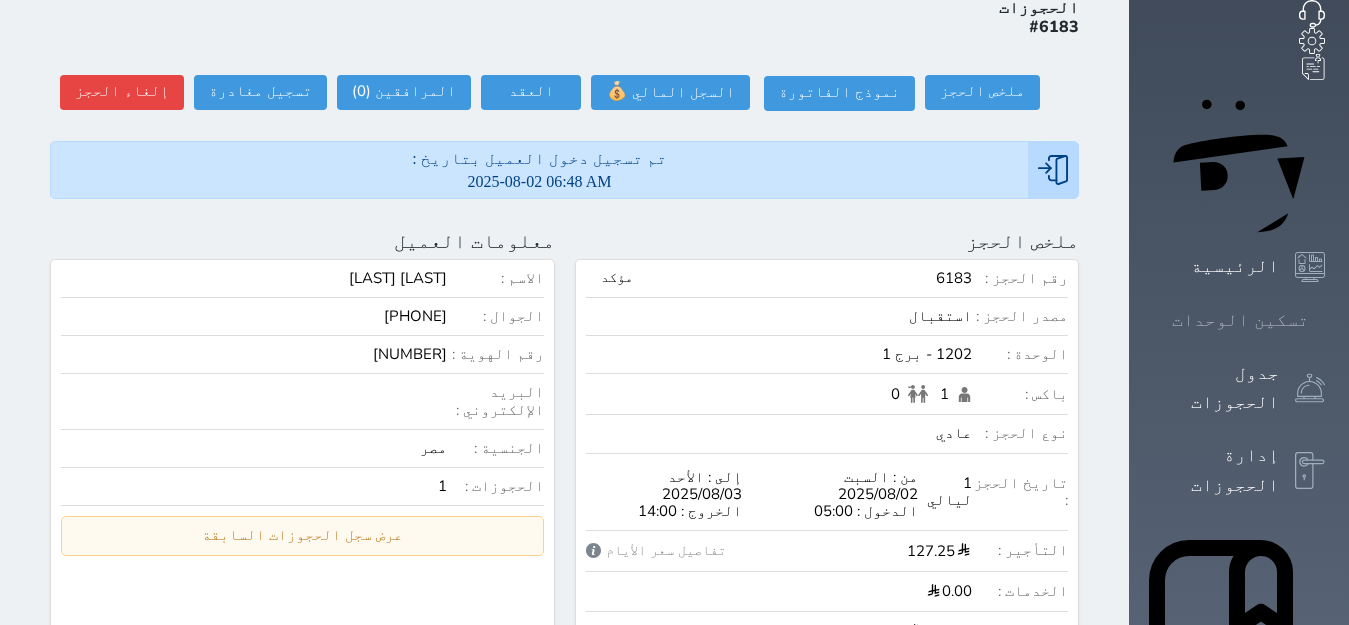 click on "تسكين الوحدات" at bounding box center [1240, 320] 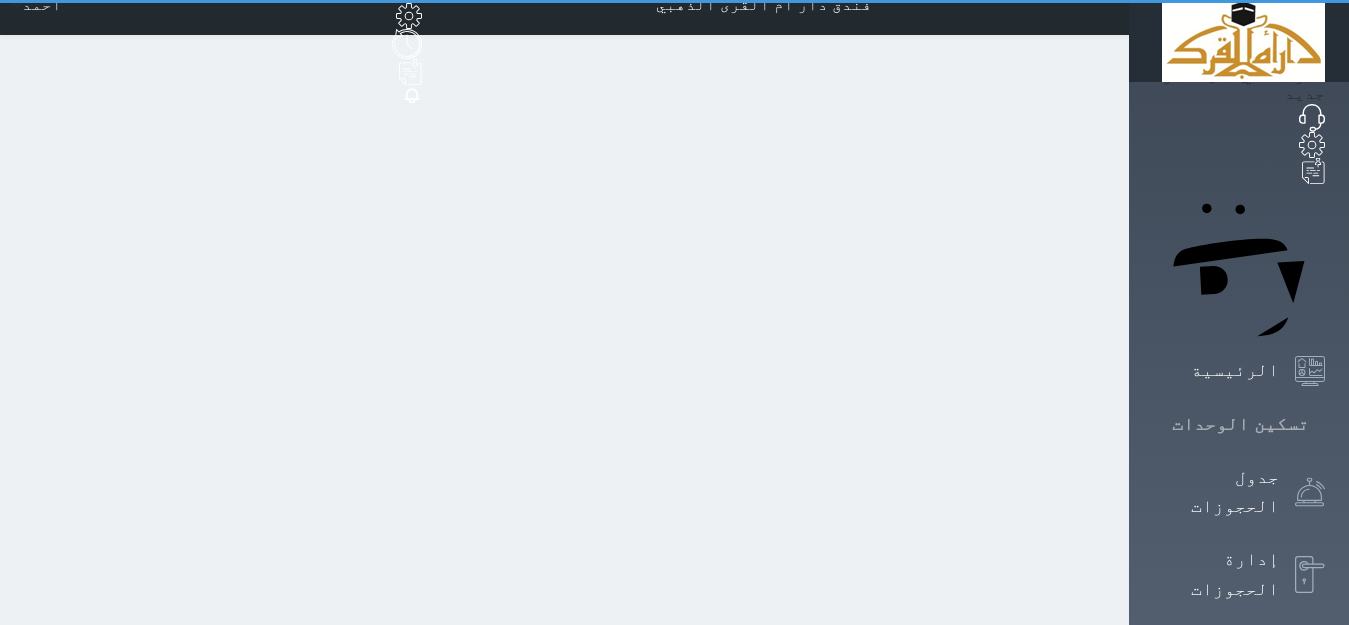 scroll, scrollTop: 0, scrollLeft: 0, axis: both 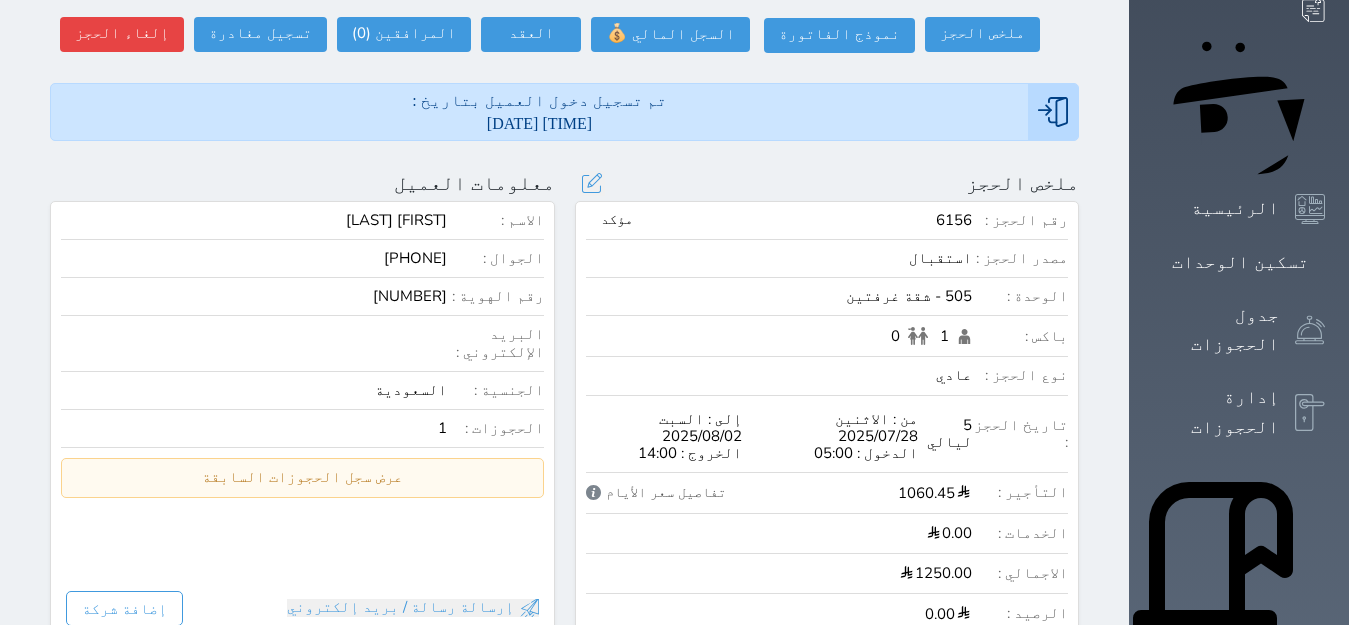 click on "تفاصيل سعر الأيام" at bounding box center (656, 493) 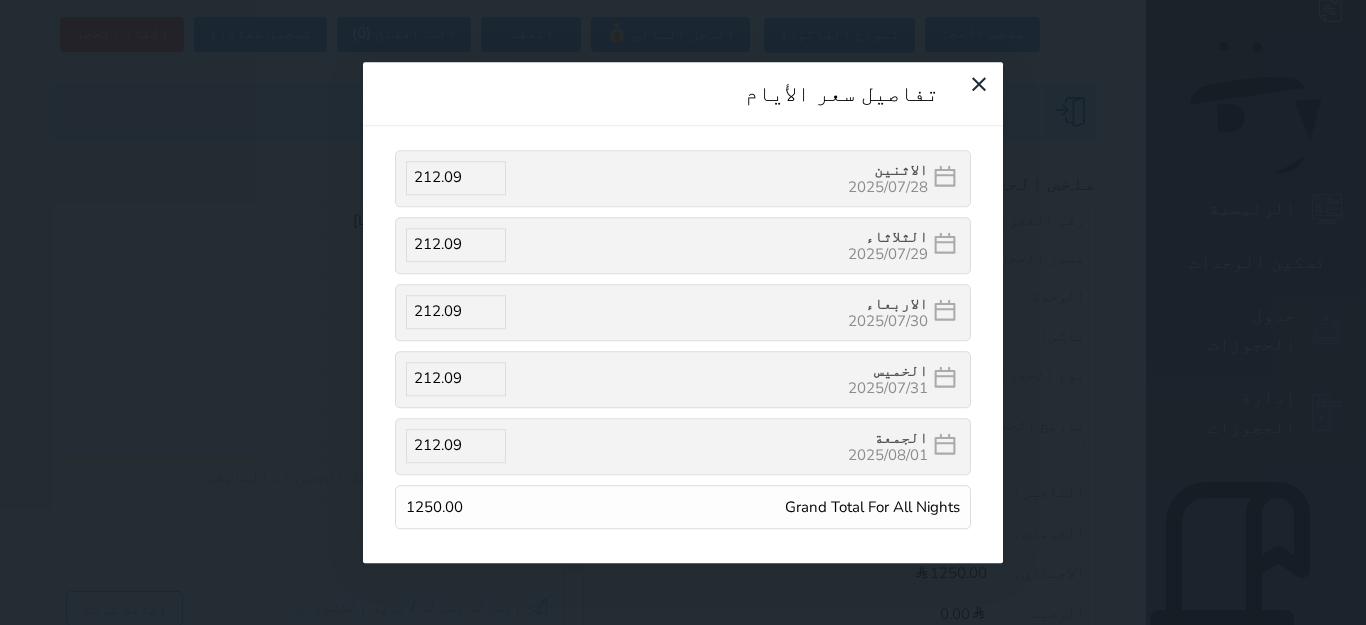 click on "تفاصيل سعر الأيام                   الاثنين   2025/07/28   212.09   الثلاثاء   2025/07/29   212.09   الاربعاء   2025/07/30   212.09   الخميس   2025/07/31   212.09   الجمعة   2025/08/01   212.09   Grand Total For All Nights   1250.00" at bounding box center (683, 312) 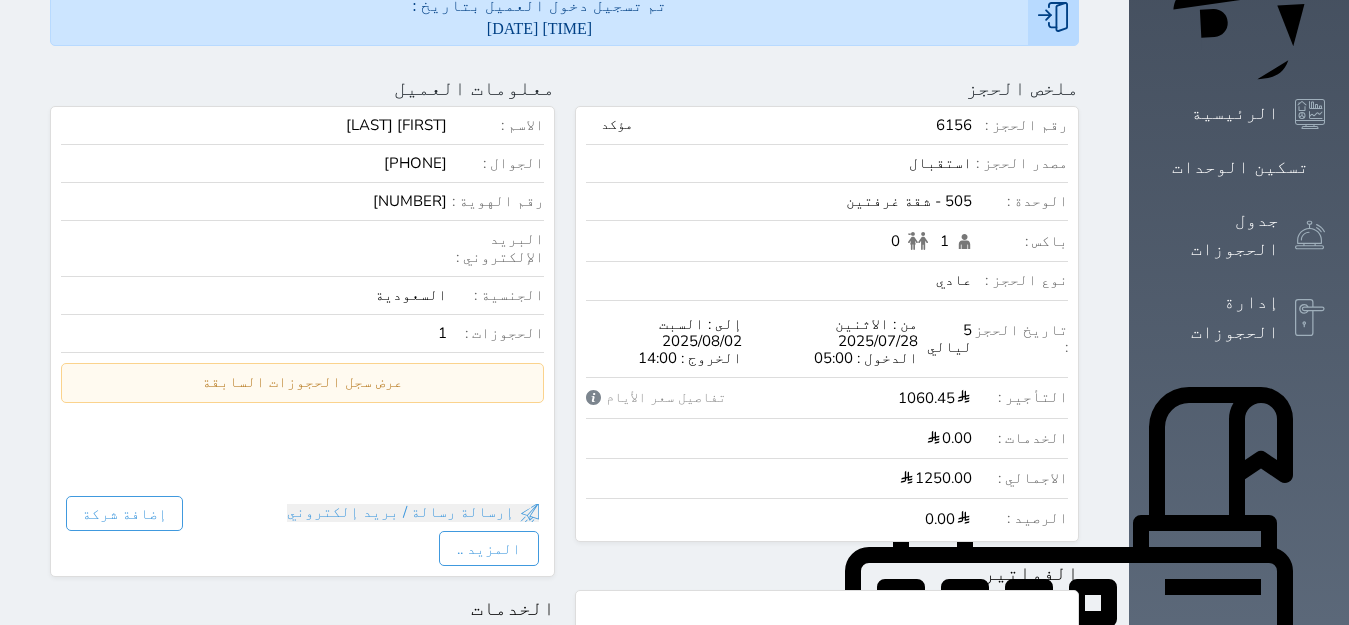 scroll, scrollTop: 280, scrollLeft: 0, axis: vertical 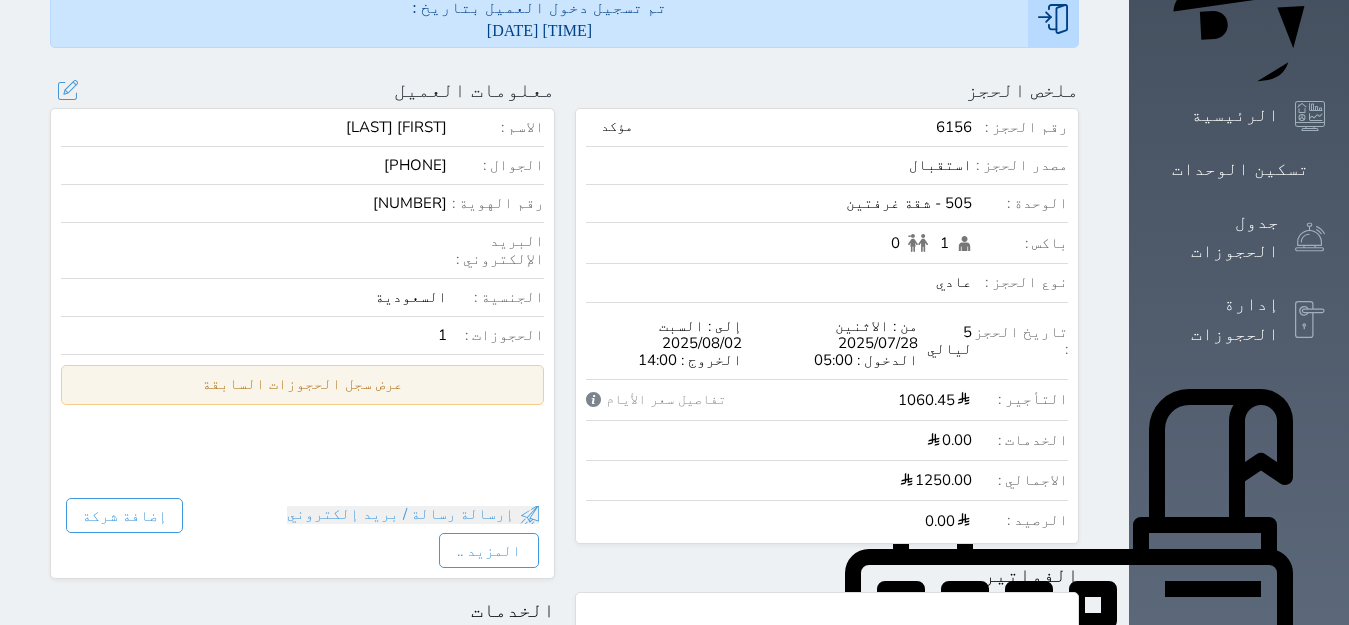 click on "عرض سجل الحجوزات السابقة" at bounding box center (302, 384) 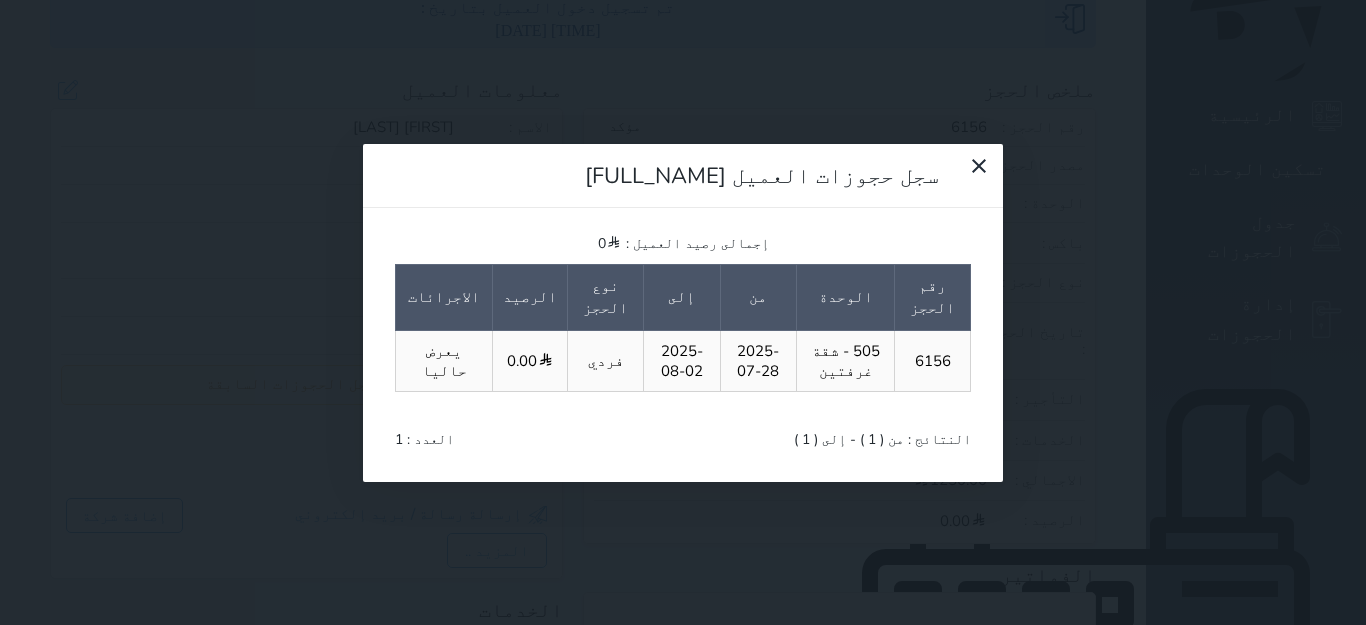 click on "سجل حجوزات العميل عبدالعزيز عبدالله                   إجمالى رصيد العميل : 0      رقم الحجز   الوحدة   من   إلى   نوع الحجز   الرصيد   الاجرائات   6156   505 - شقة غرفتين   2025-07-28   2025-08-02   فردي   0.00    يعرض حاليا       النتائج  : من ( 1 ) - إلى  ( 1 )   العدد  : 1" at bounding box center [683, 312] 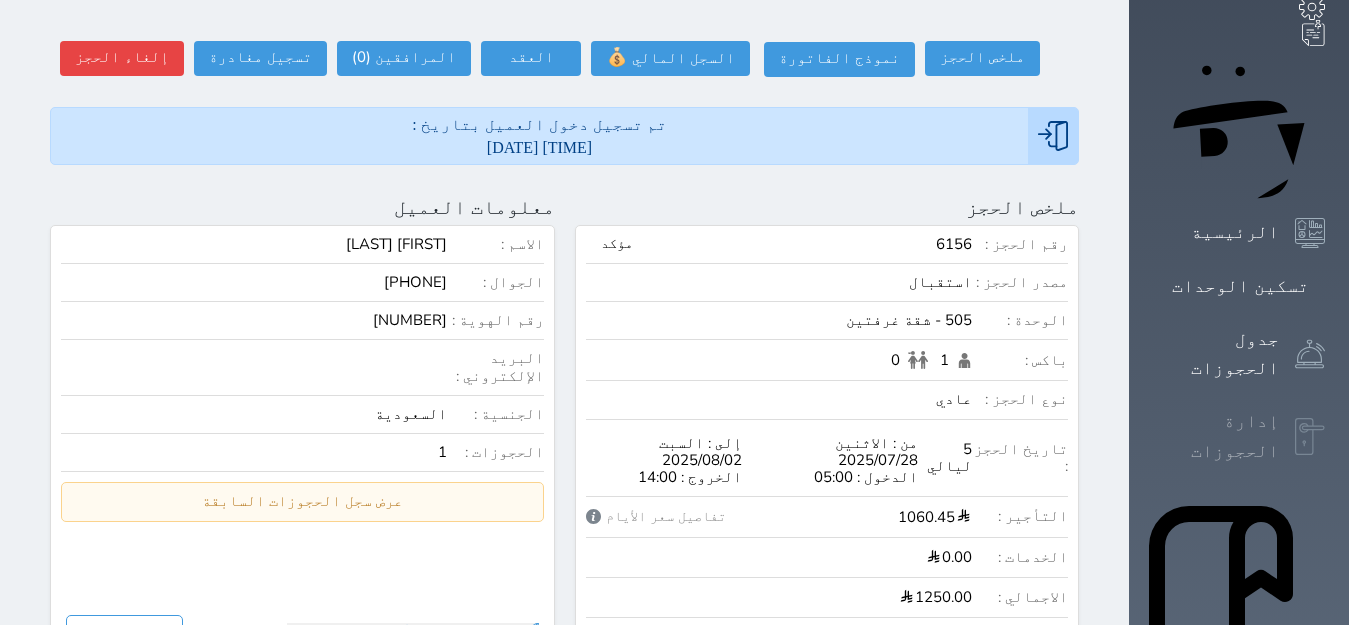 scroll, scrollTop: 129, scrollLeft: 0, axis: vertical 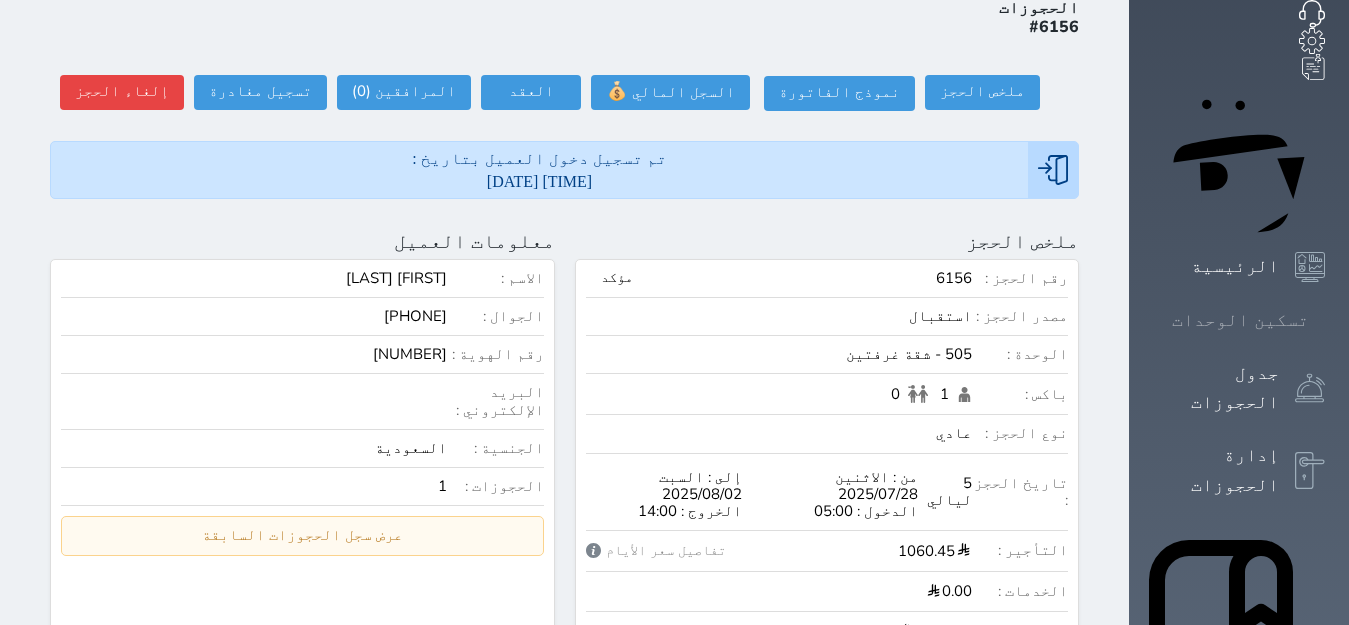 click on "تسكين الوحدات" at bounding box center [1240, 320] 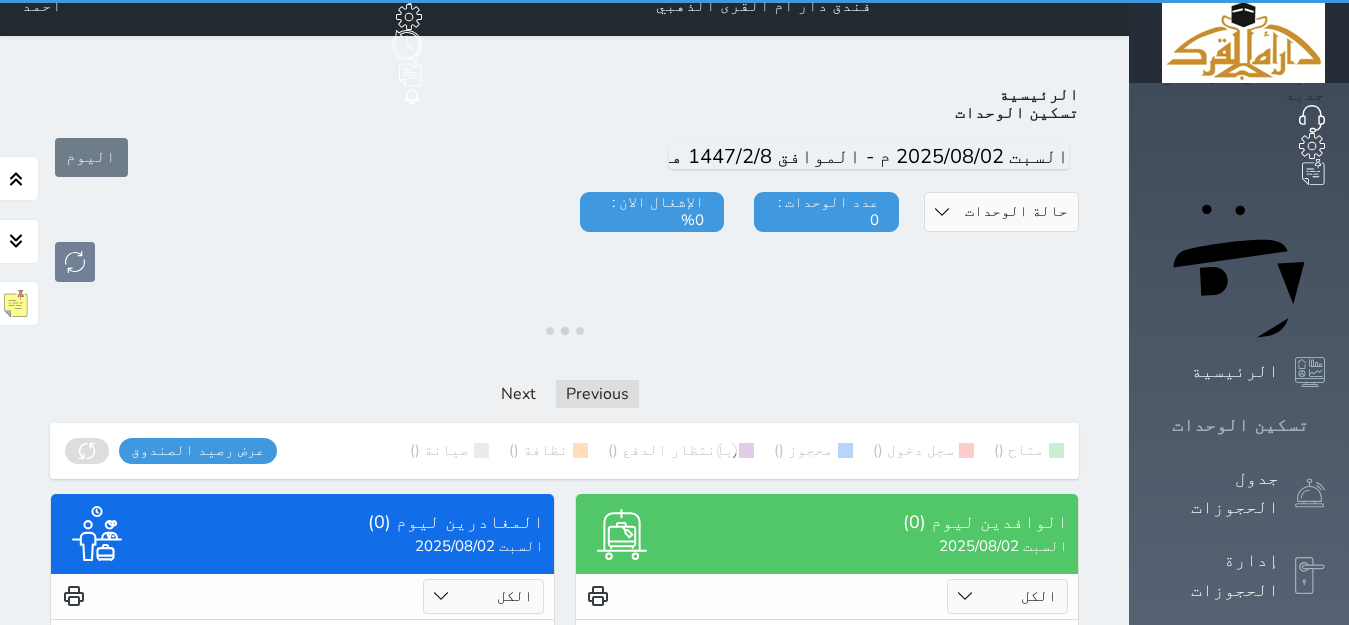 scroll, scrollTop: 0, scrollLeft: 0, axis: both 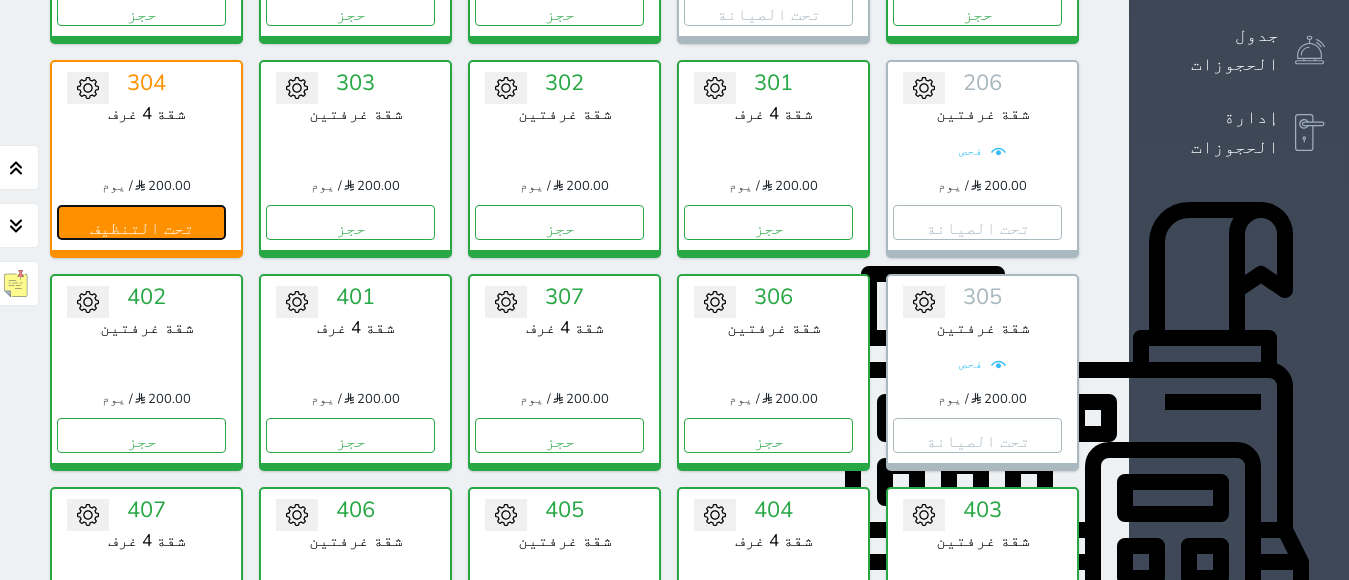 click on "تحت التنظيف" at bounding box center [141, 222] 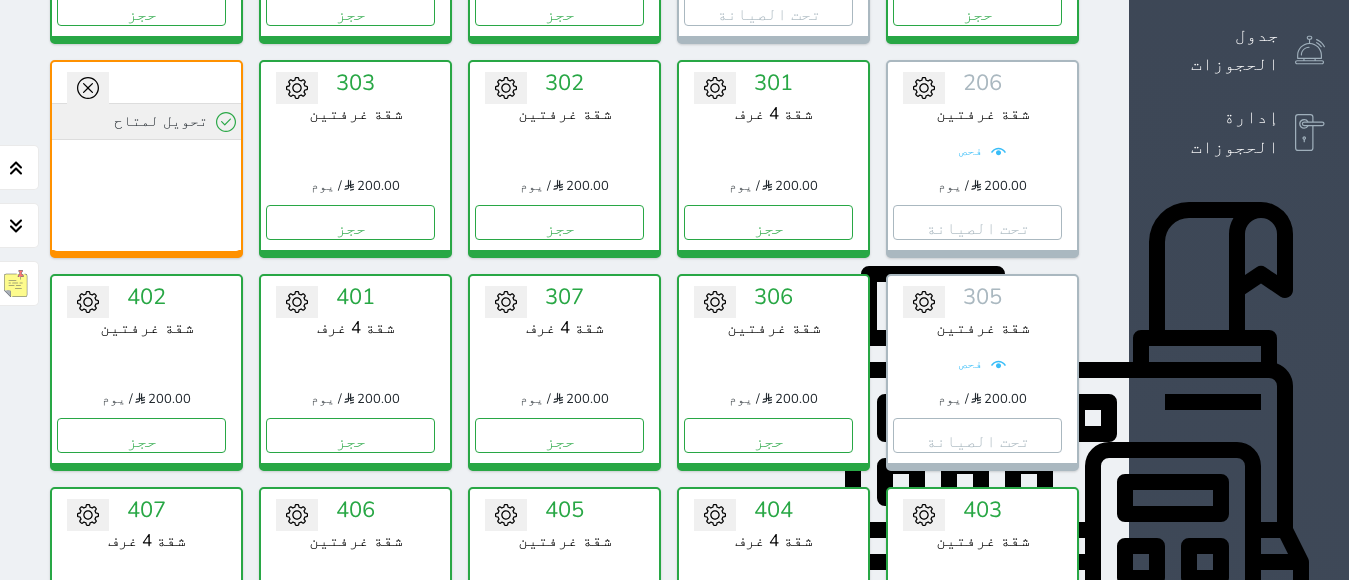 click on "تحويل لمتاح" at bounding box center (146, 121) 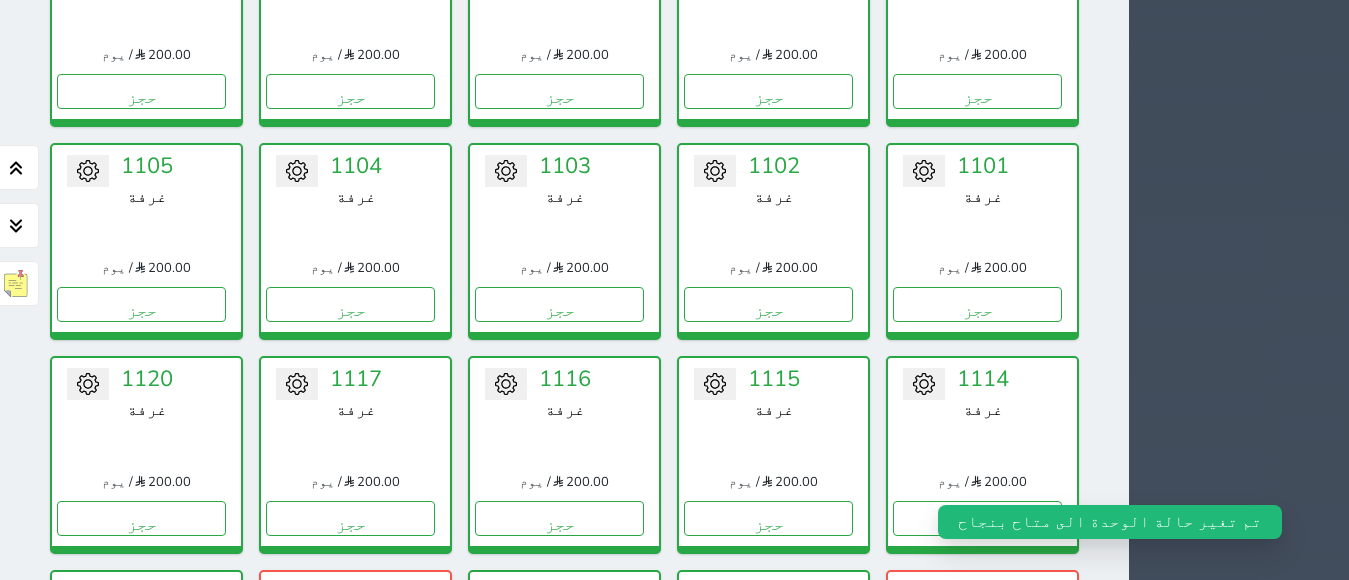 scroll, scrollTop: 2520, scrollLeft: 0, axis: vertical 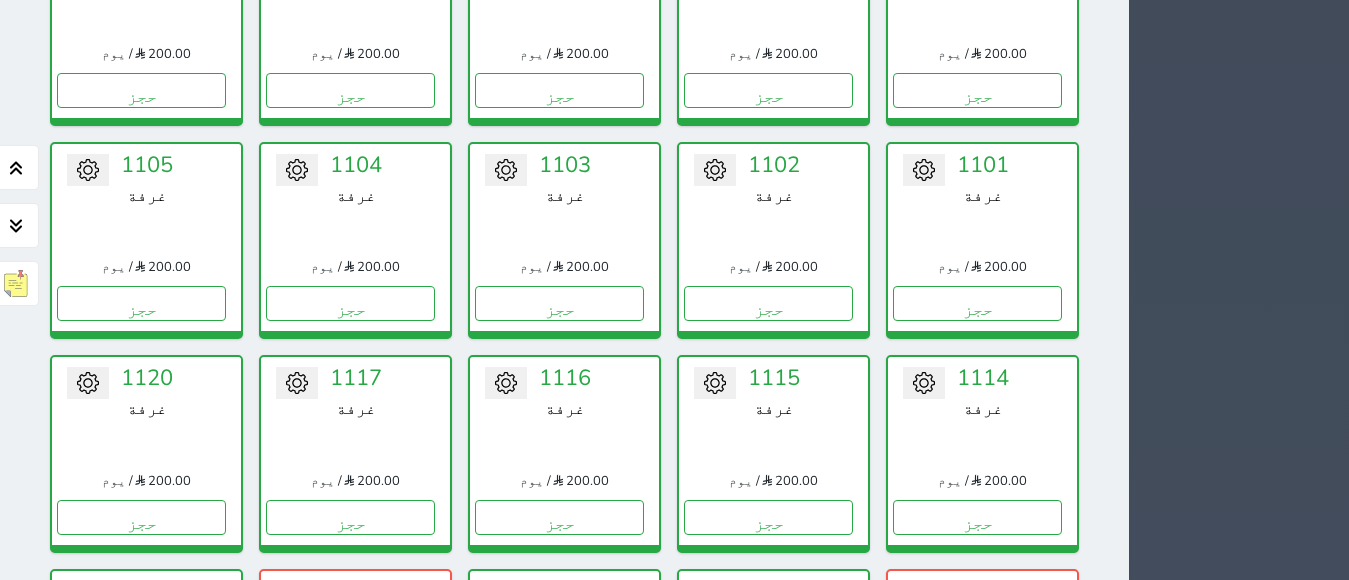 click on "تحت التنظيف" at bounding box center [977, 944] 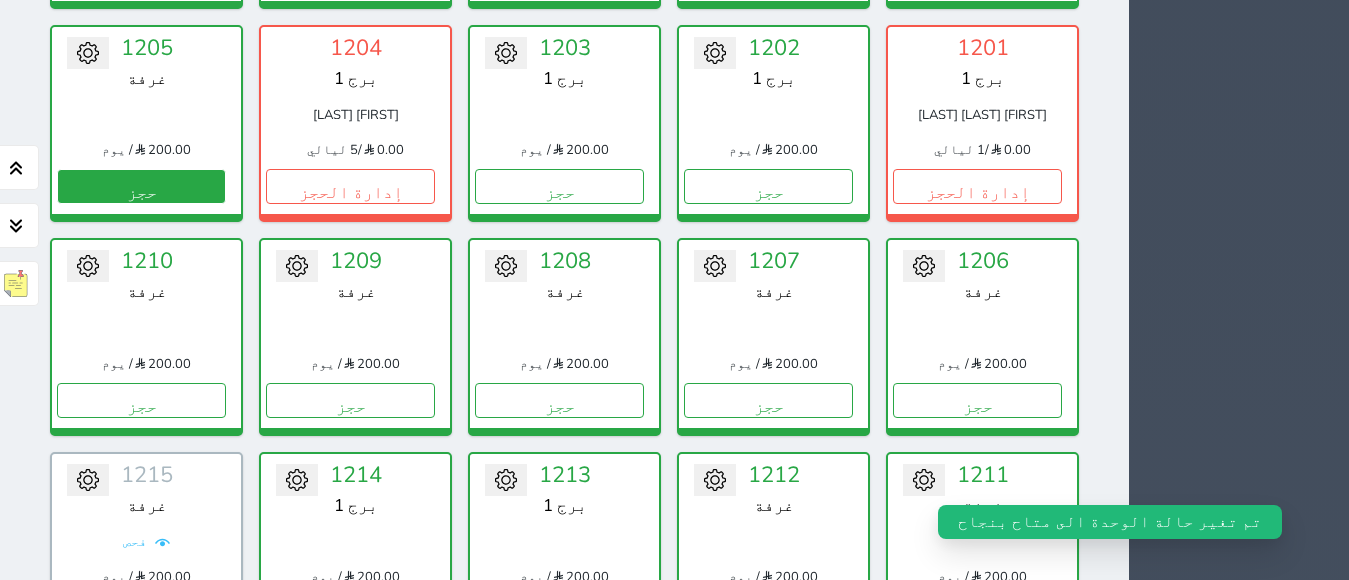 scroll, scrollTop: 3080, scrollLeft: 0, axis: vertical 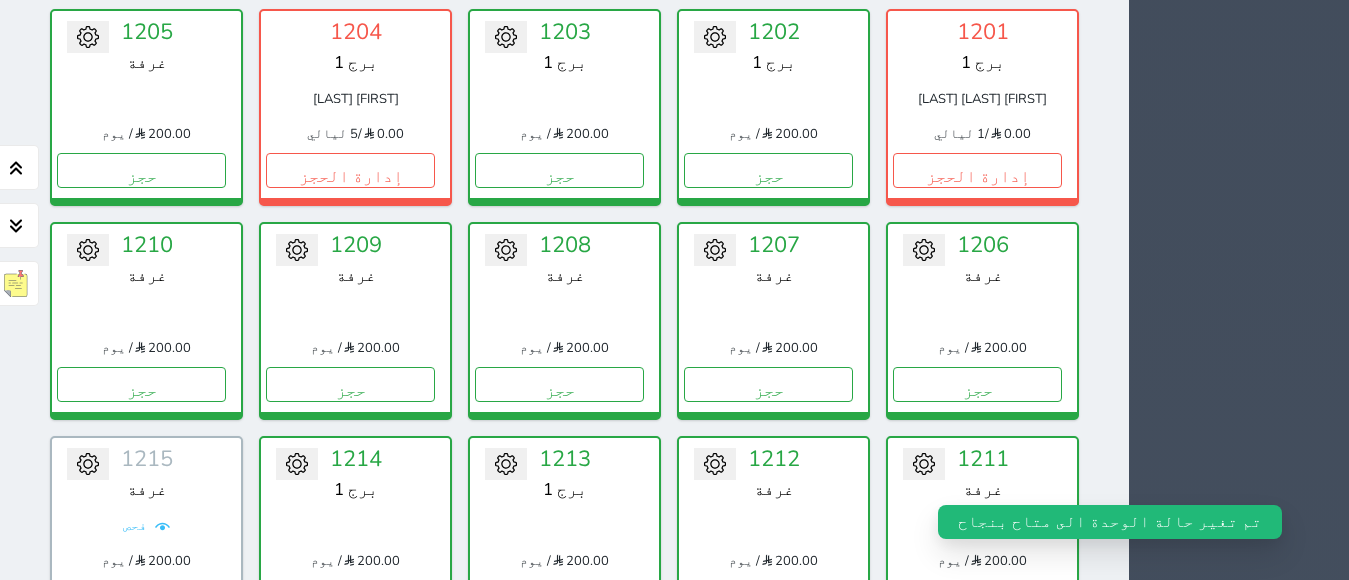 click on "تحت التنظيف" at bounding box center [977, 1024] 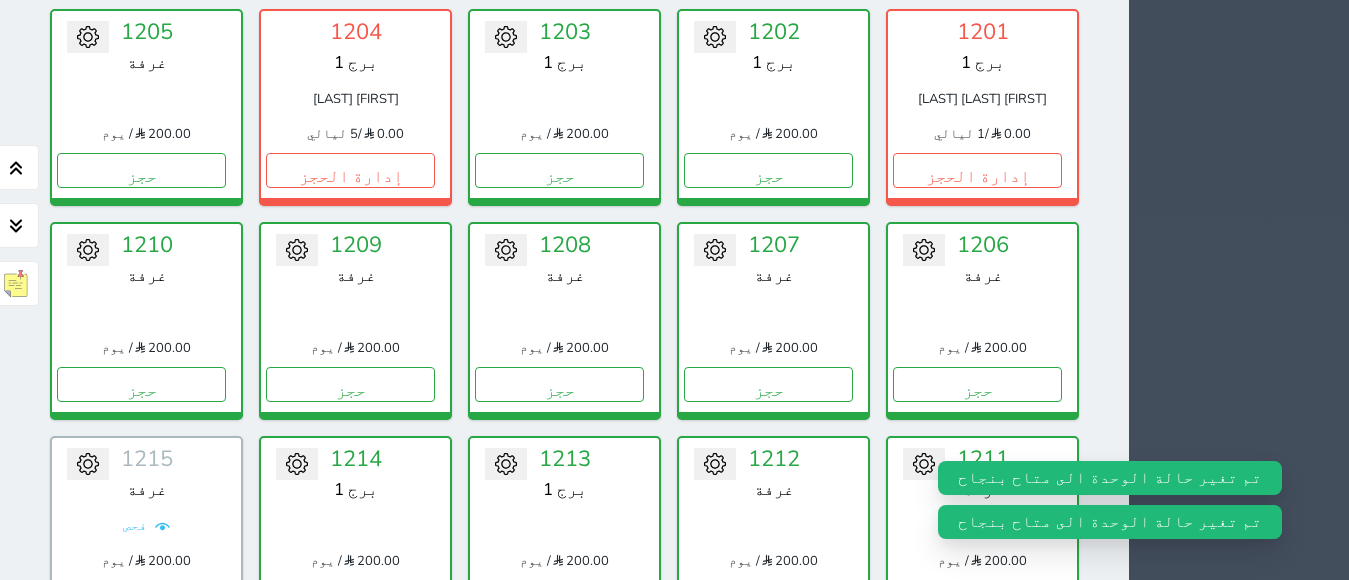 scroll, scrollTop: 3360, scrollLeft: 0, axis: vertical 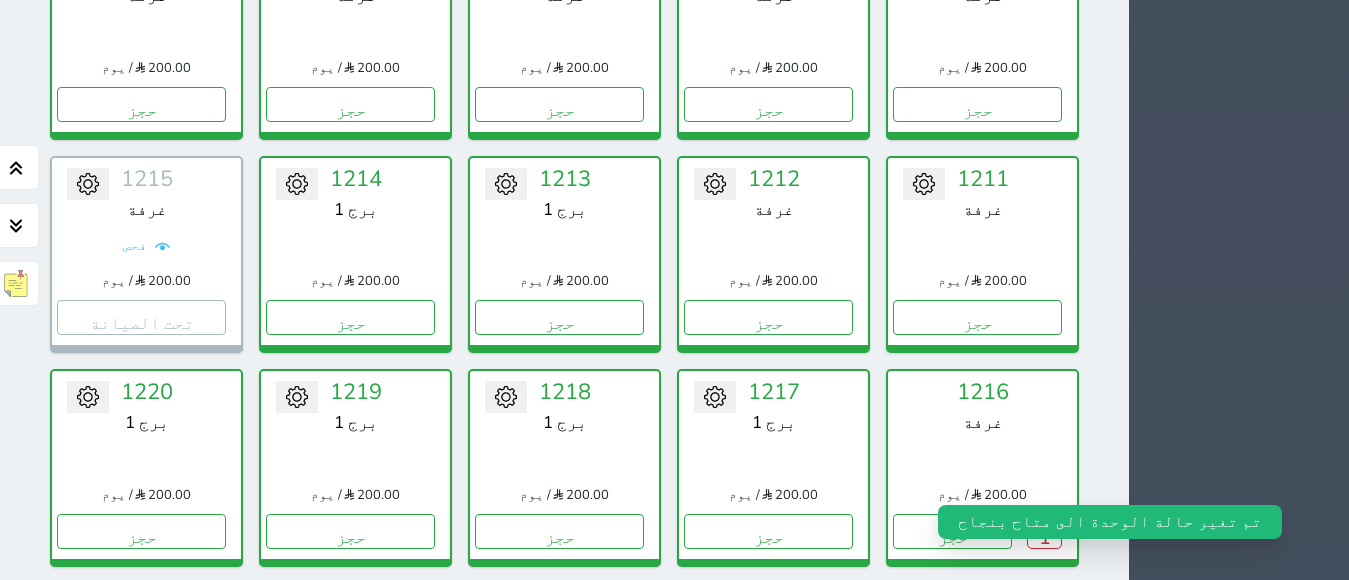 click on "إدارة الحجز" at bounding box center [350, 958] 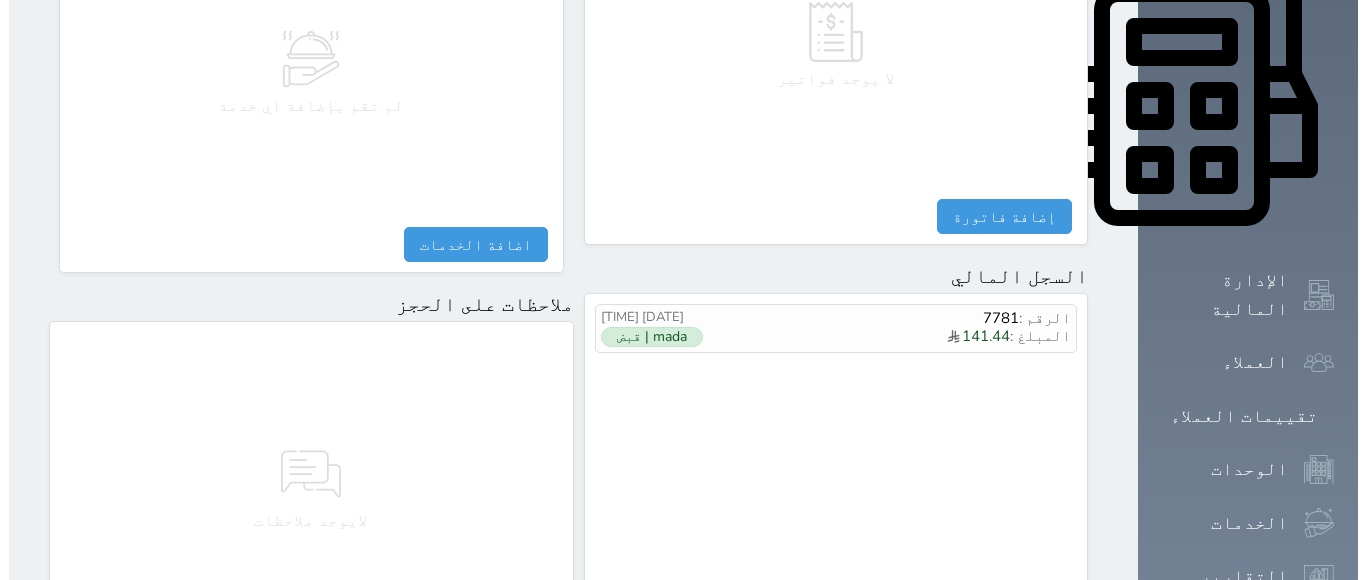 scroll, scrollTop: 933, scrollLeft: 0, axis: vertical 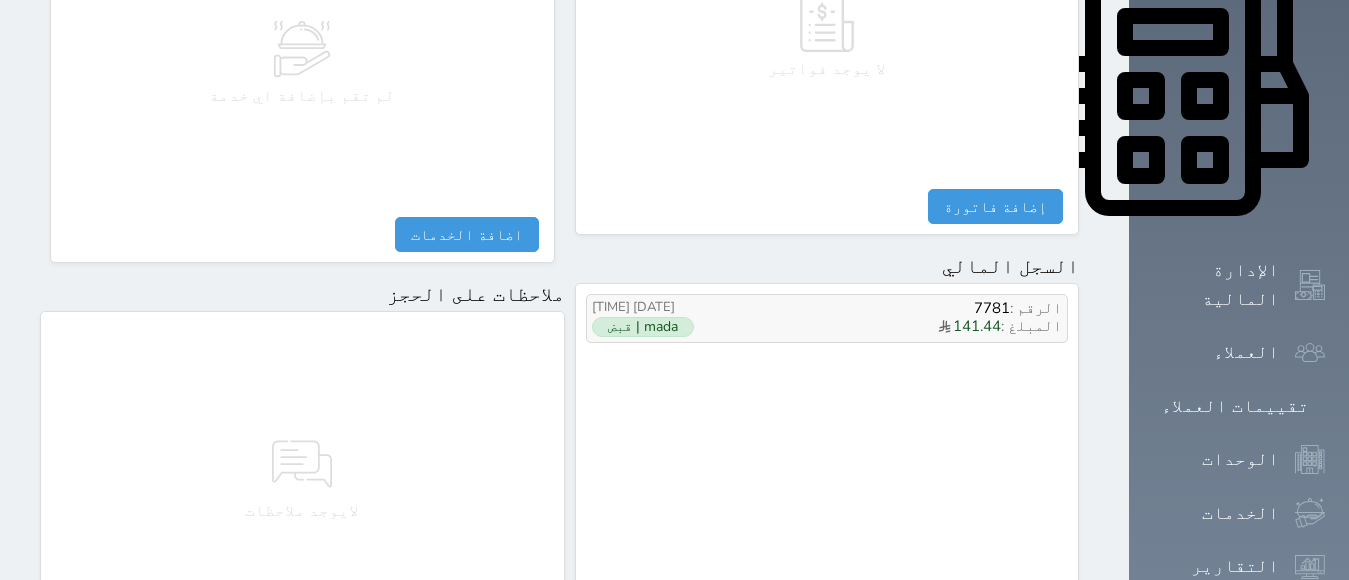 click on "المبلغ :  141.44" at bounding box center [897, 327] 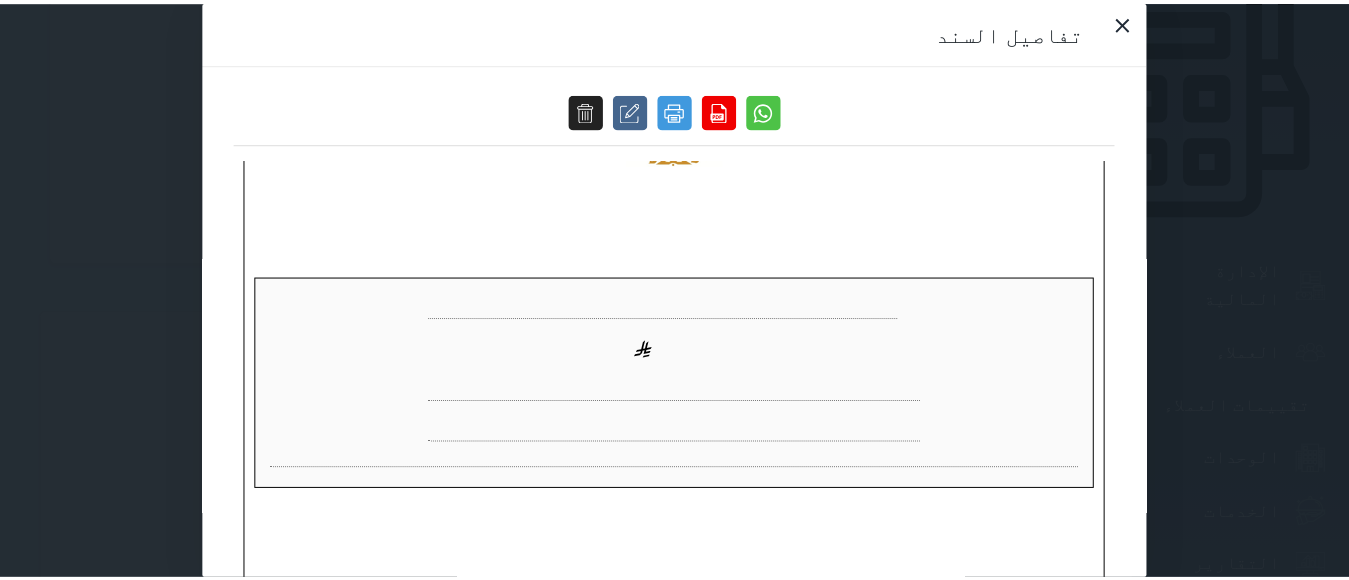 scroll, scrollTop: 0, scrollLeft: 0, axis: both 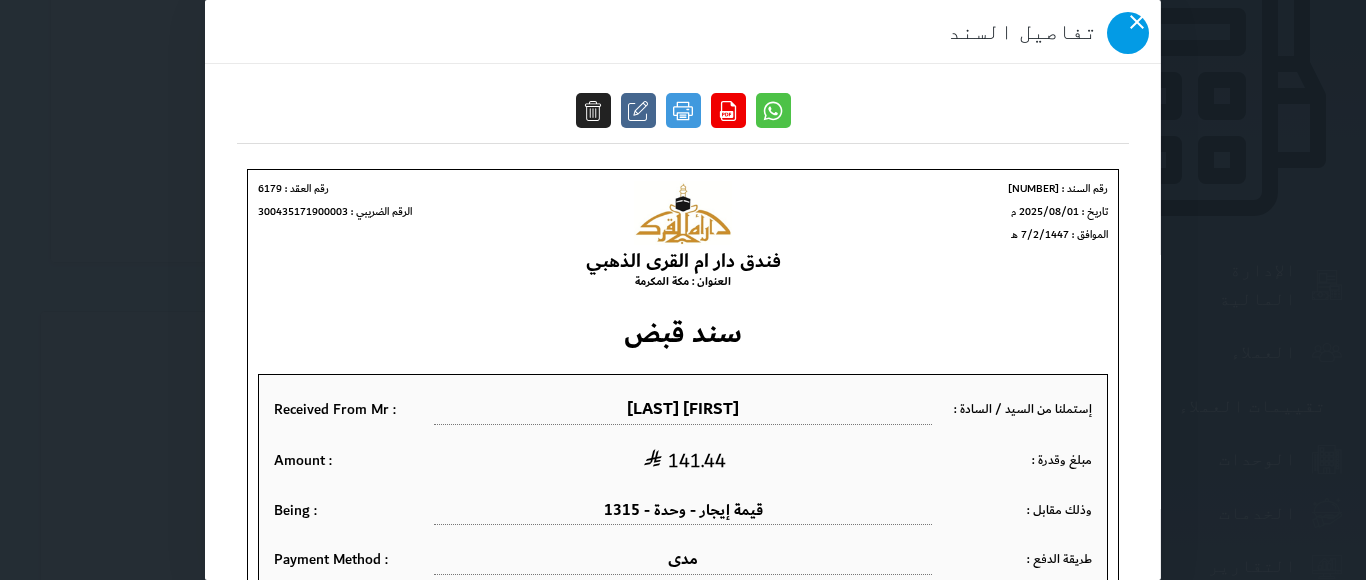 click 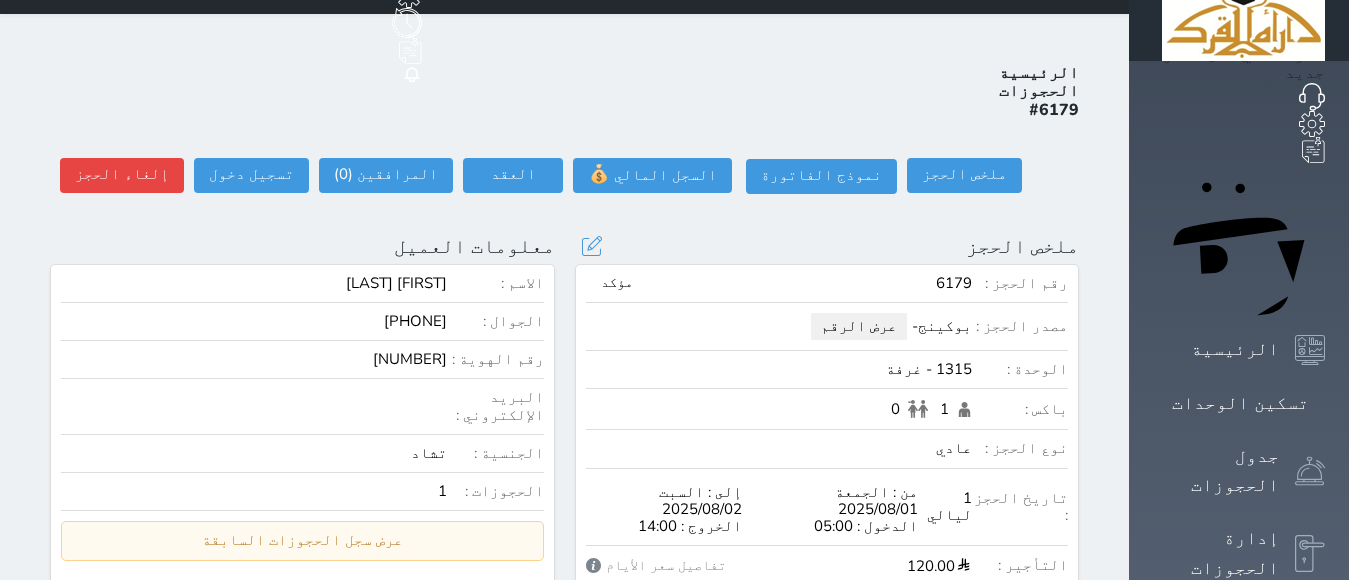 scroll, scrollTop: 0, scrollLeft: 0, axis: both 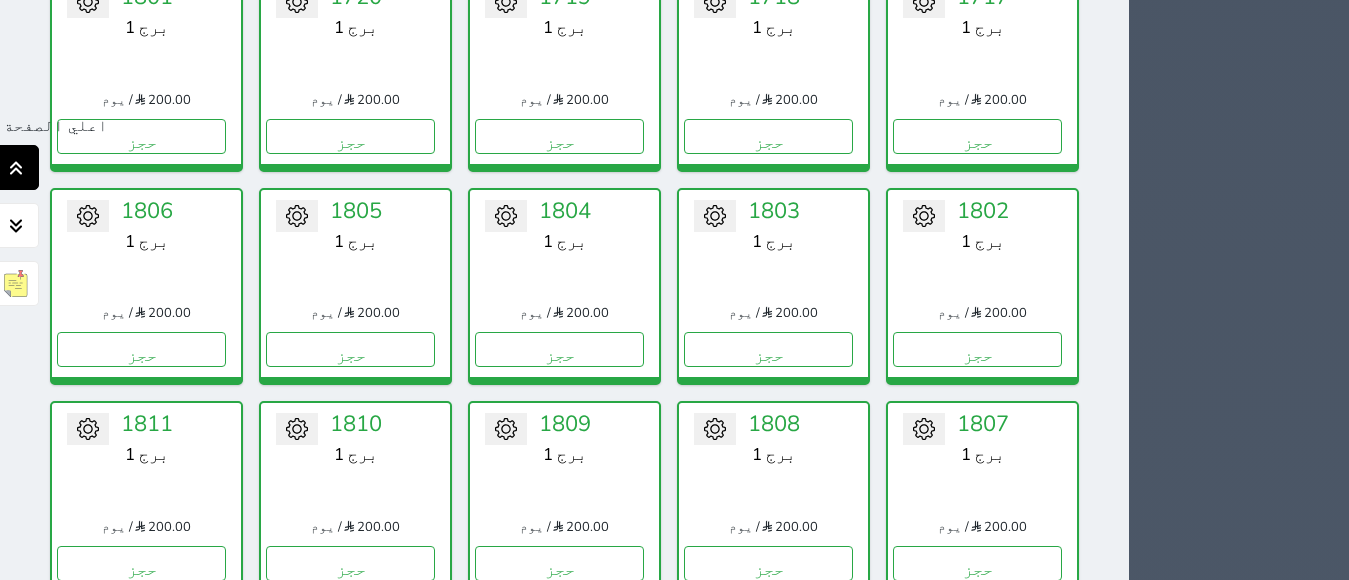 click 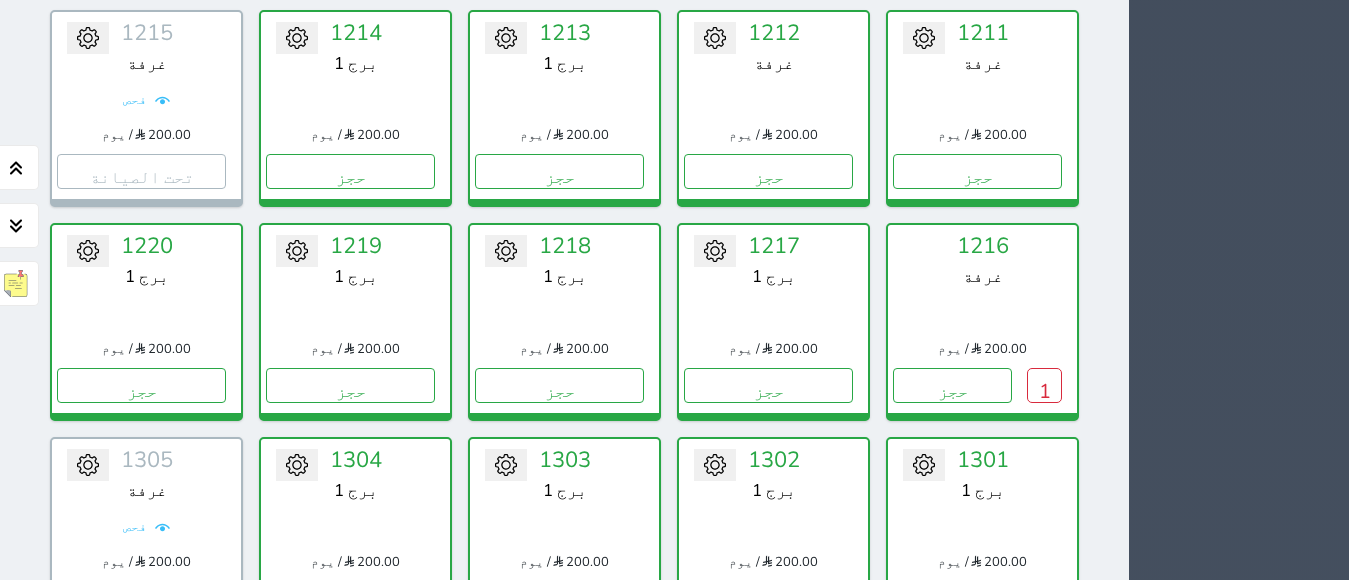scroll, scrollTop: 3532, scrollLeft: 0, axis: vertical 